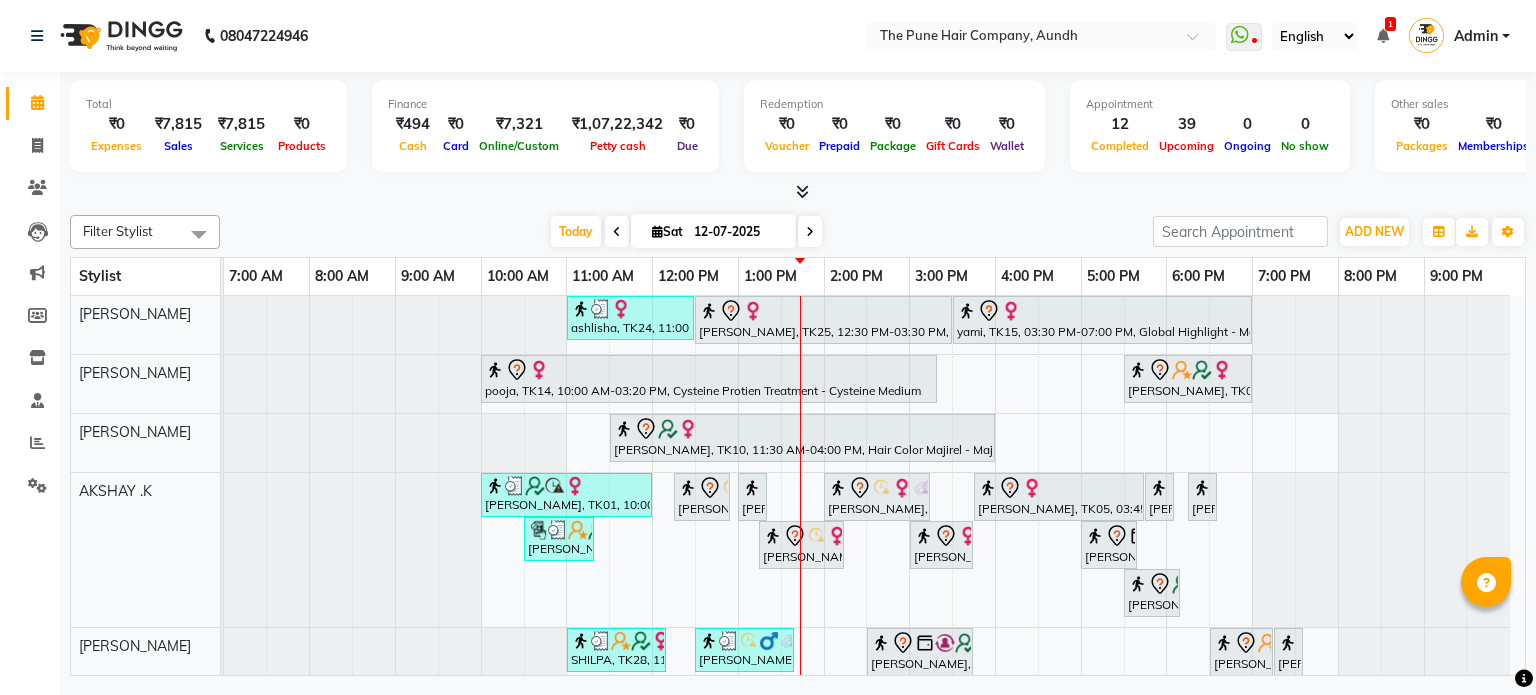 scroll, scrollTop: 0, scrollLeft: 0, axis: both 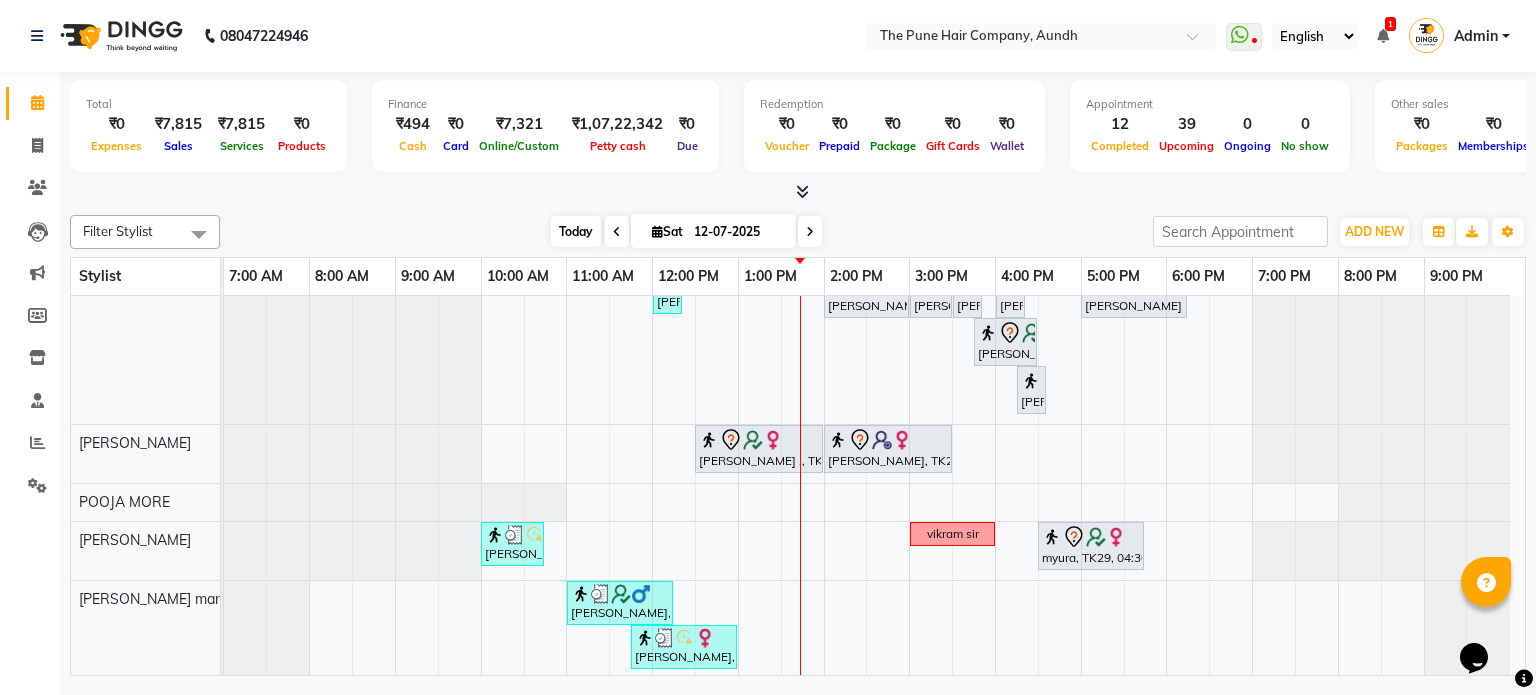click on "Today" at bounding box center (576, 231) 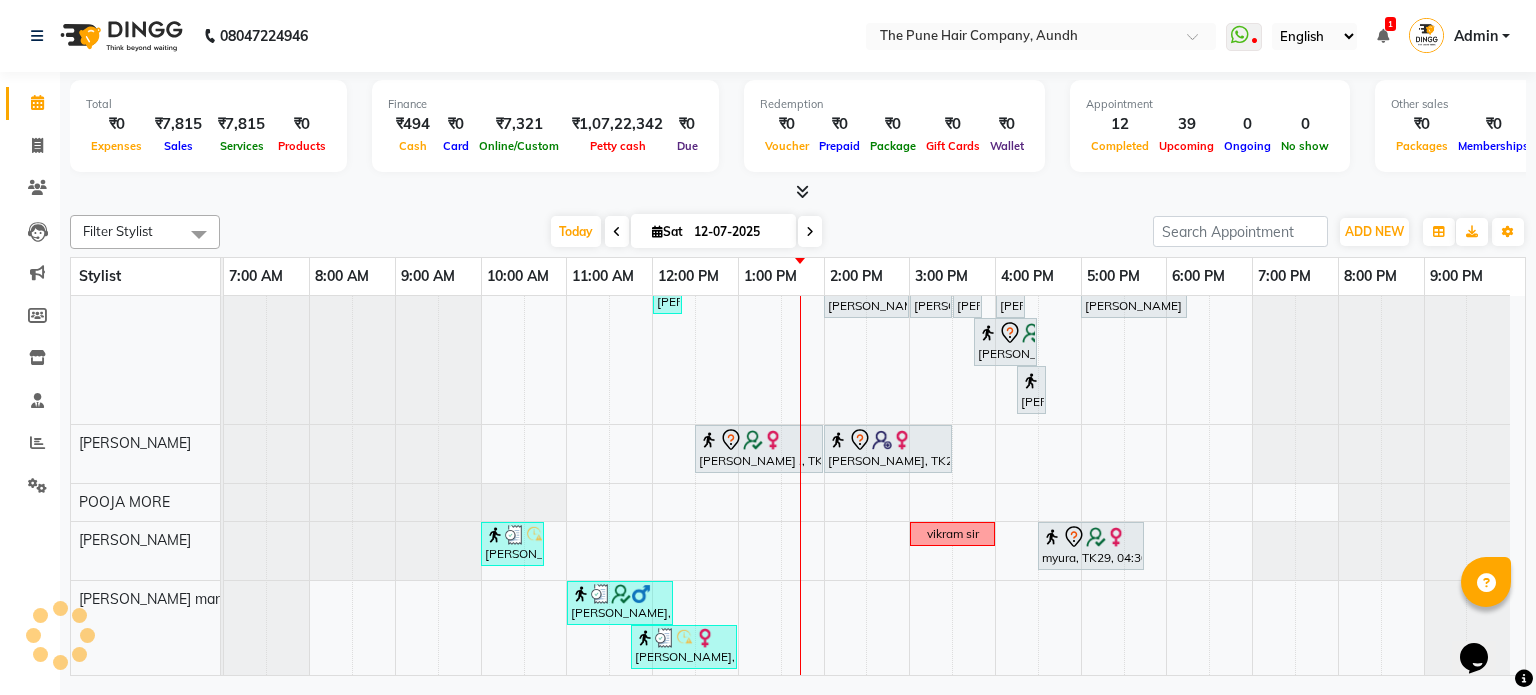 scroll, scrollTop: 720, scrollLeft: 0, axis: vertical 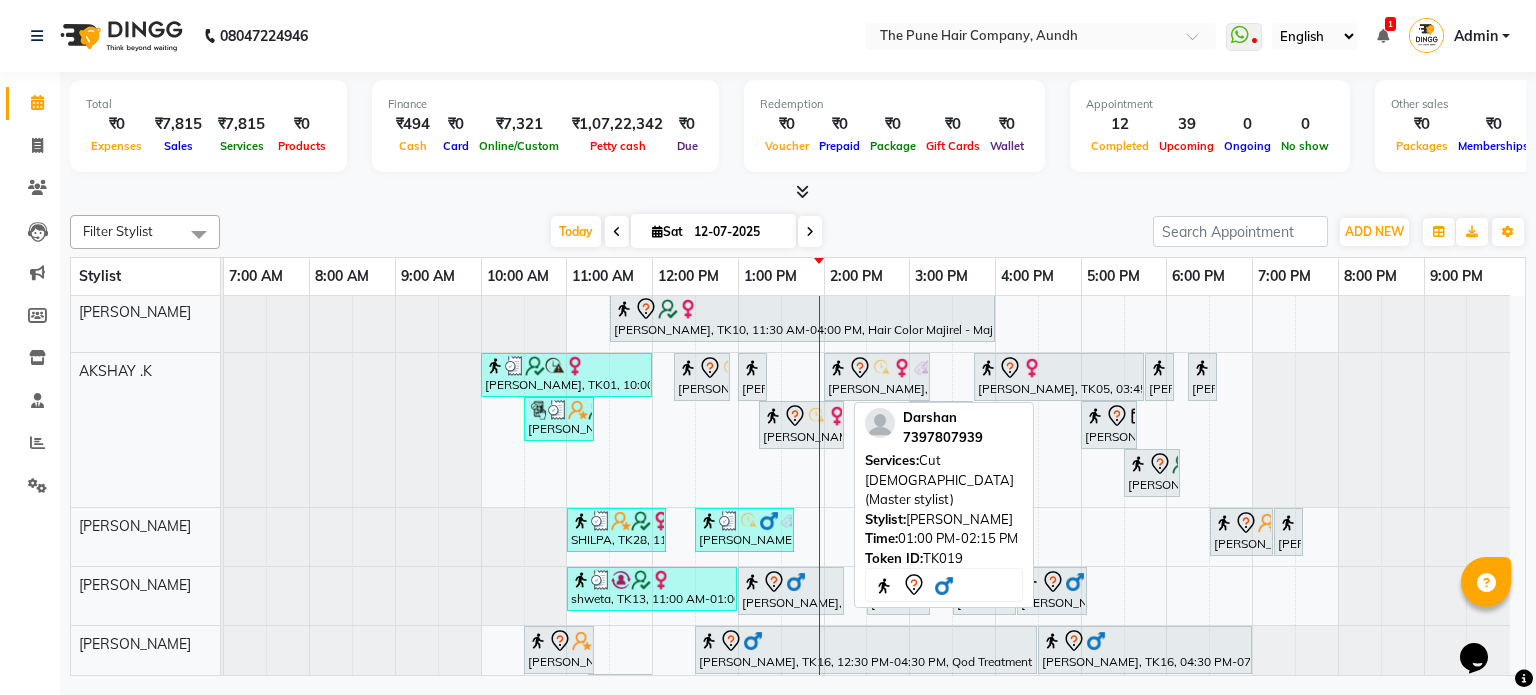 click 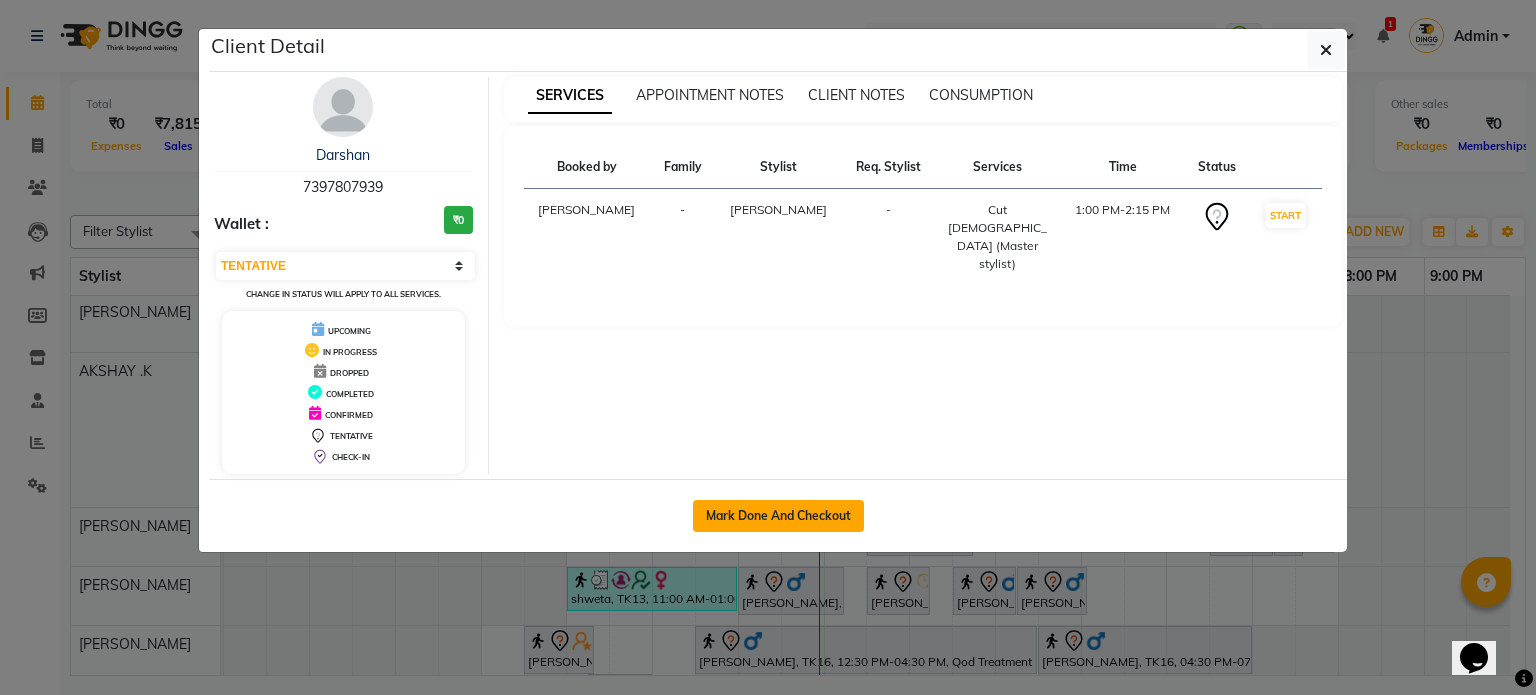 click on "Mark Done And Checkout" 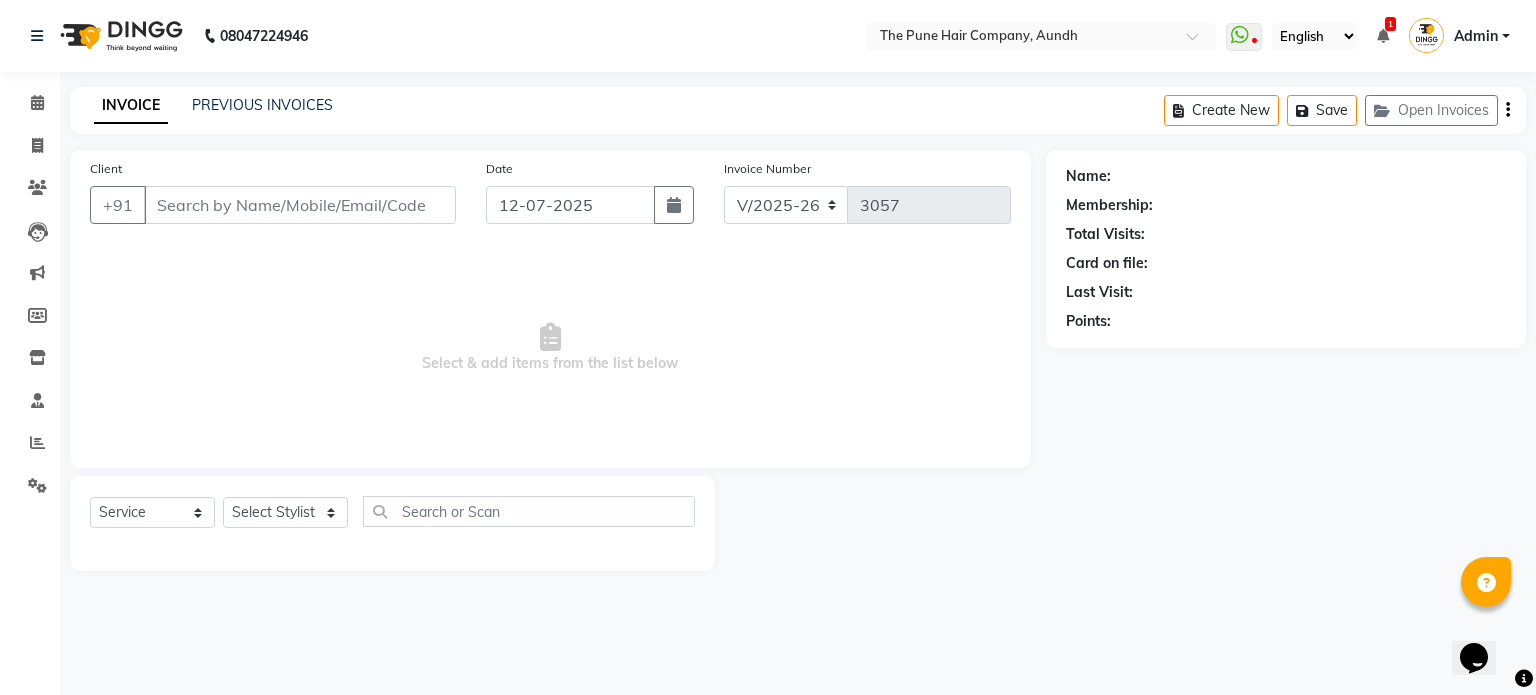 select on "3" 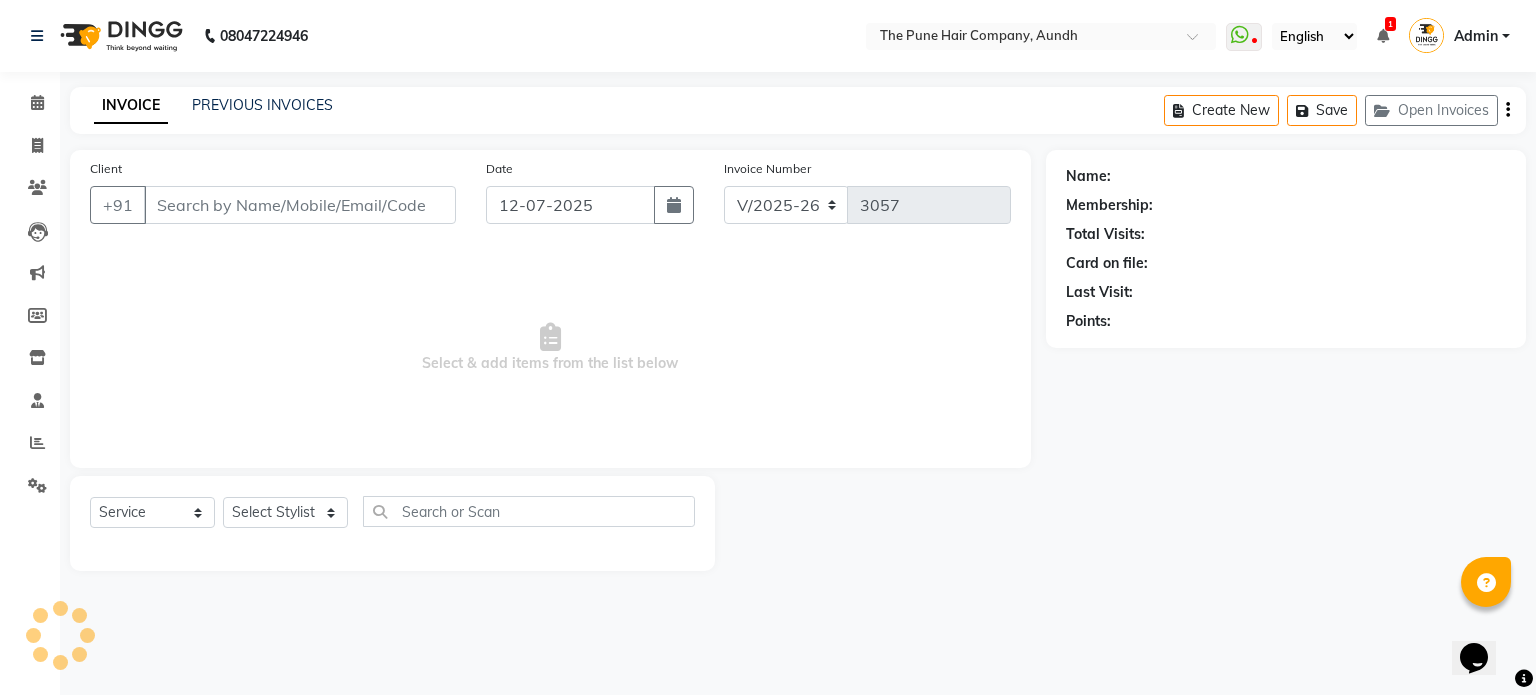 type on "7397807939" 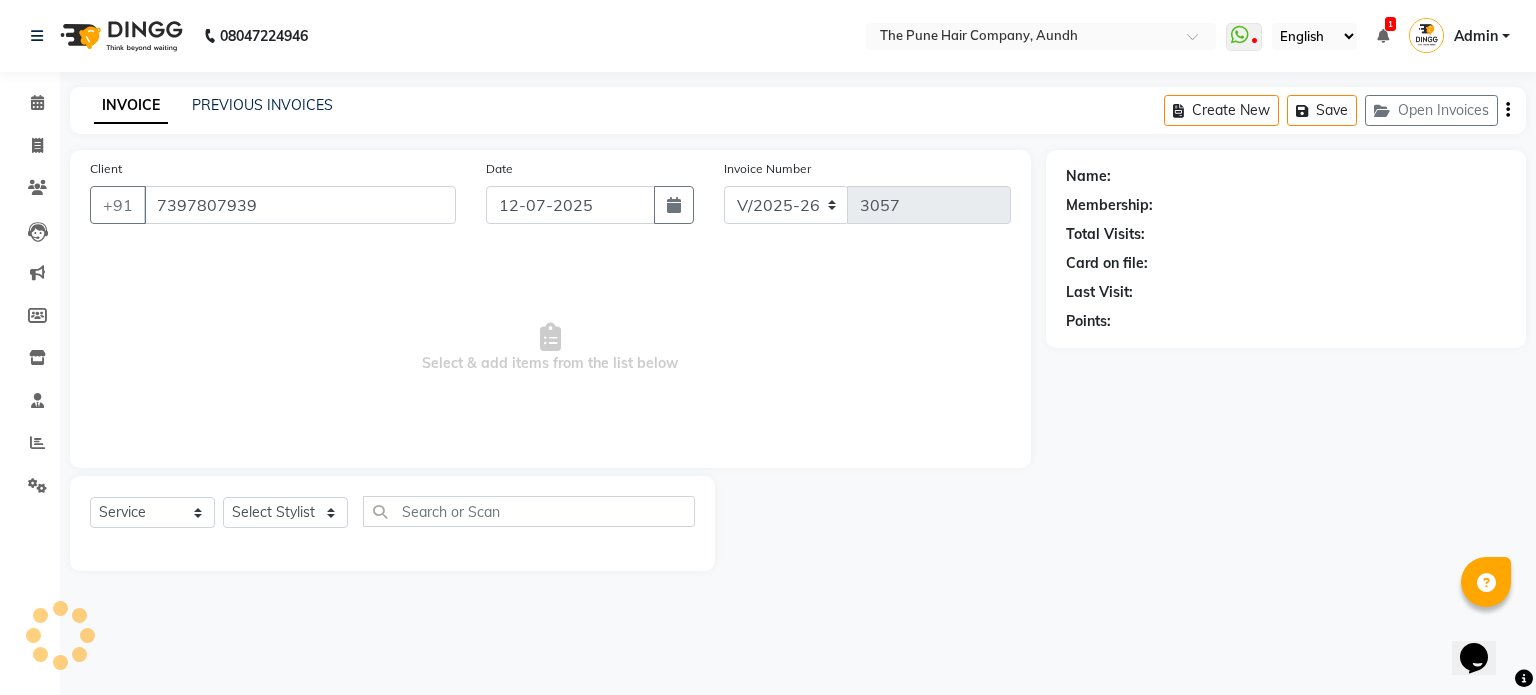 select on "18078" 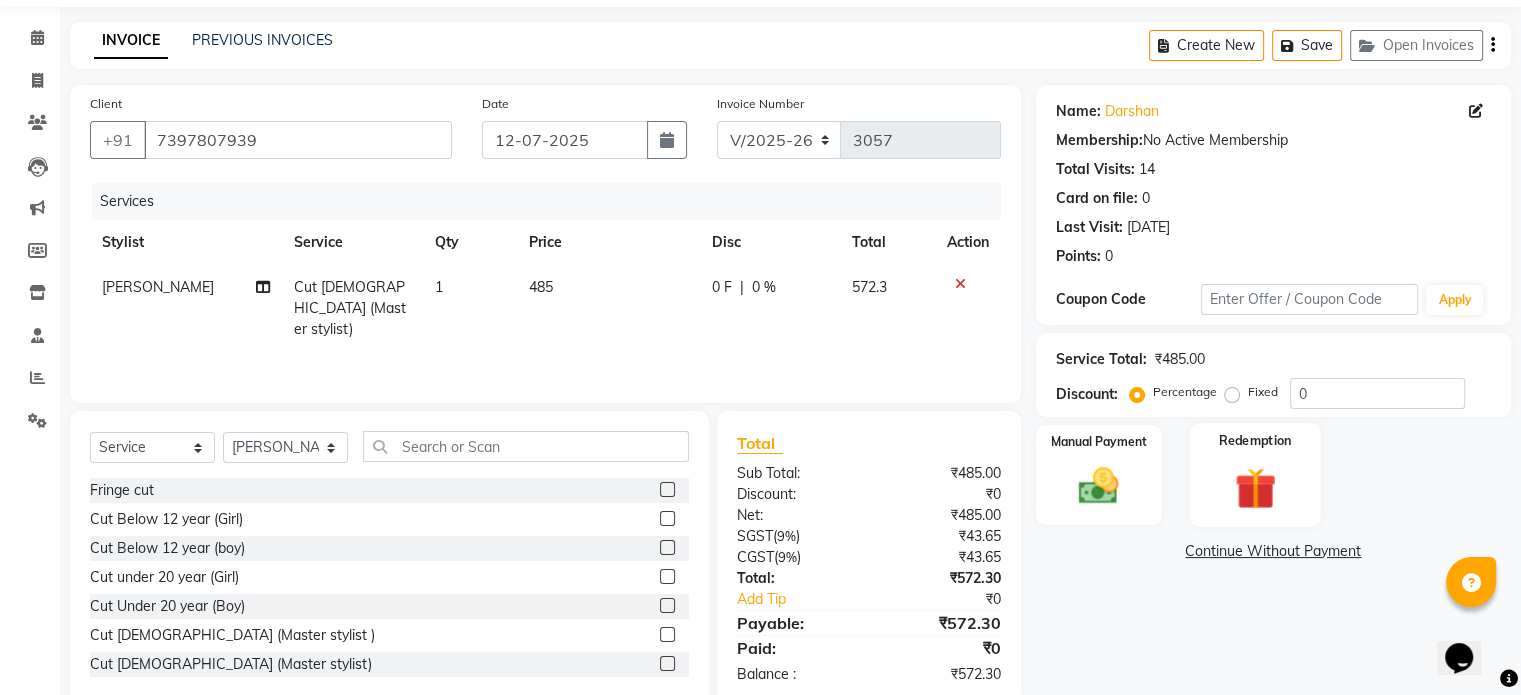 scroll, scrollTop: 100, scrollLeft: 0, axis: vertical 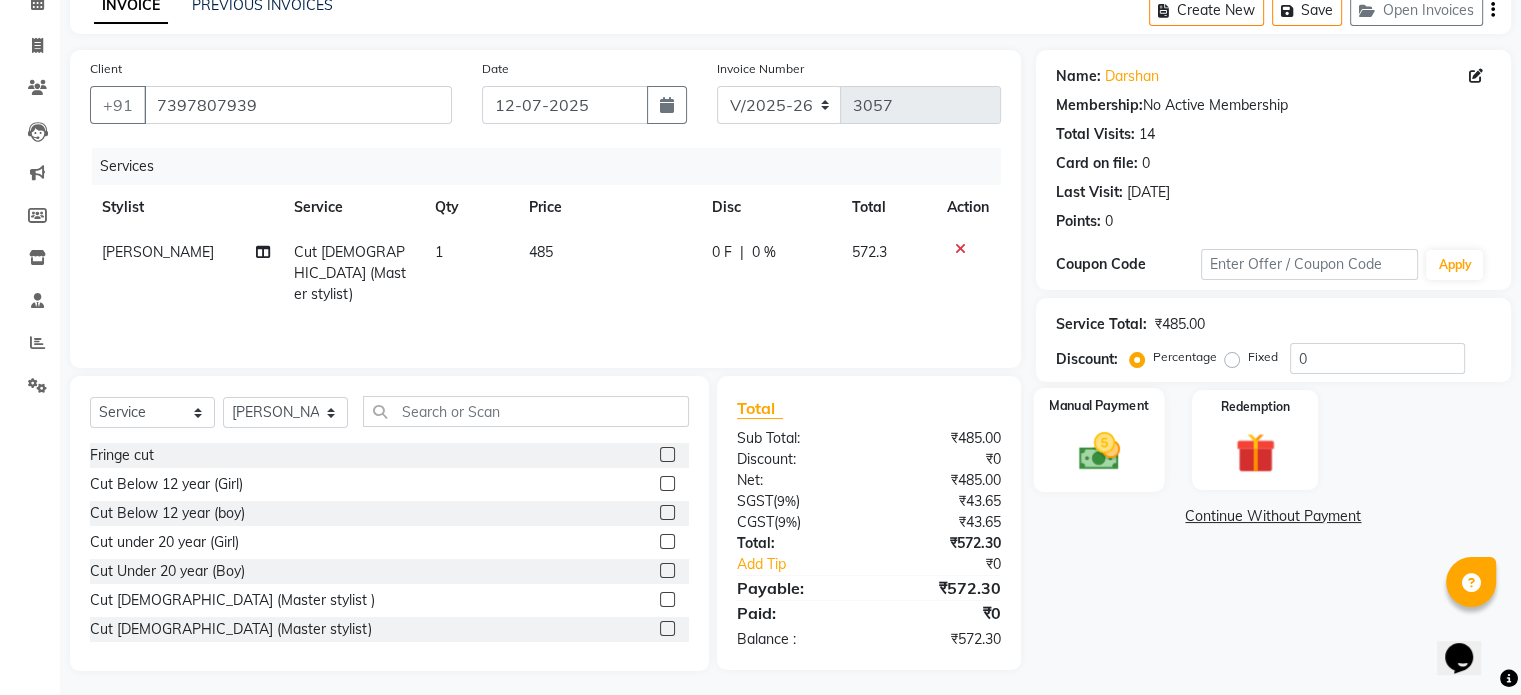 drag, startPoint x: 1100, startPoint y: 447, endPoint x: 1115, endPoint y: 442, distance: 15.811388 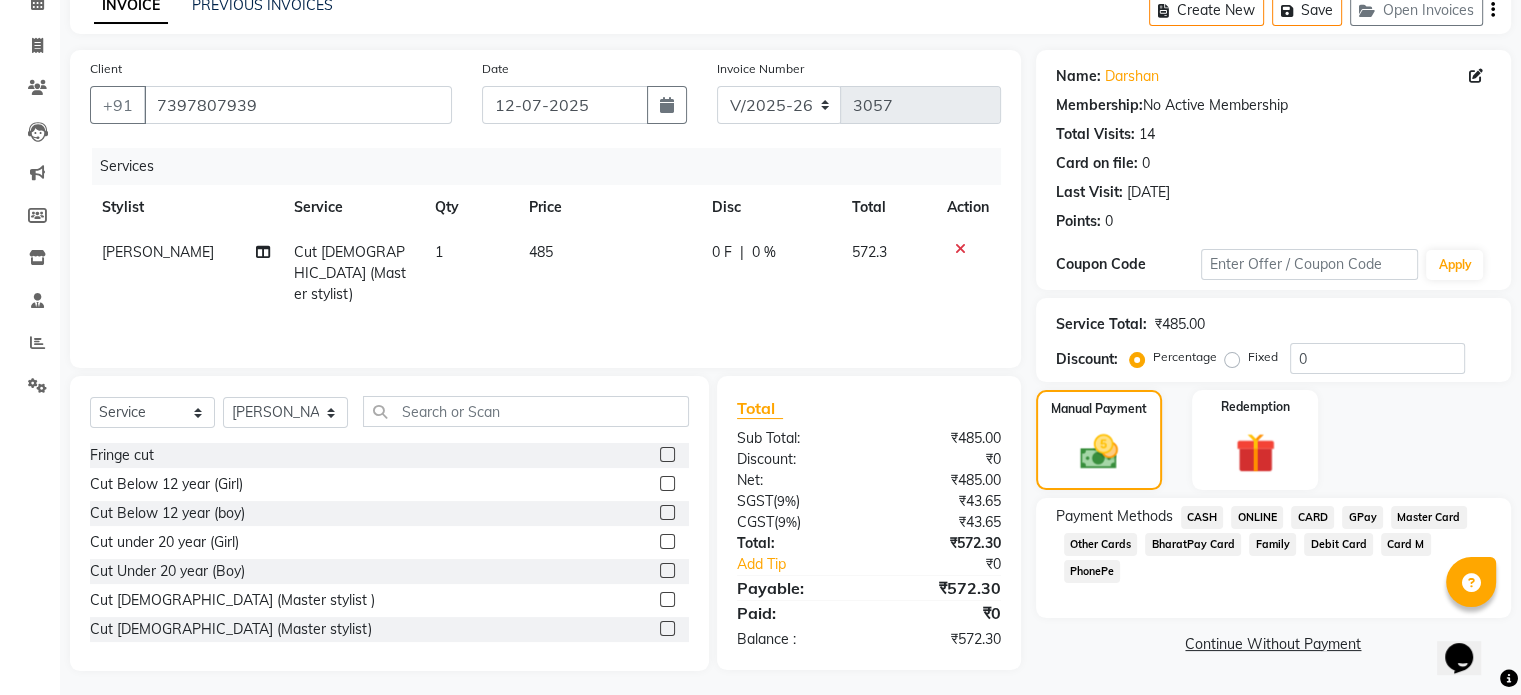 click on "ONLINE" 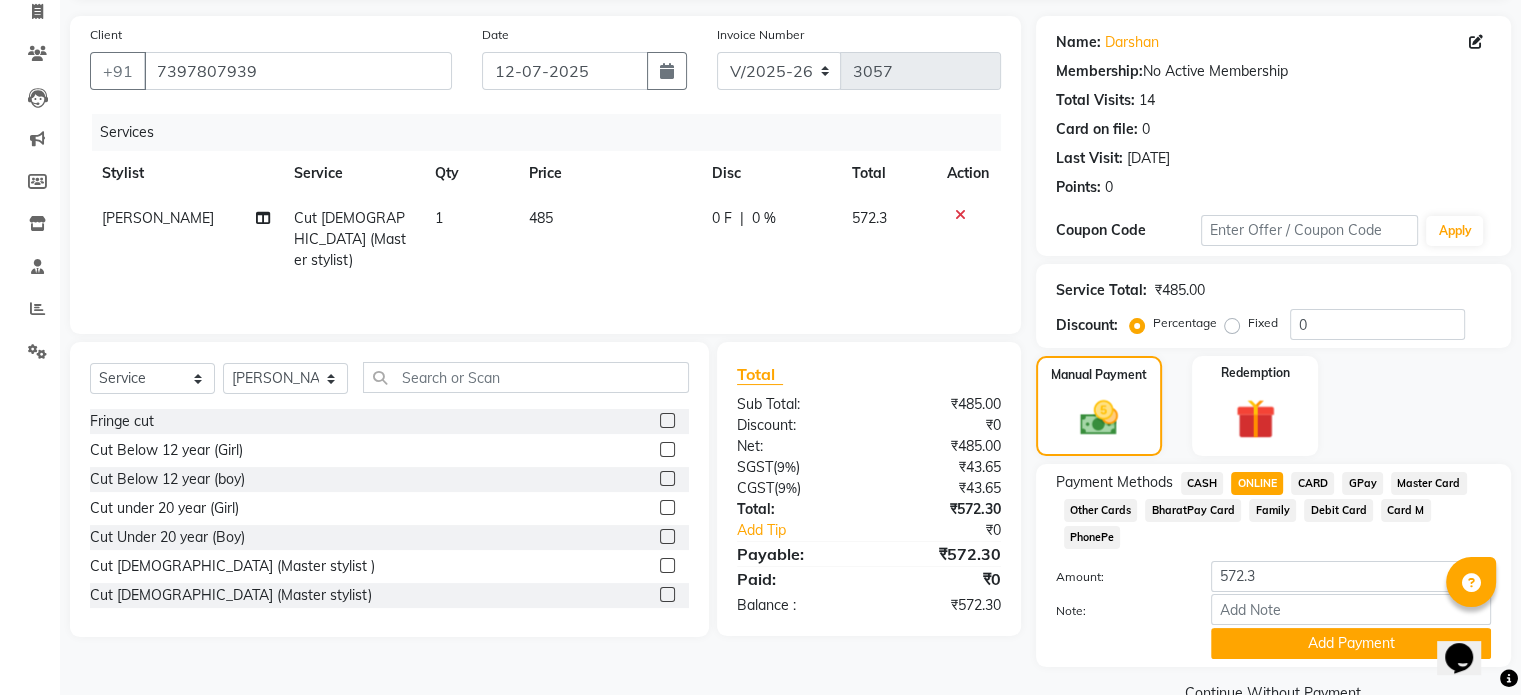 scroll, scrollTop: 152, scrollLeft: 0, axis: vertical 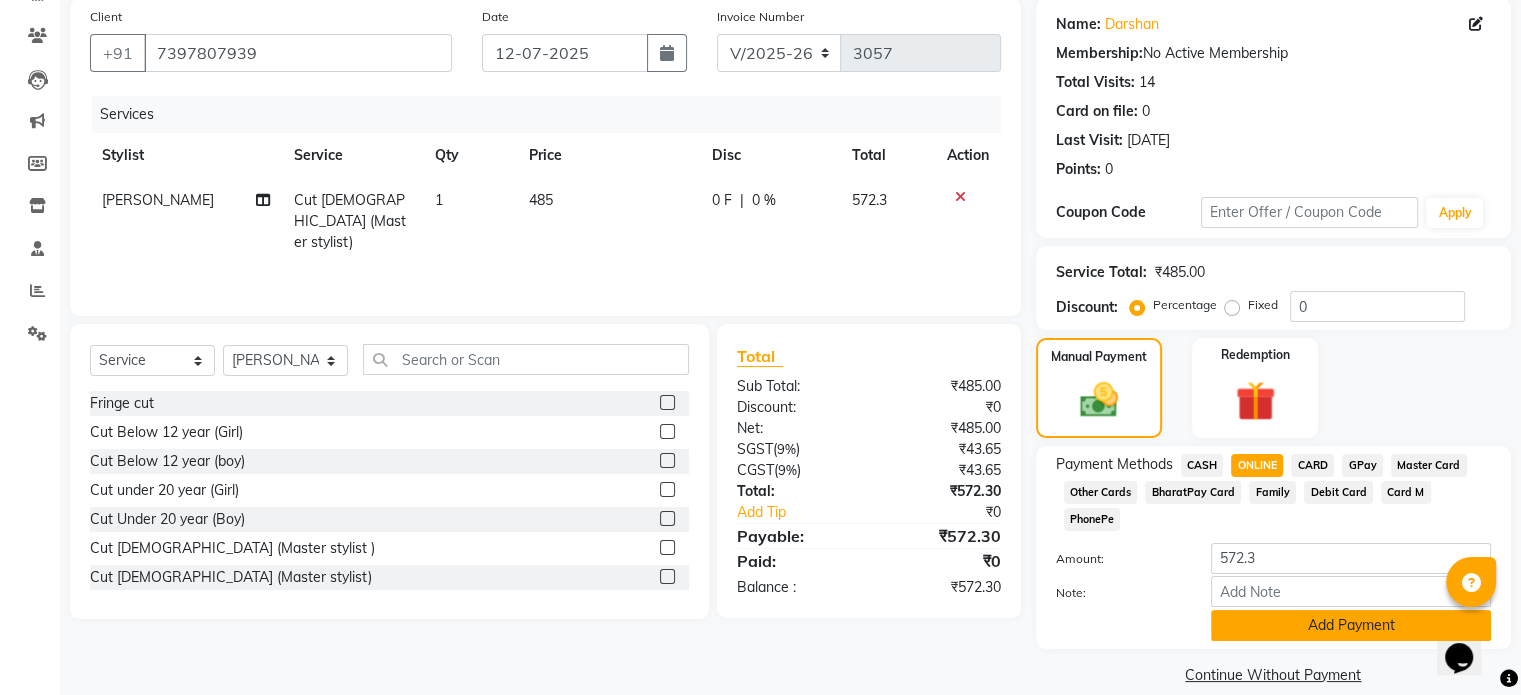 click on "Add Payment" 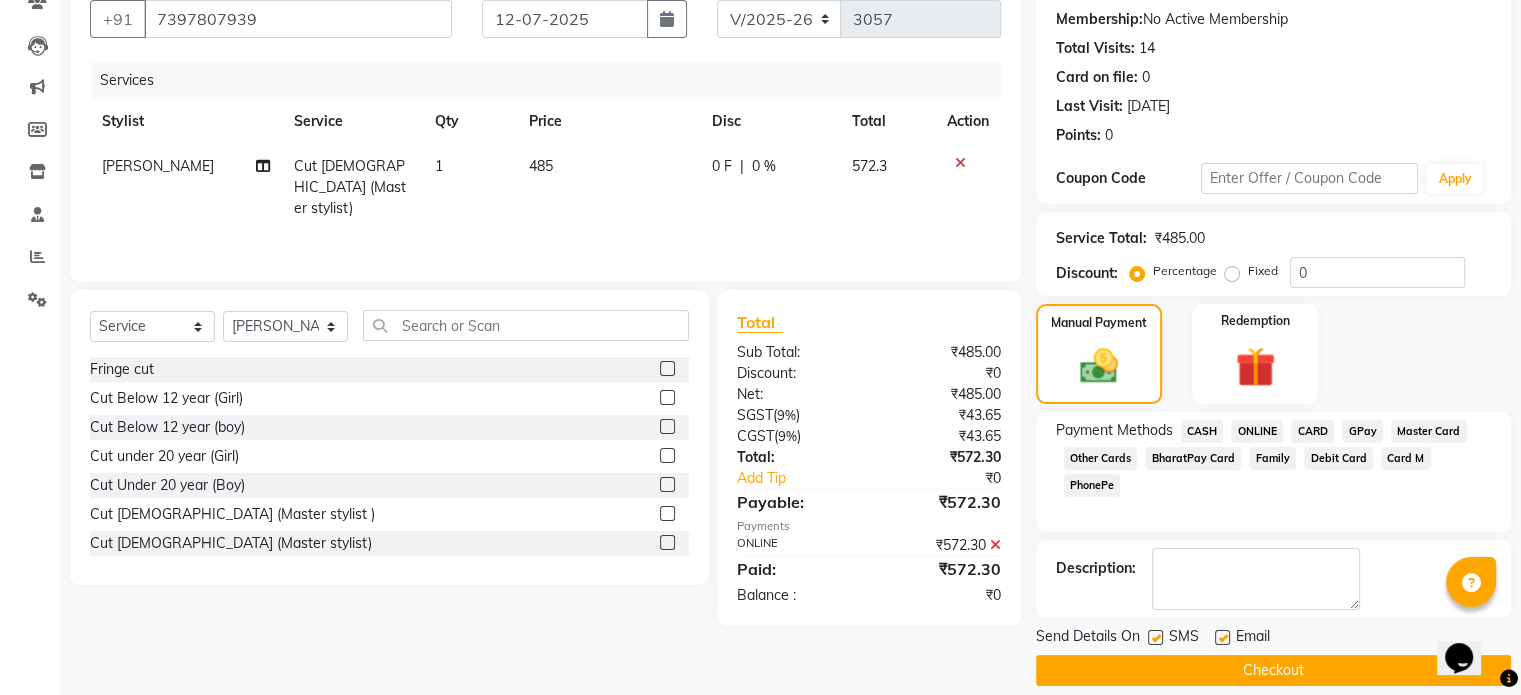 scroll, scrollTop: 205, scrollLeft: 0, axis: vertical 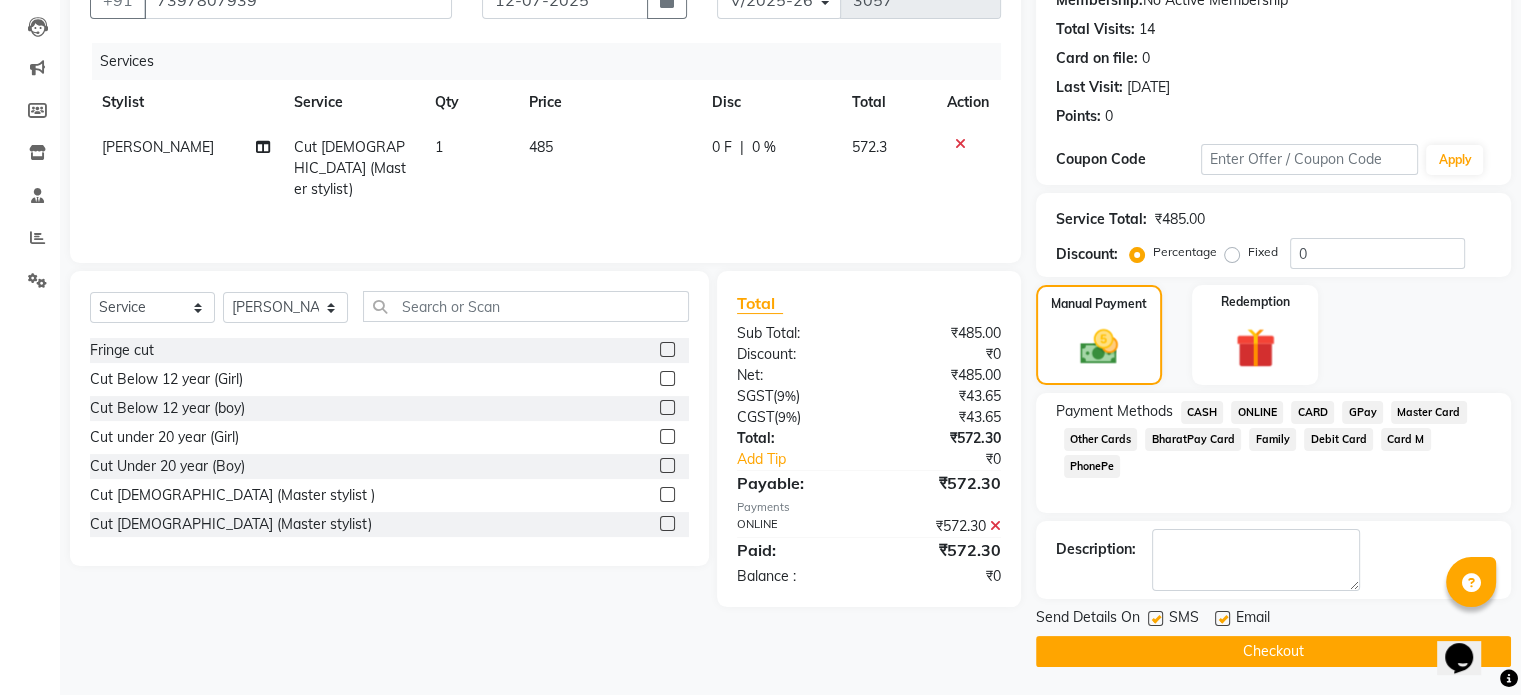 click on "Checkout" 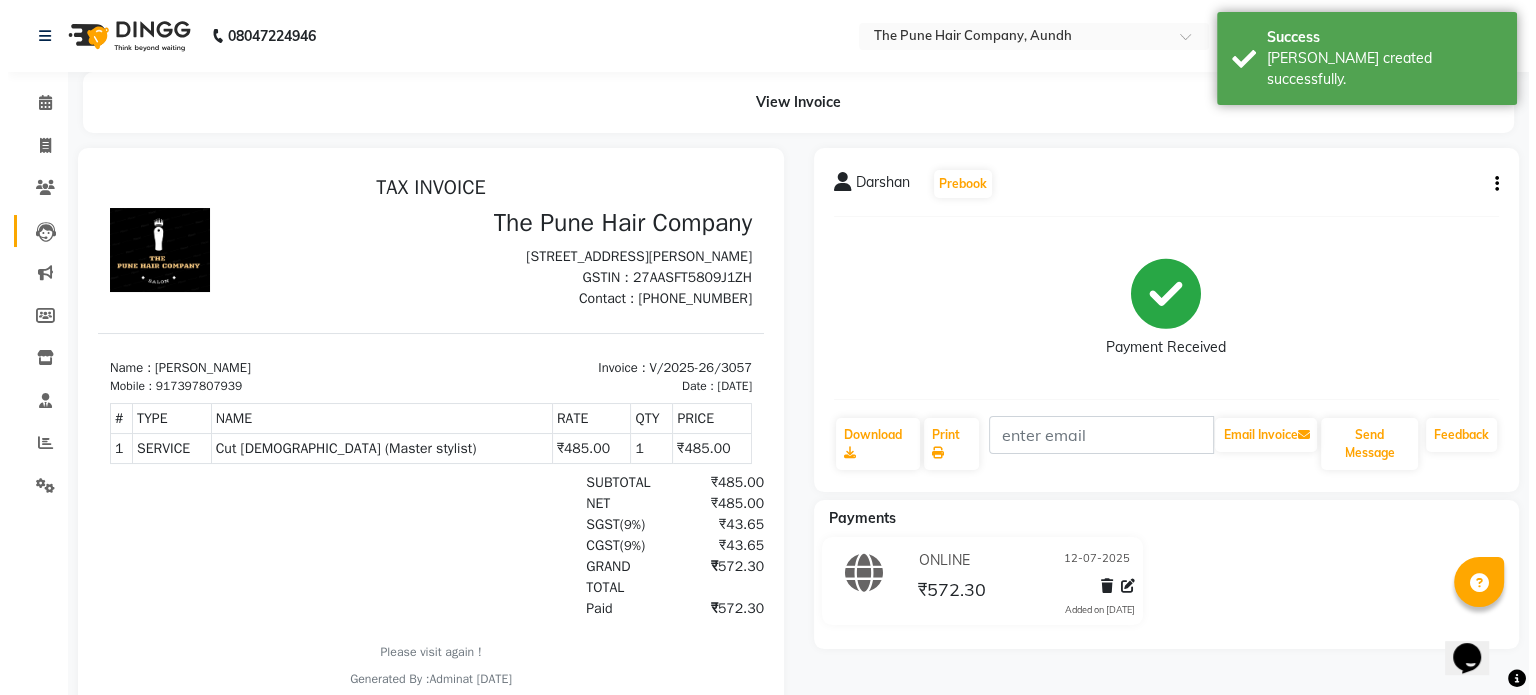 scroll, scrollTop: 0, scrollLeft: 0, axis: both 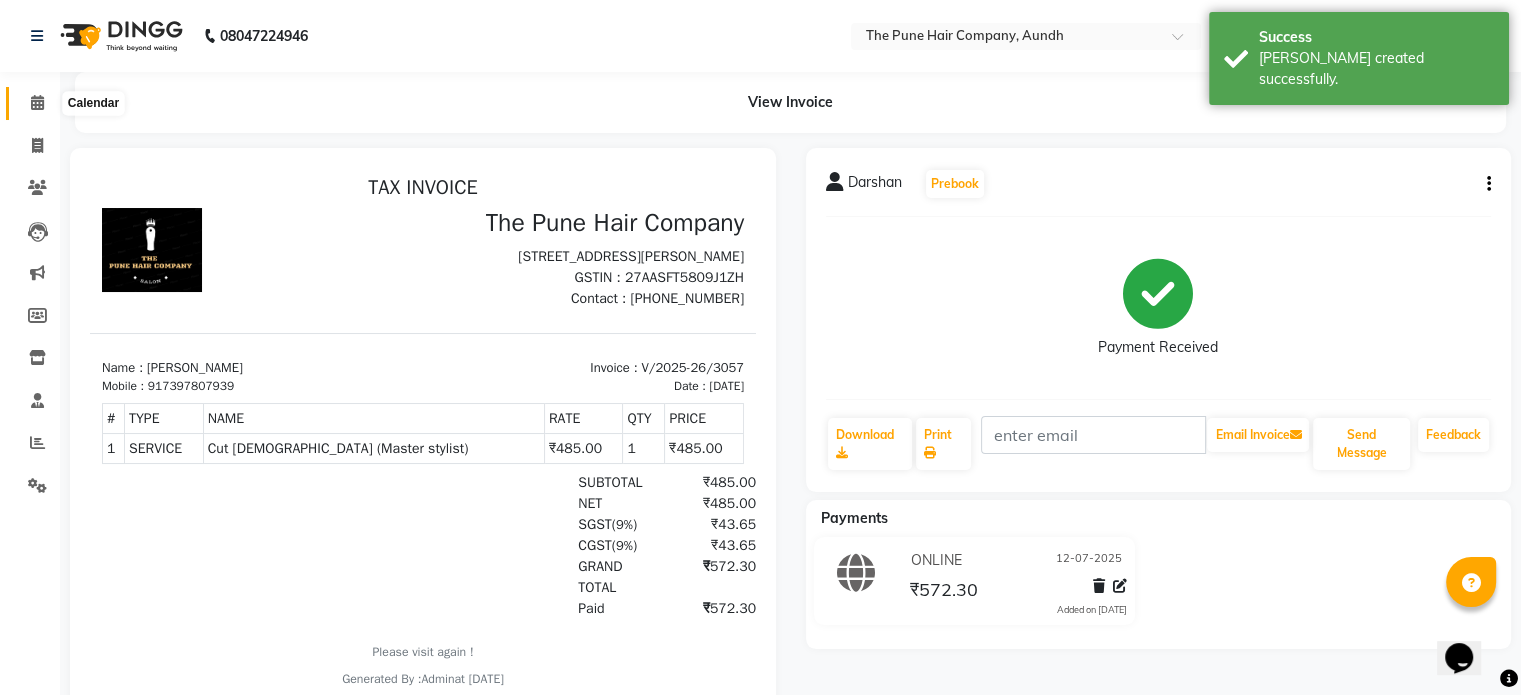 click 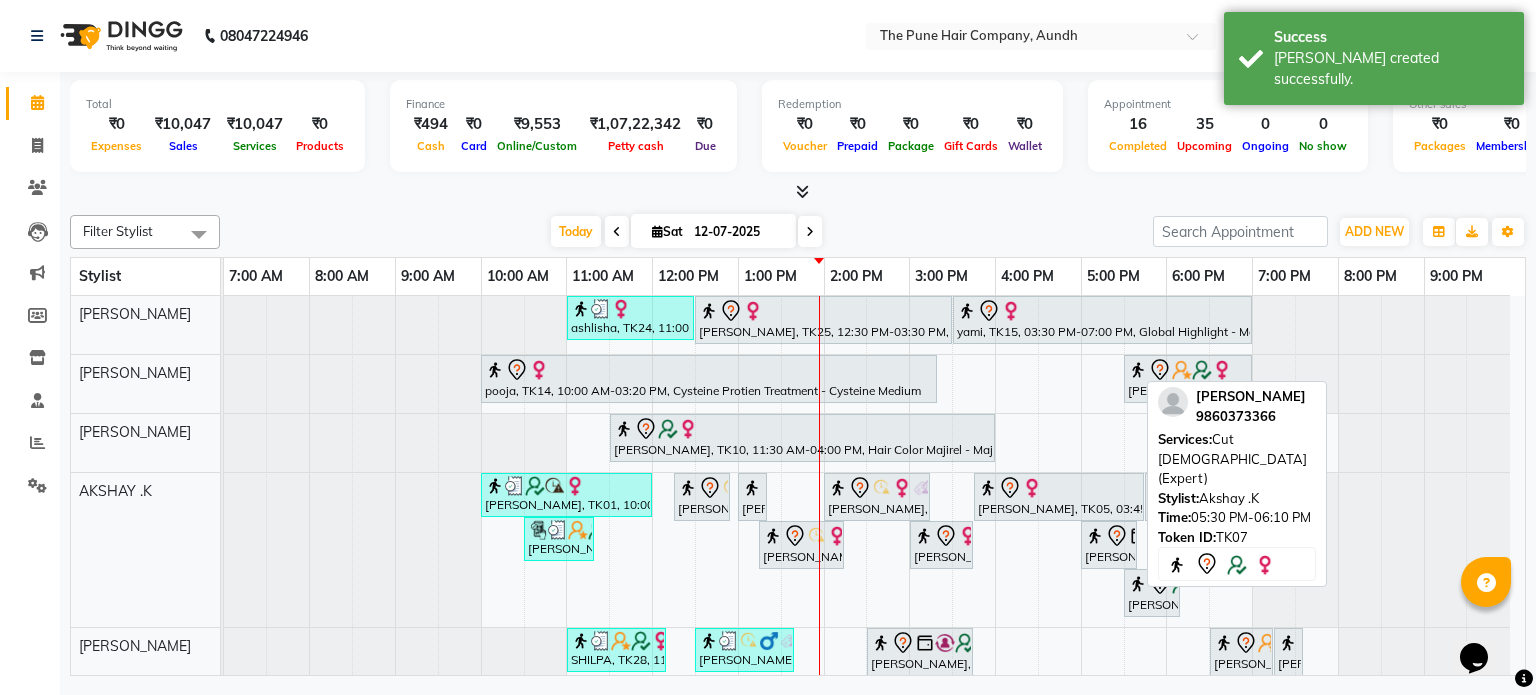scroll, scrollTop: 59, scrollLeft: 0, axis: vertical 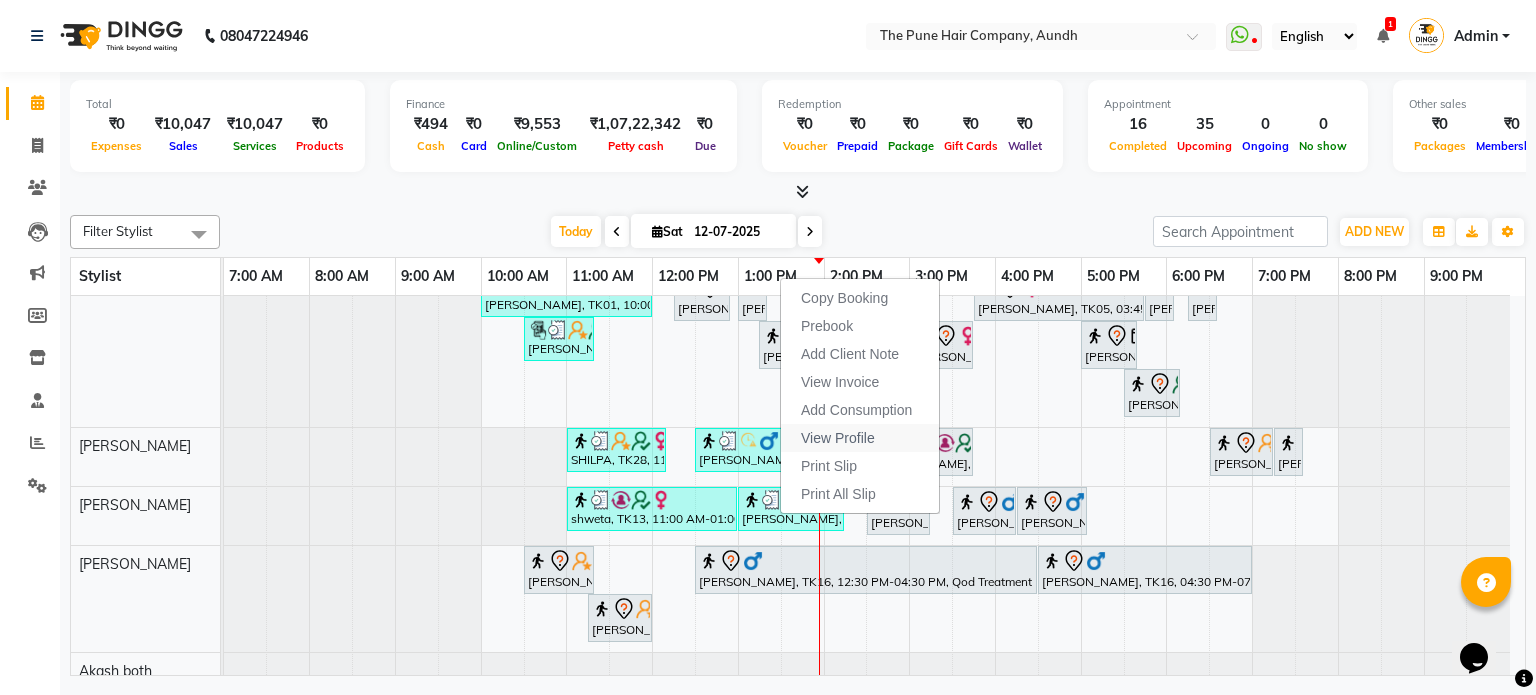 click on "View Profile" at bounding box center [838, 438] 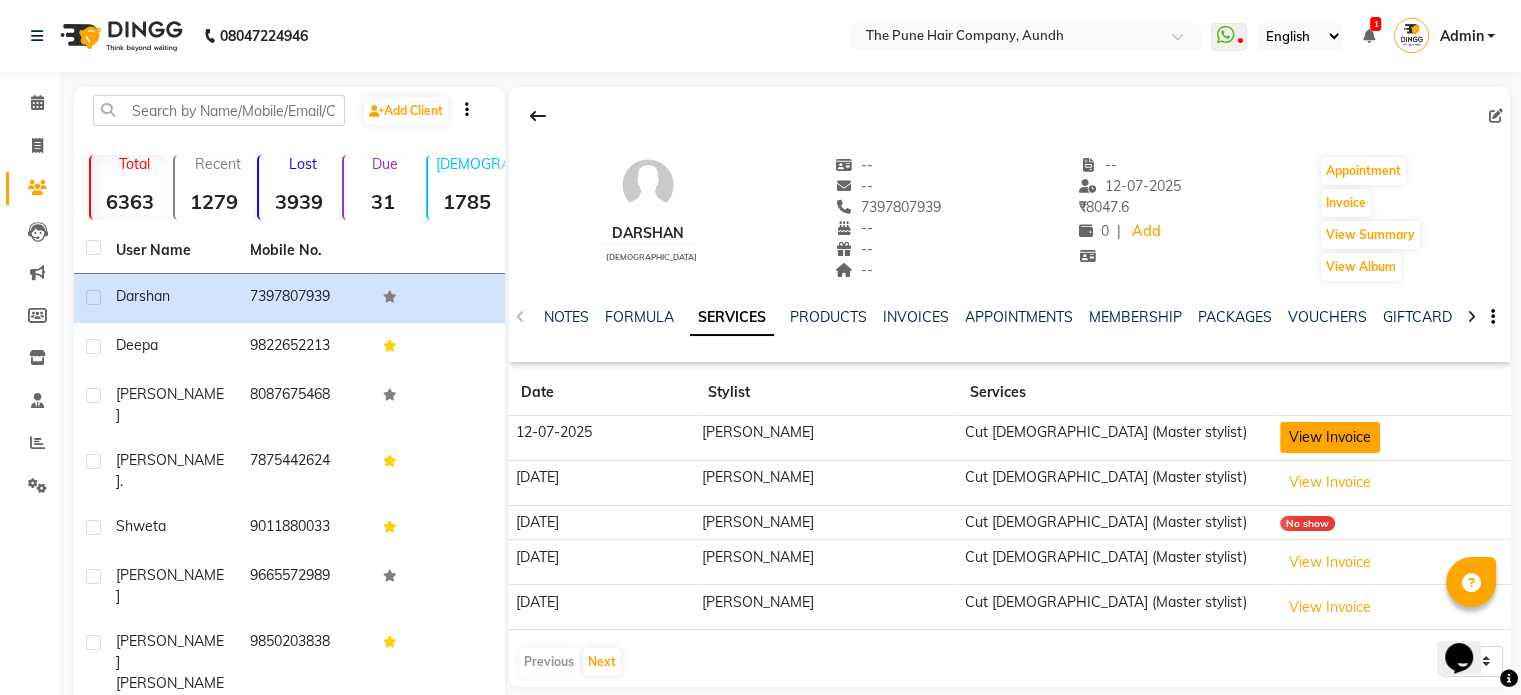 click on "View Invoice" 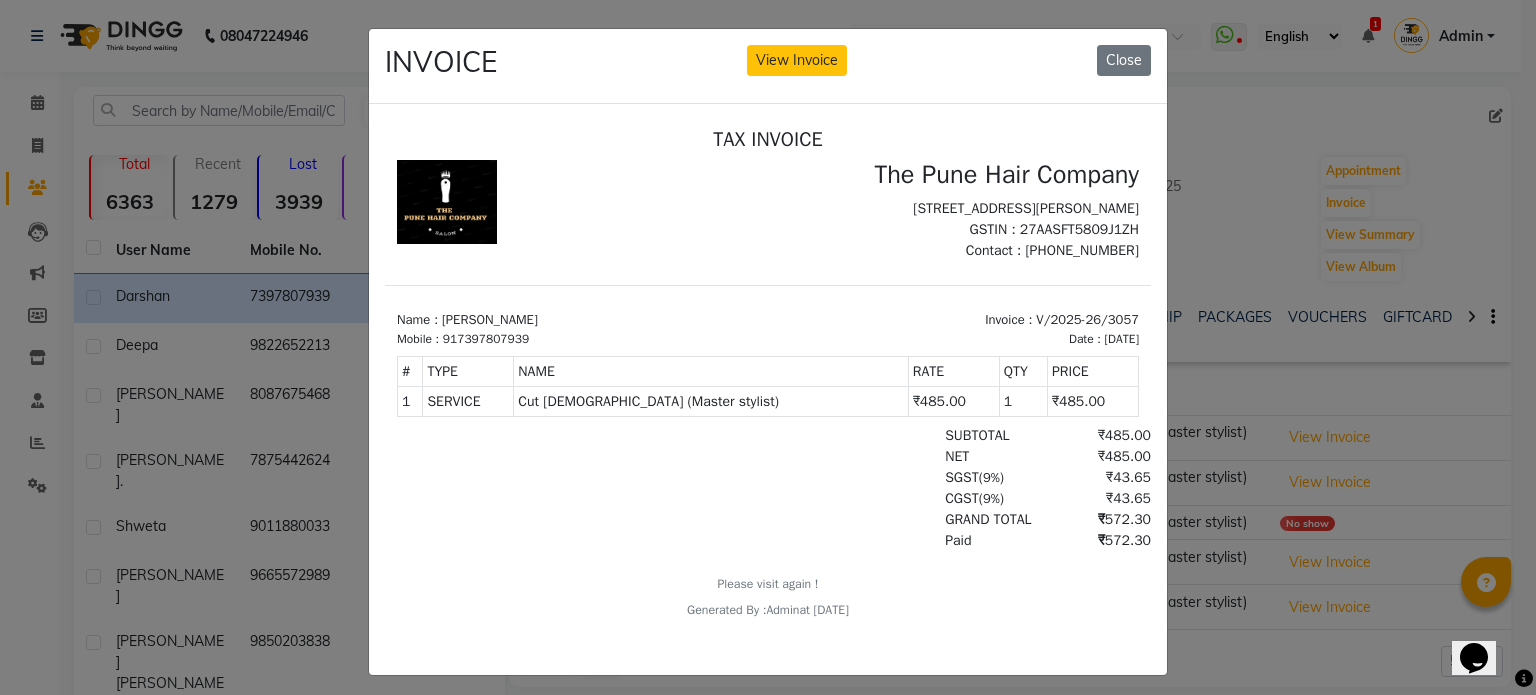 scroll, scrollTop: 16, scrollLeft: 0, axis: vertical 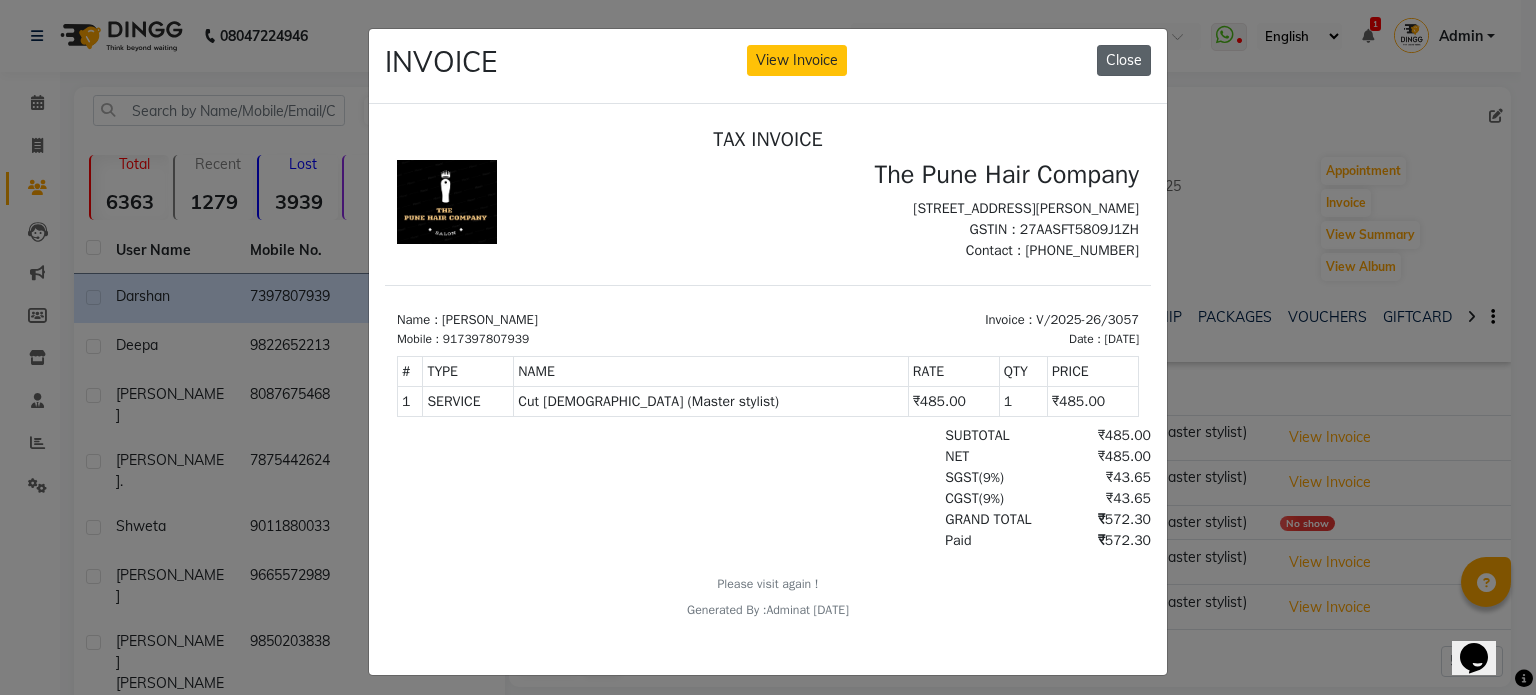 click on "Close" 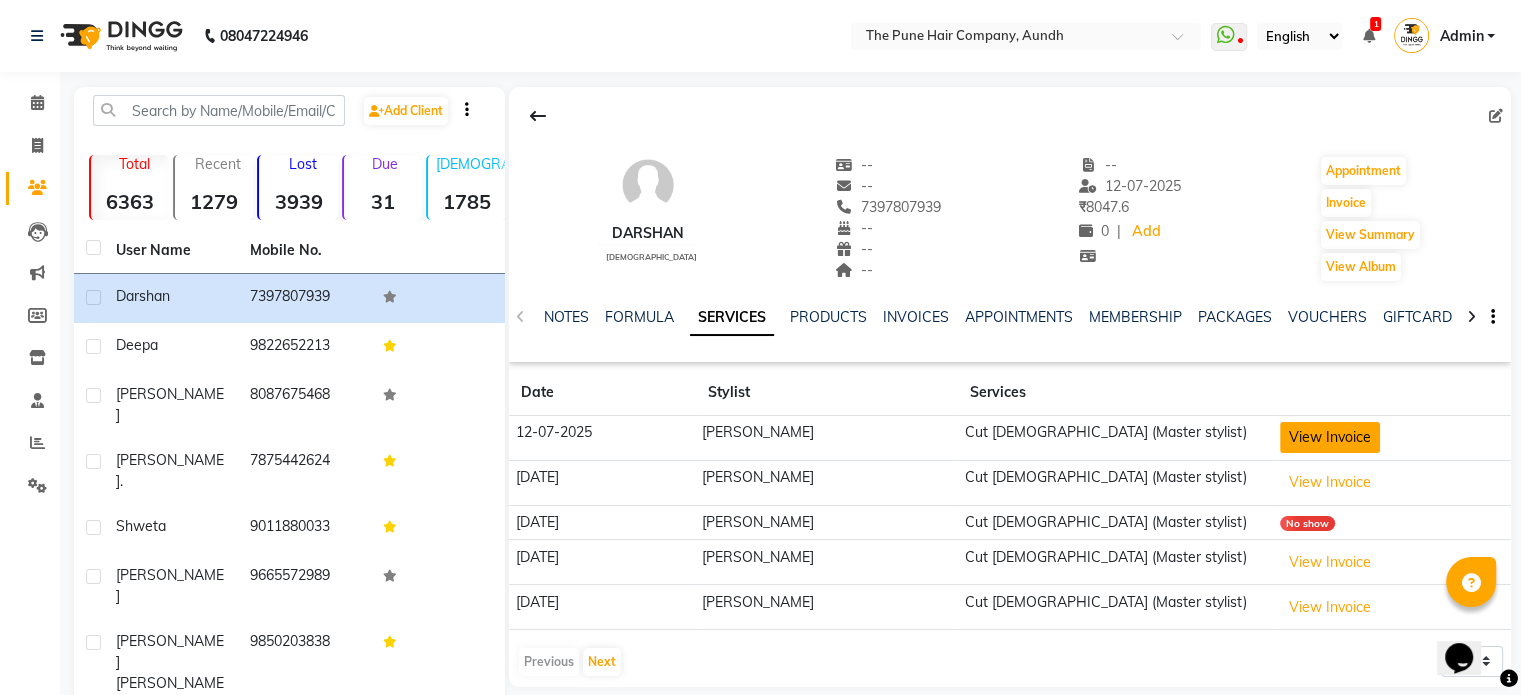 click on "View Invoice" 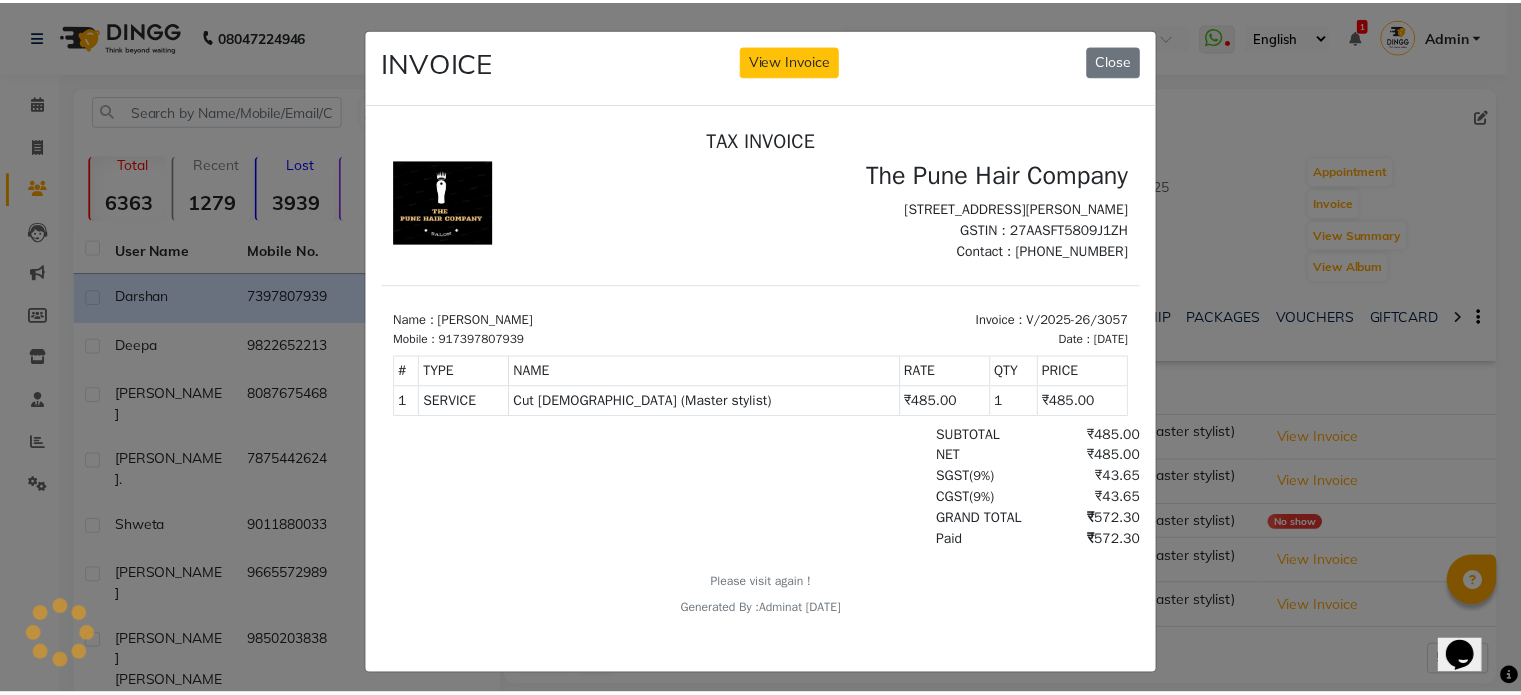 scroll, scrollTop: 0, scrollLeft: 0, axis: both 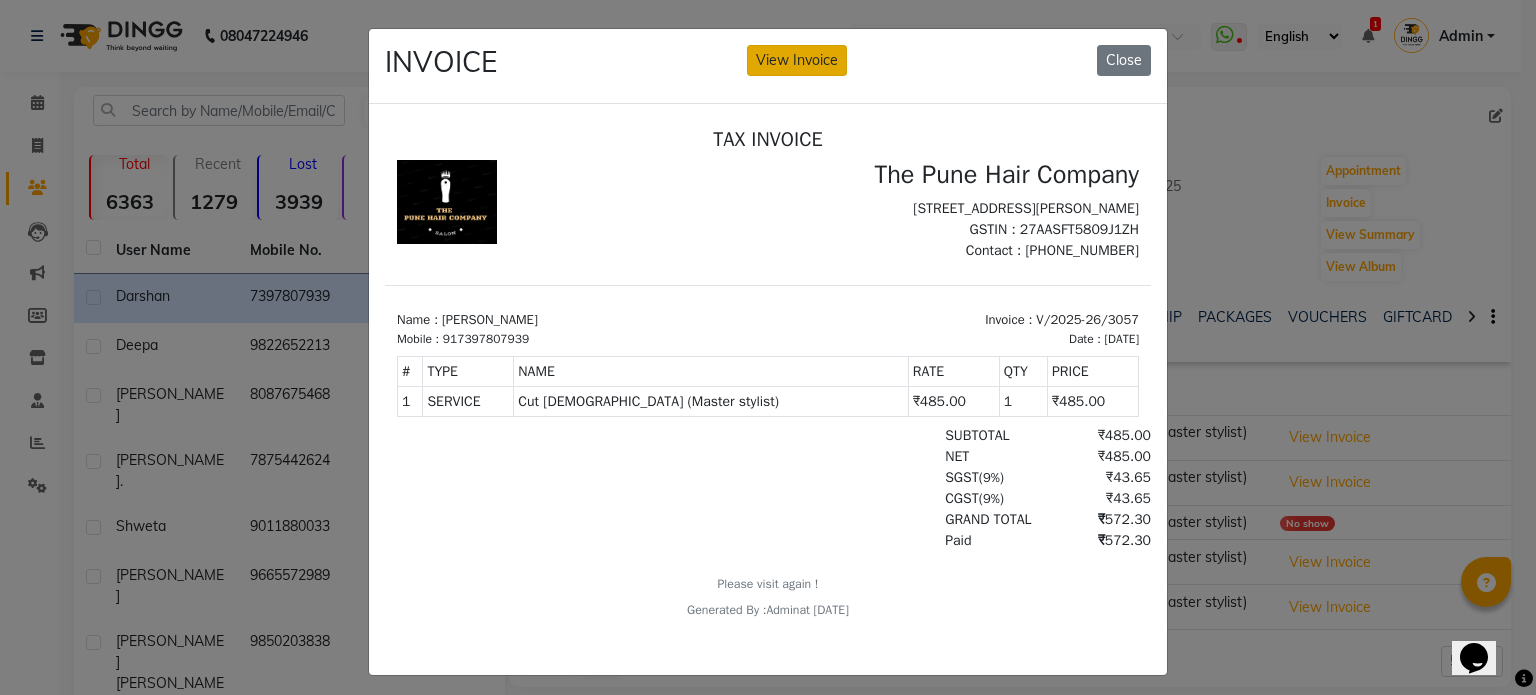 click on "View Invoice" 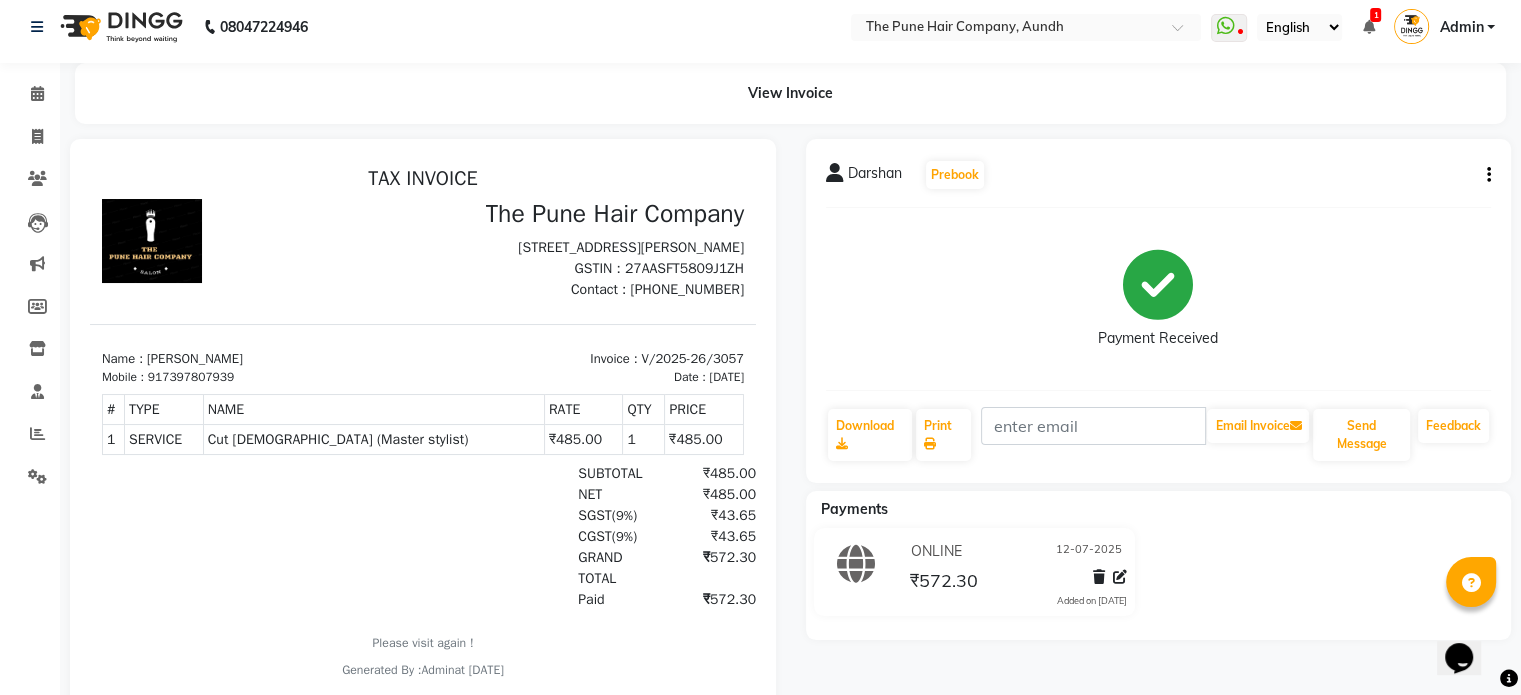 scroll, scrollTop: 75, scrollLeft: 0, axis: vertical 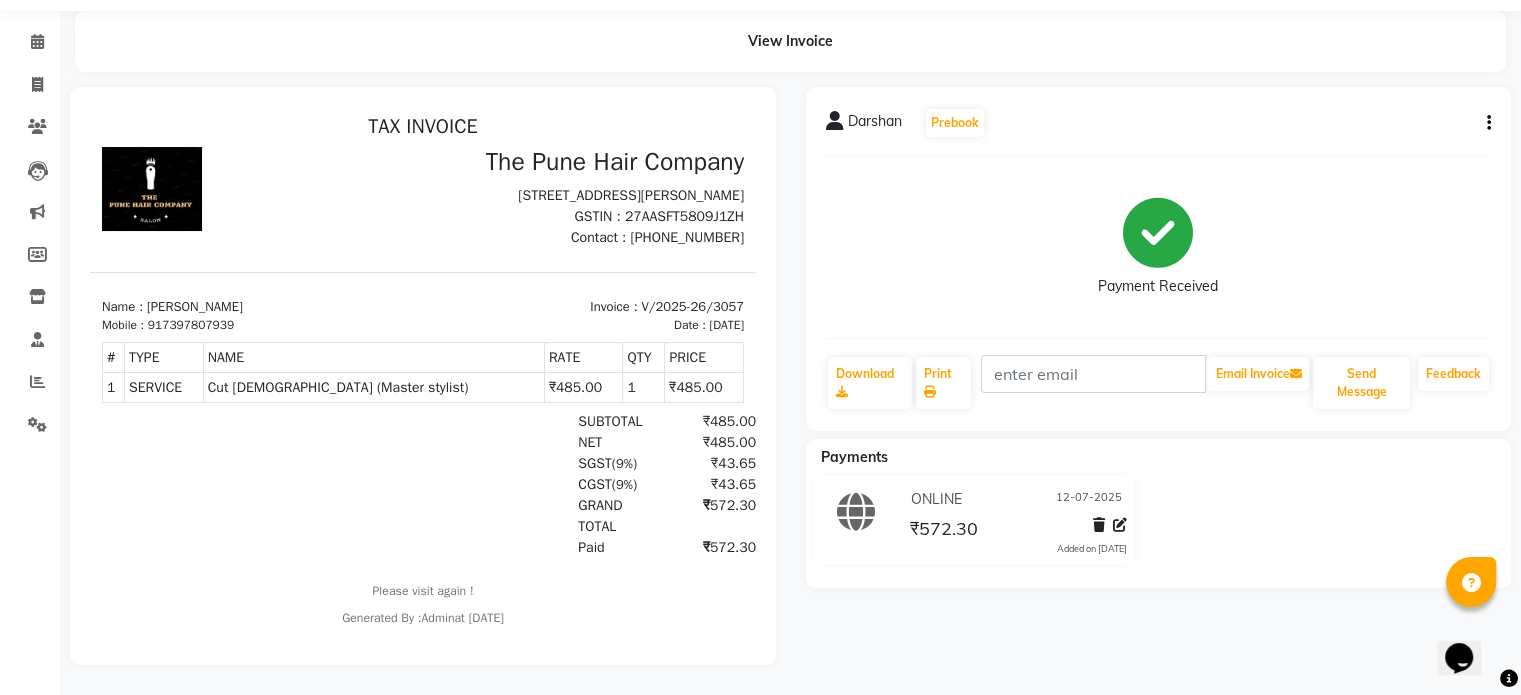 click on "Darshan   Prebook   Payment Received  Download  Print   Email Invoice   Send Message Feedback" 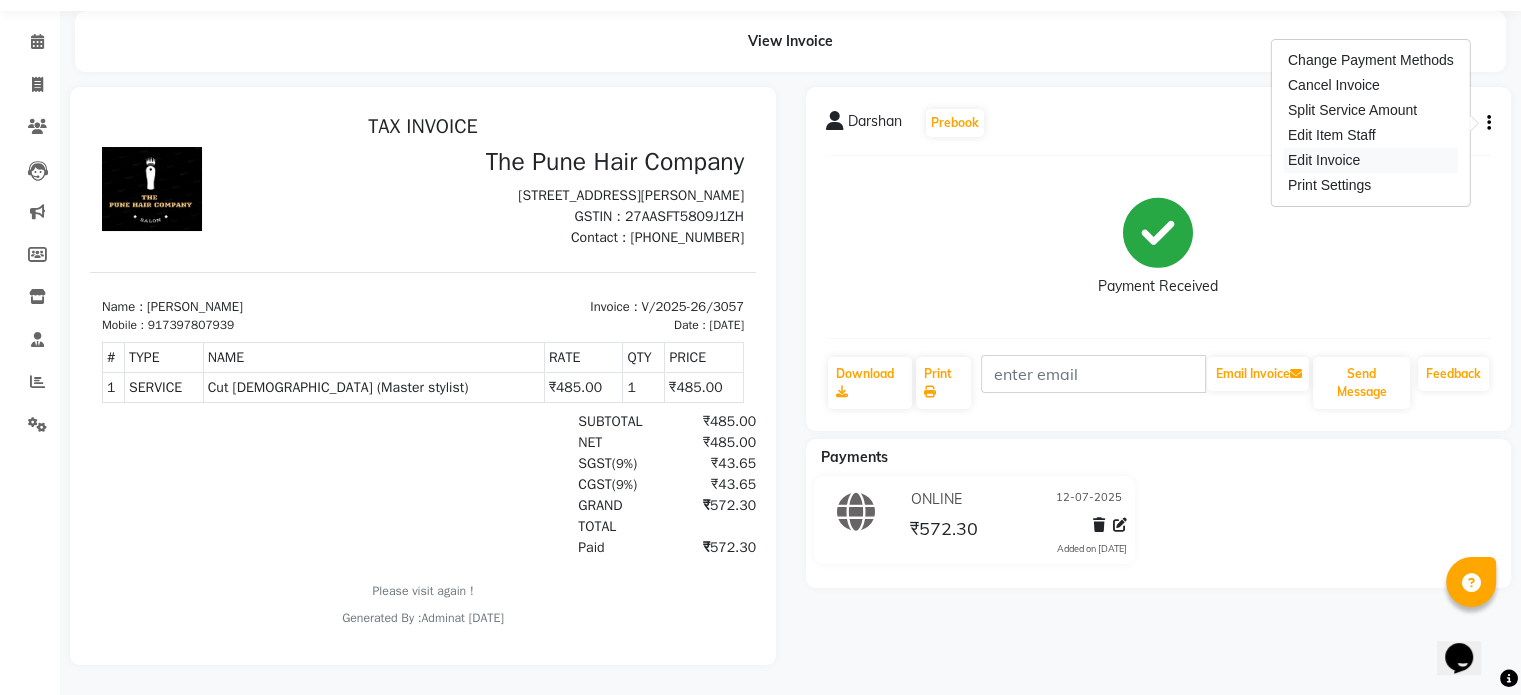 click on "Edit Invoice" at bounding box center [1371, 160] 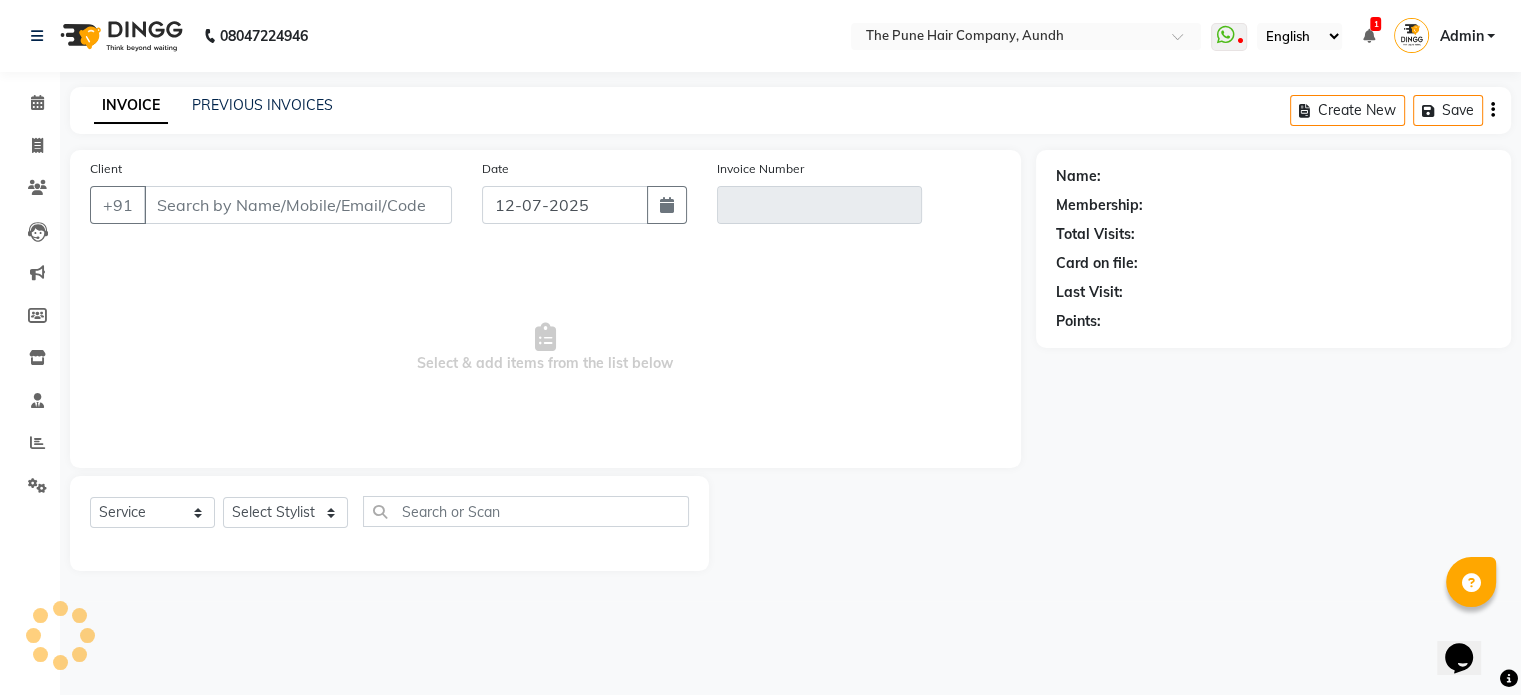 scroll, scrollTop: 0, scrollLeft: 0, axis: both 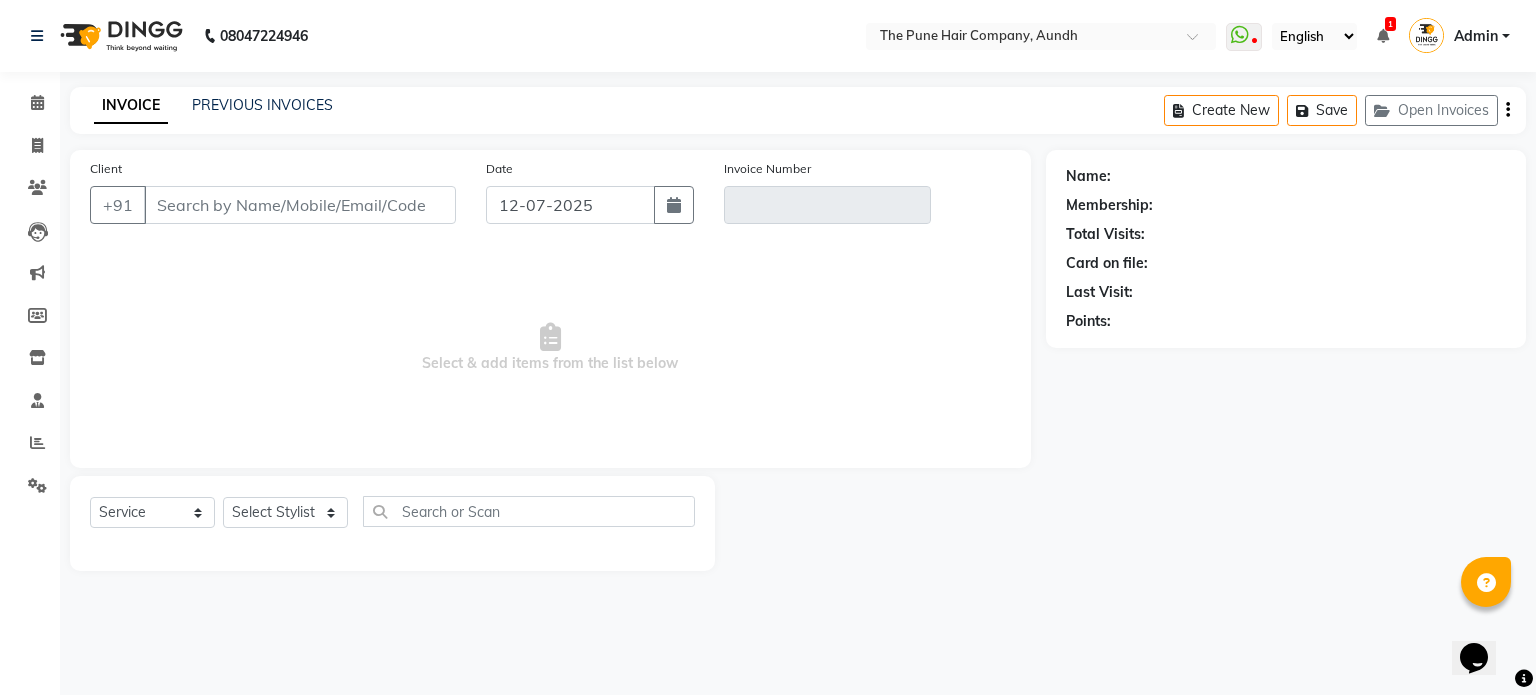 type on "7397807939" 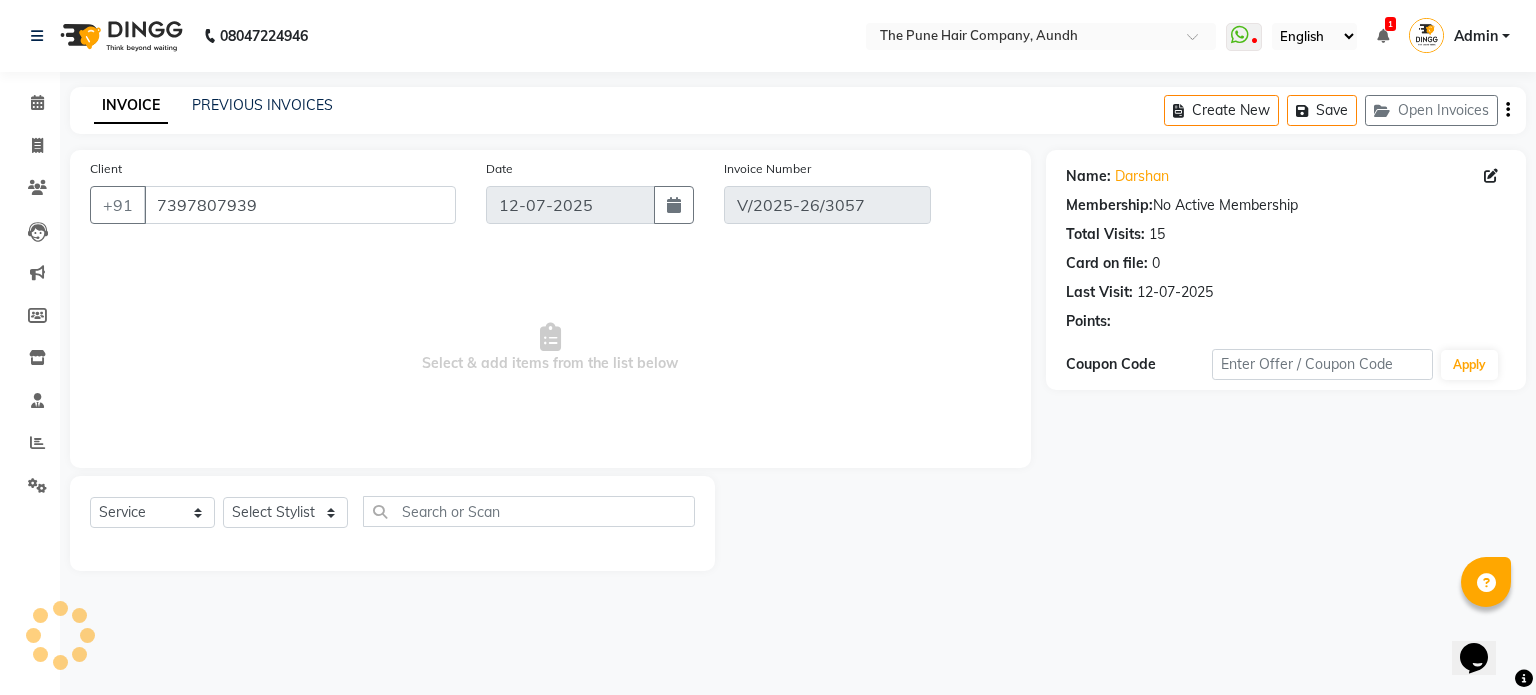 select on "select" 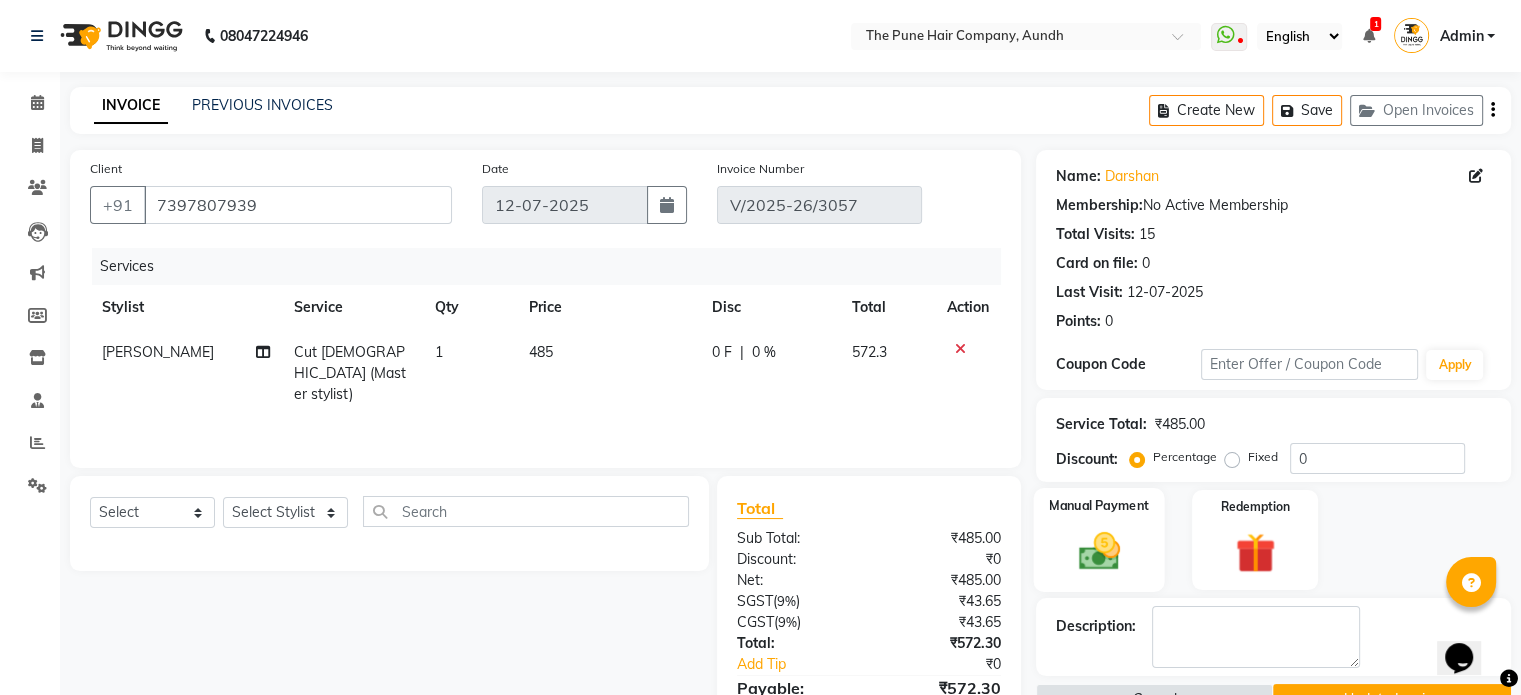 click 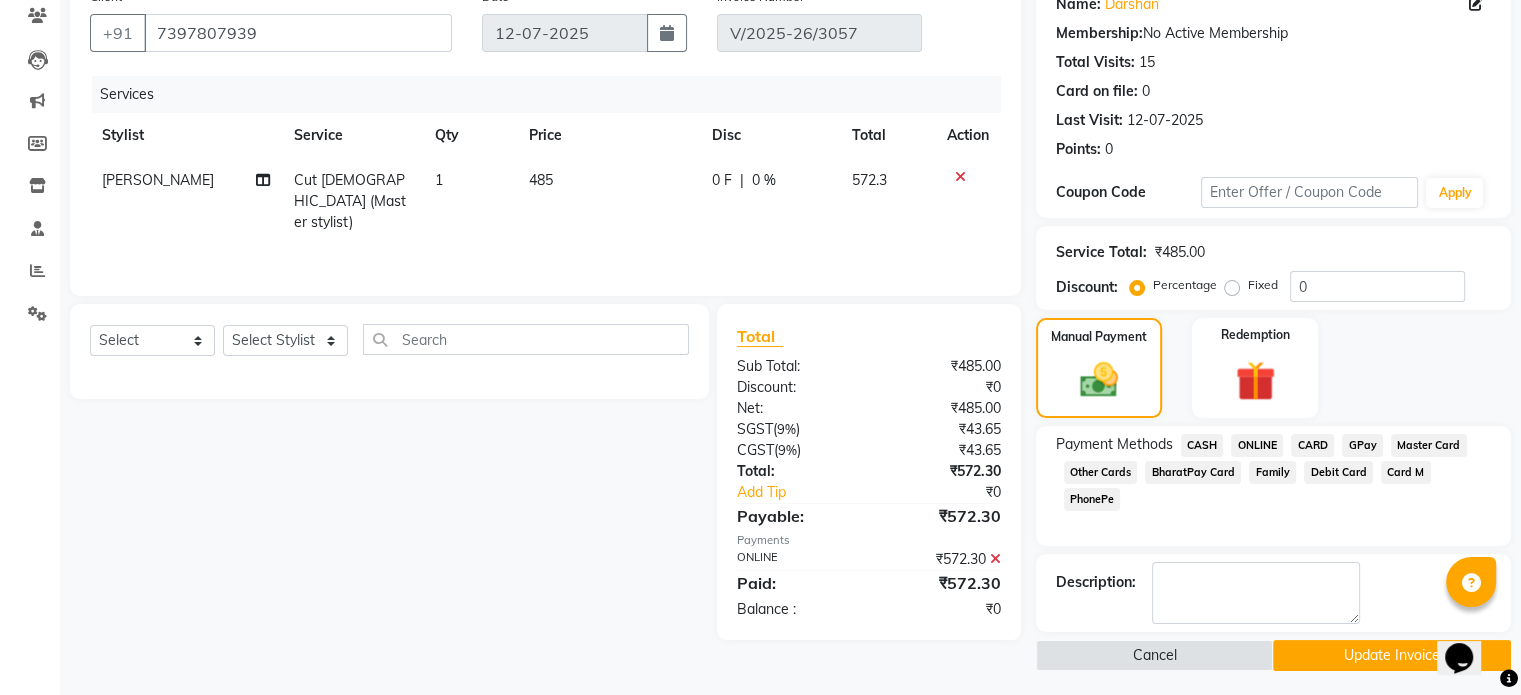 scroll, scrollTop: 176, scrollLeft: 0, axis: vertical 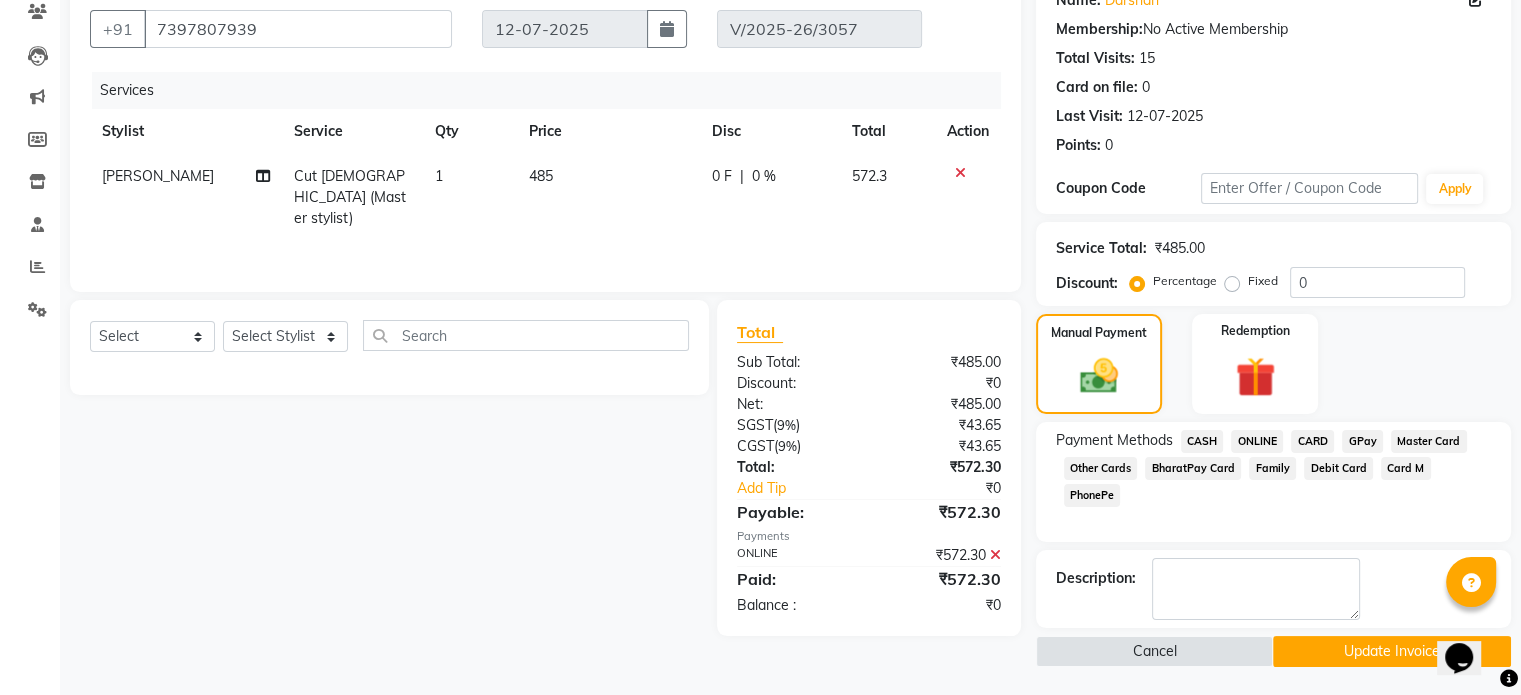 click 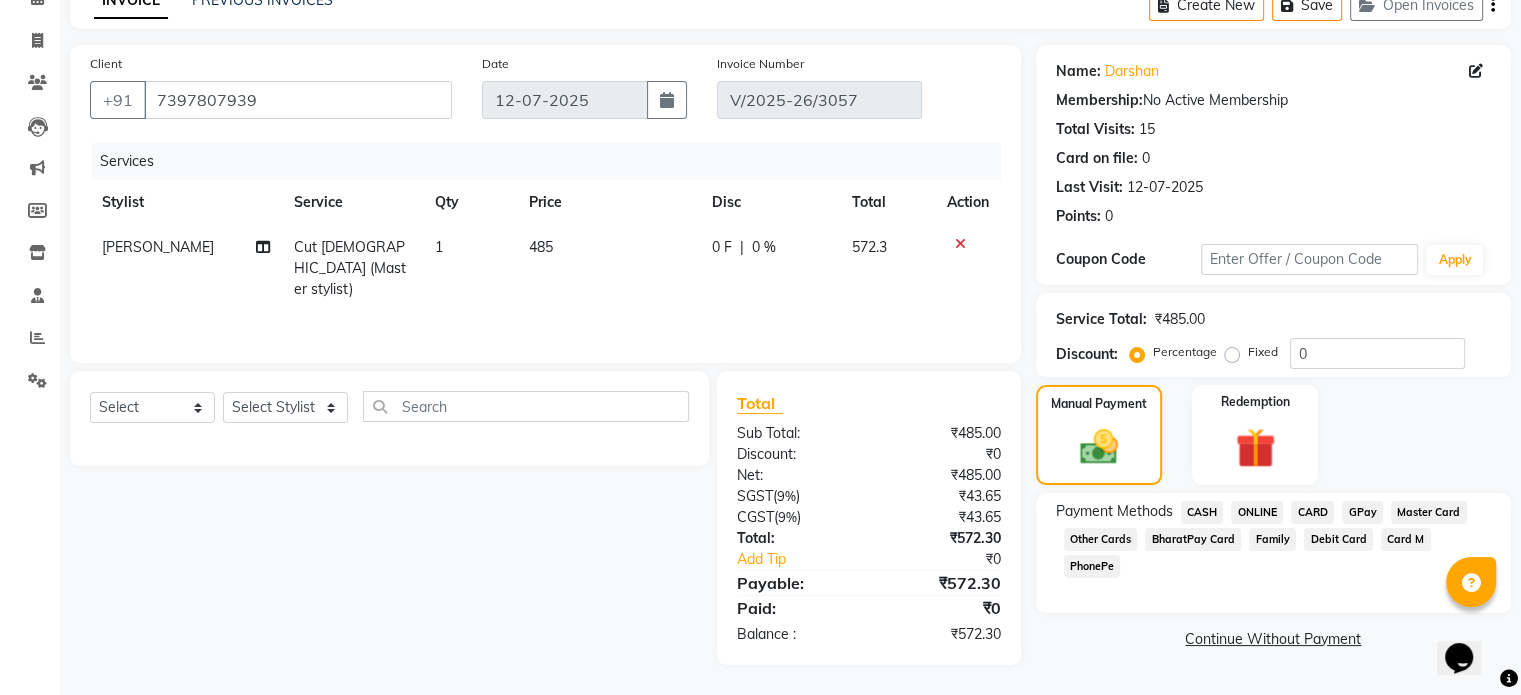 scroll, scrollTop: 105, scrollLeft: 0, axis: vertical 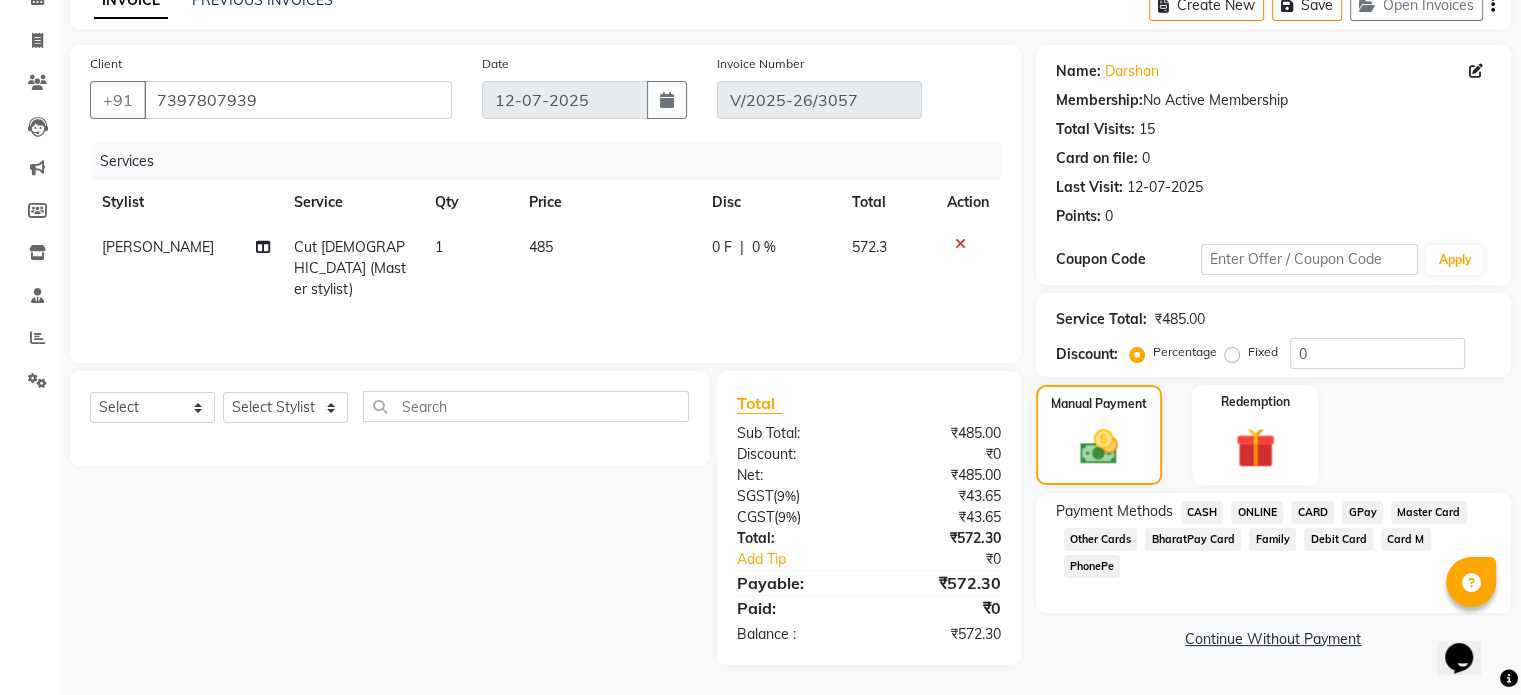 click on "CASH" 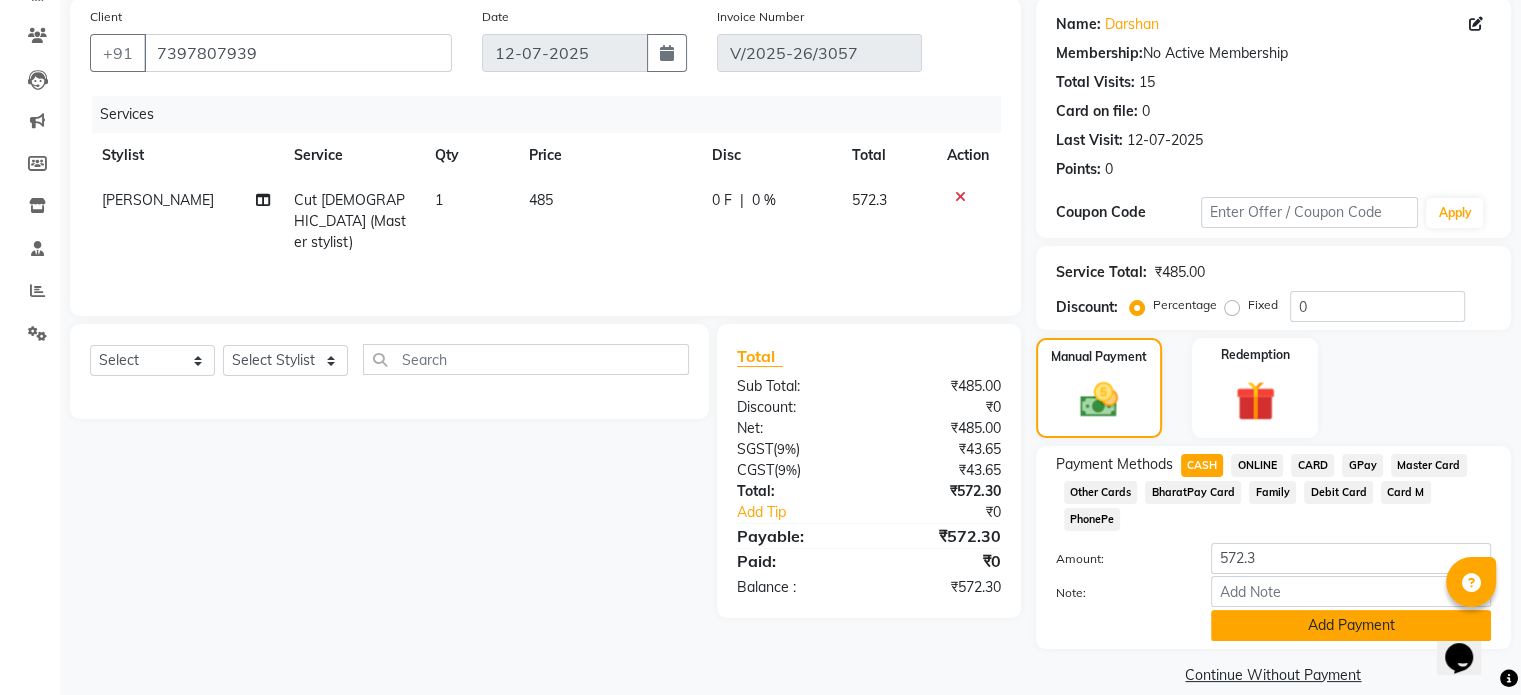 click on "Add Payment" 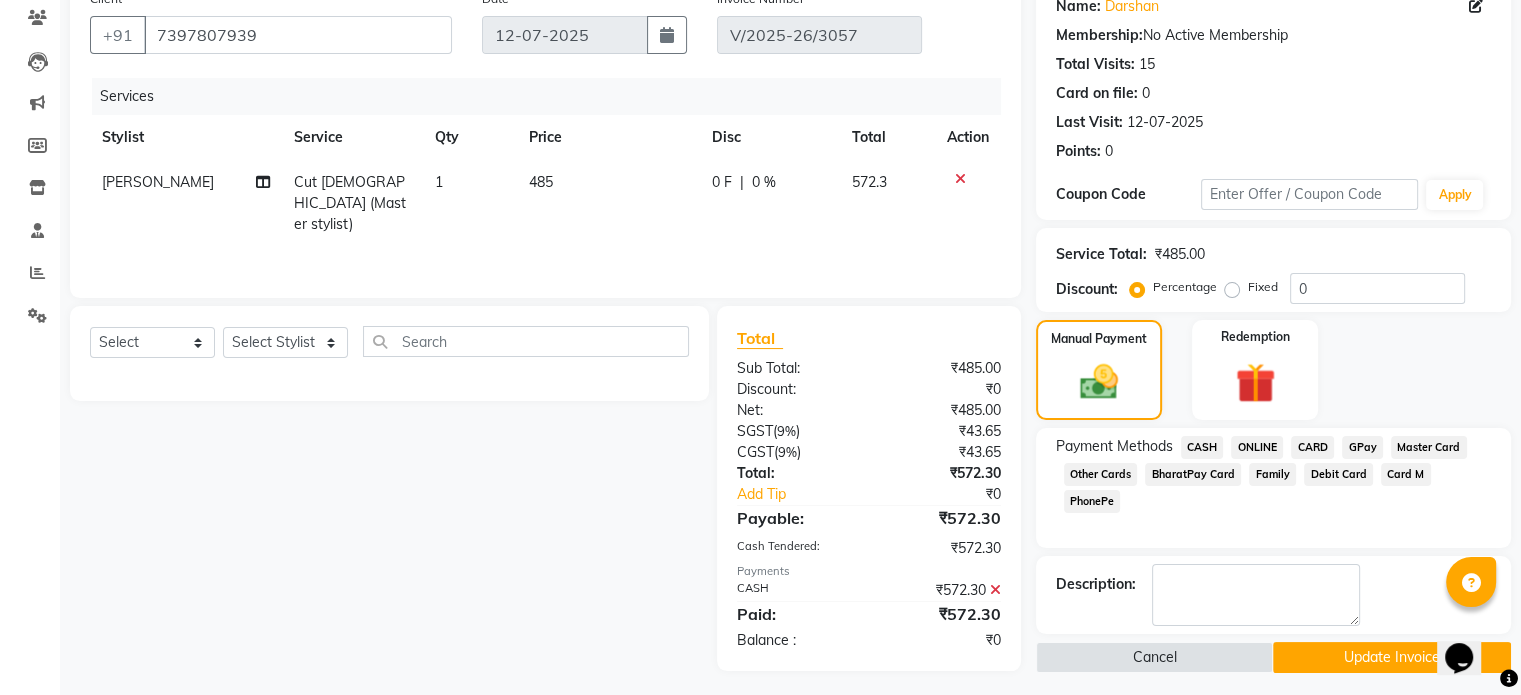 scroll, scrollTop: 176, scrollLeft: 0, axis: vertical 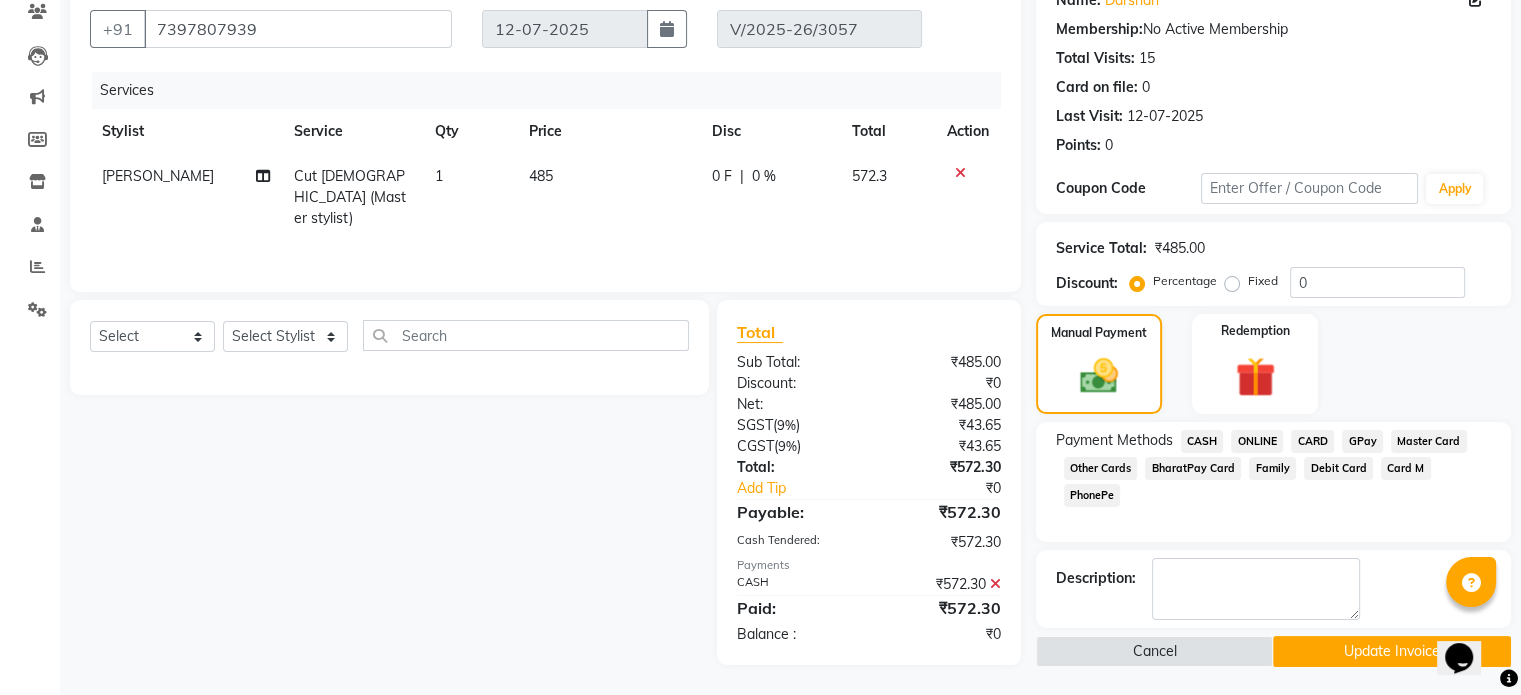 click on "Update Invoice" 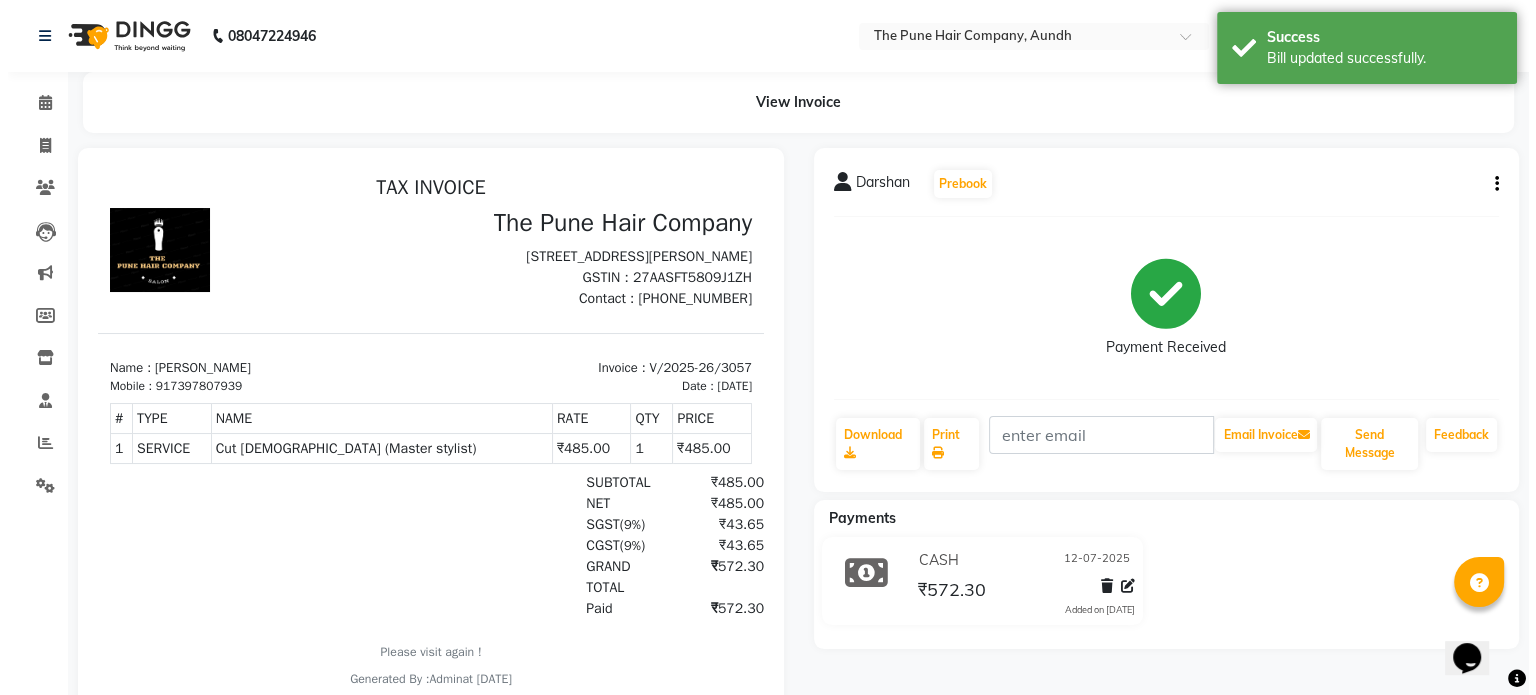 scroll, scrollTop: 0, scrollLeft: 0, axis: both 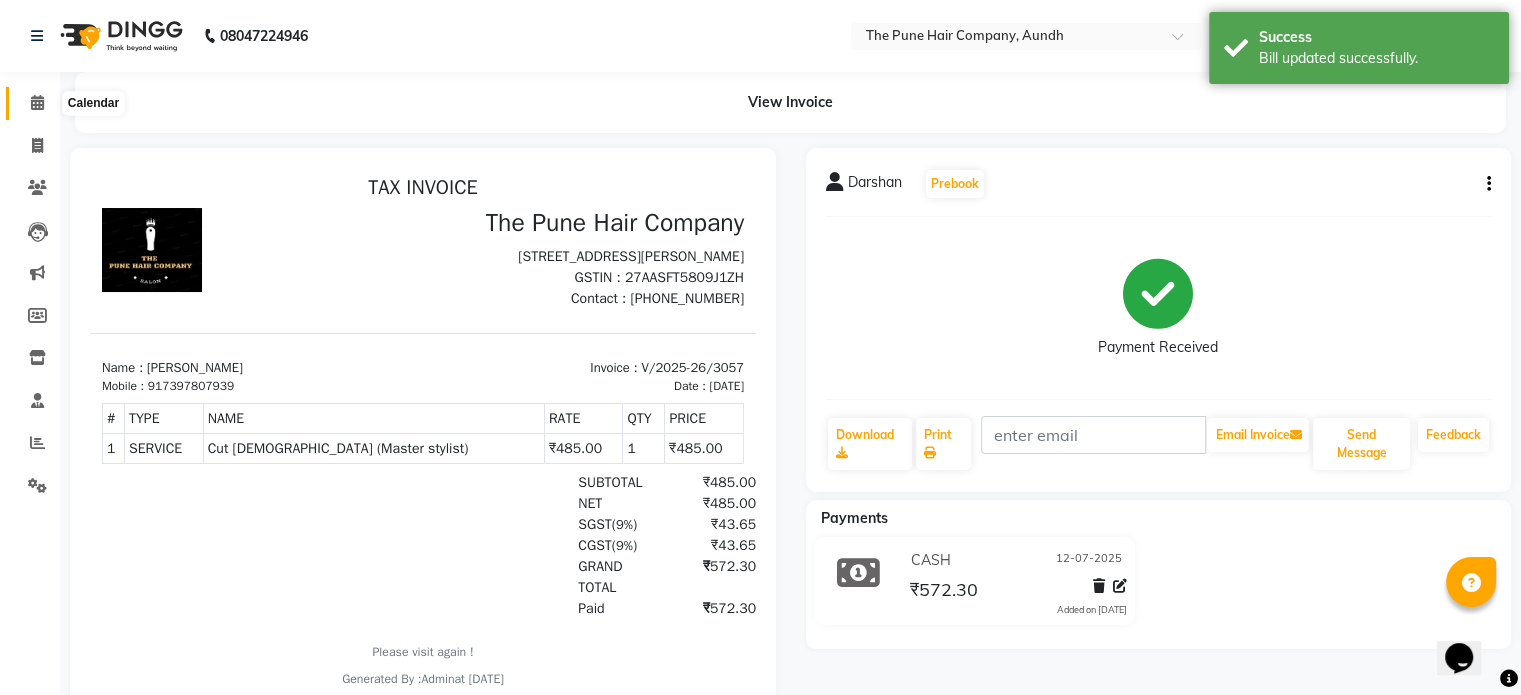 click 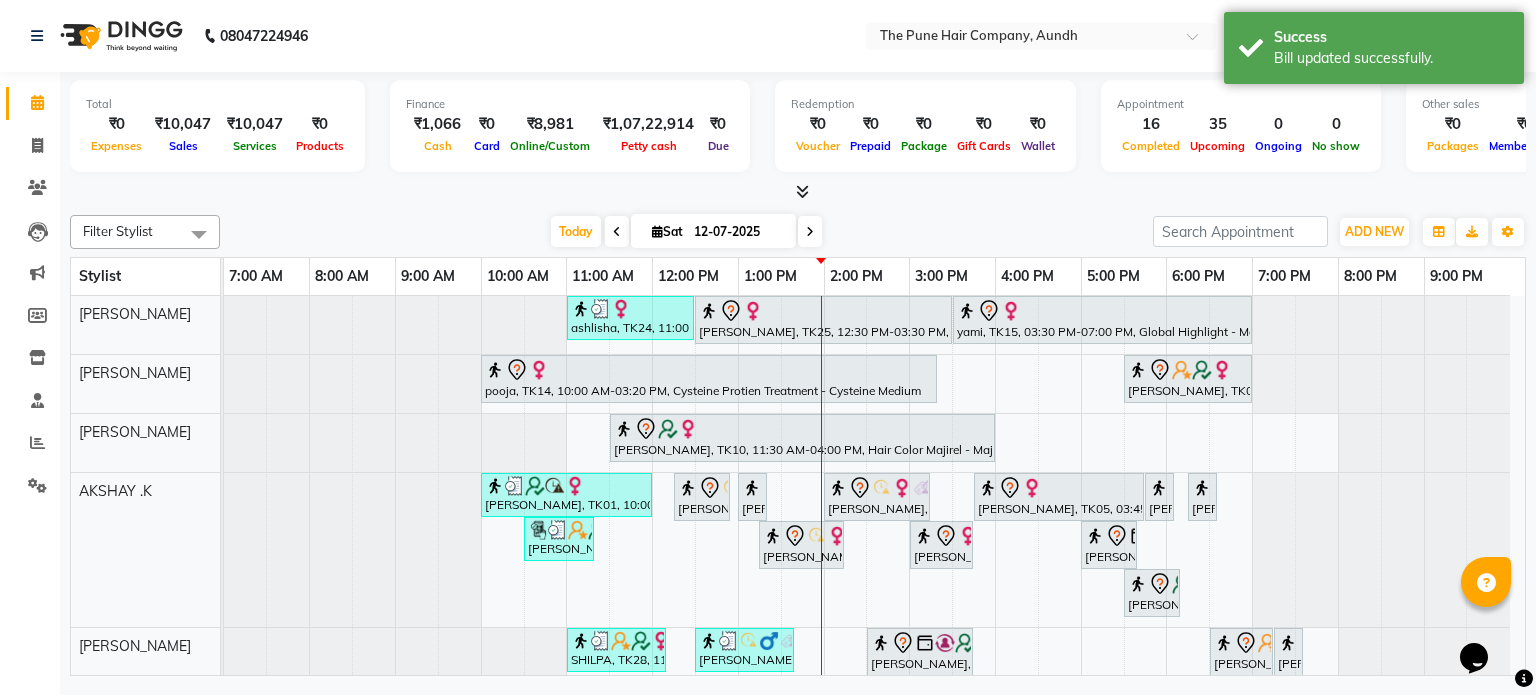 scroll, scrollTop: 500, scrollLeft: 0, axis: vertical 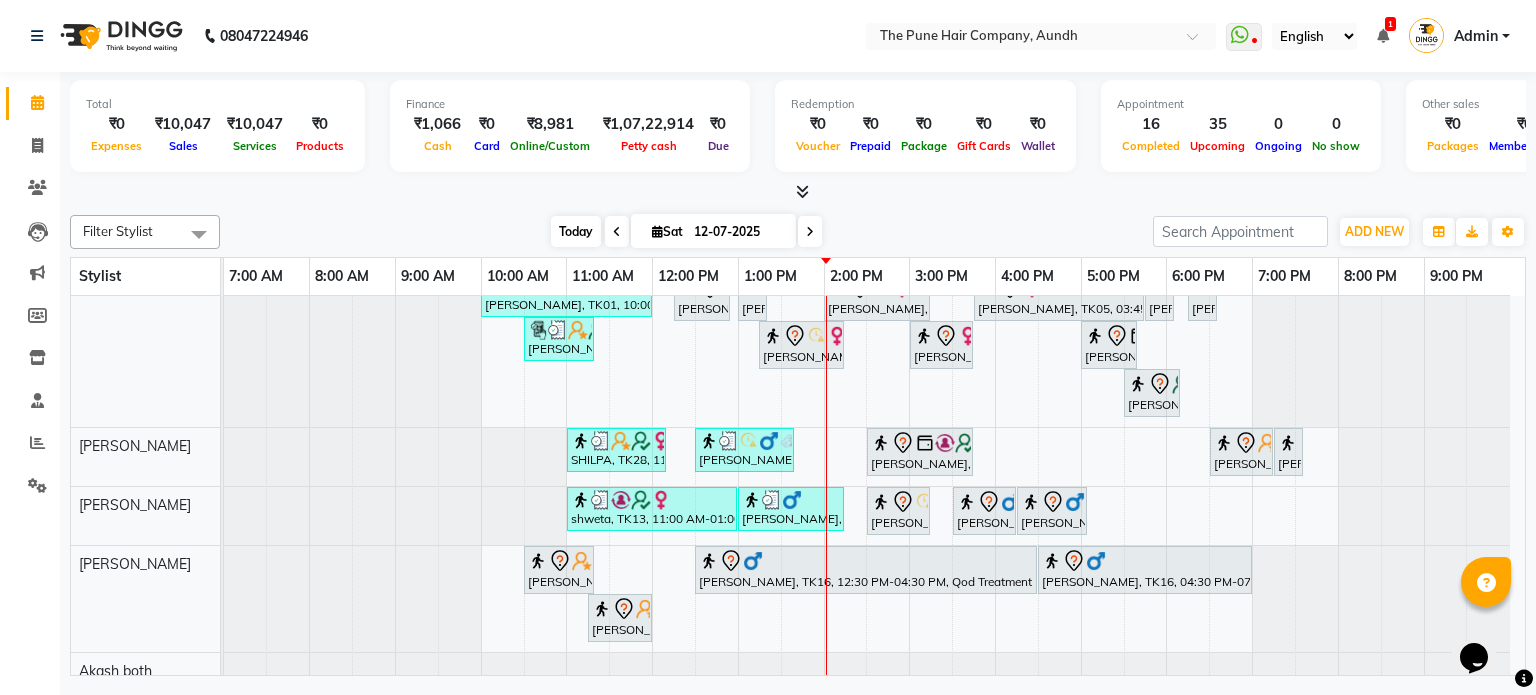 click on "Today" at bounding box center [576, 231] 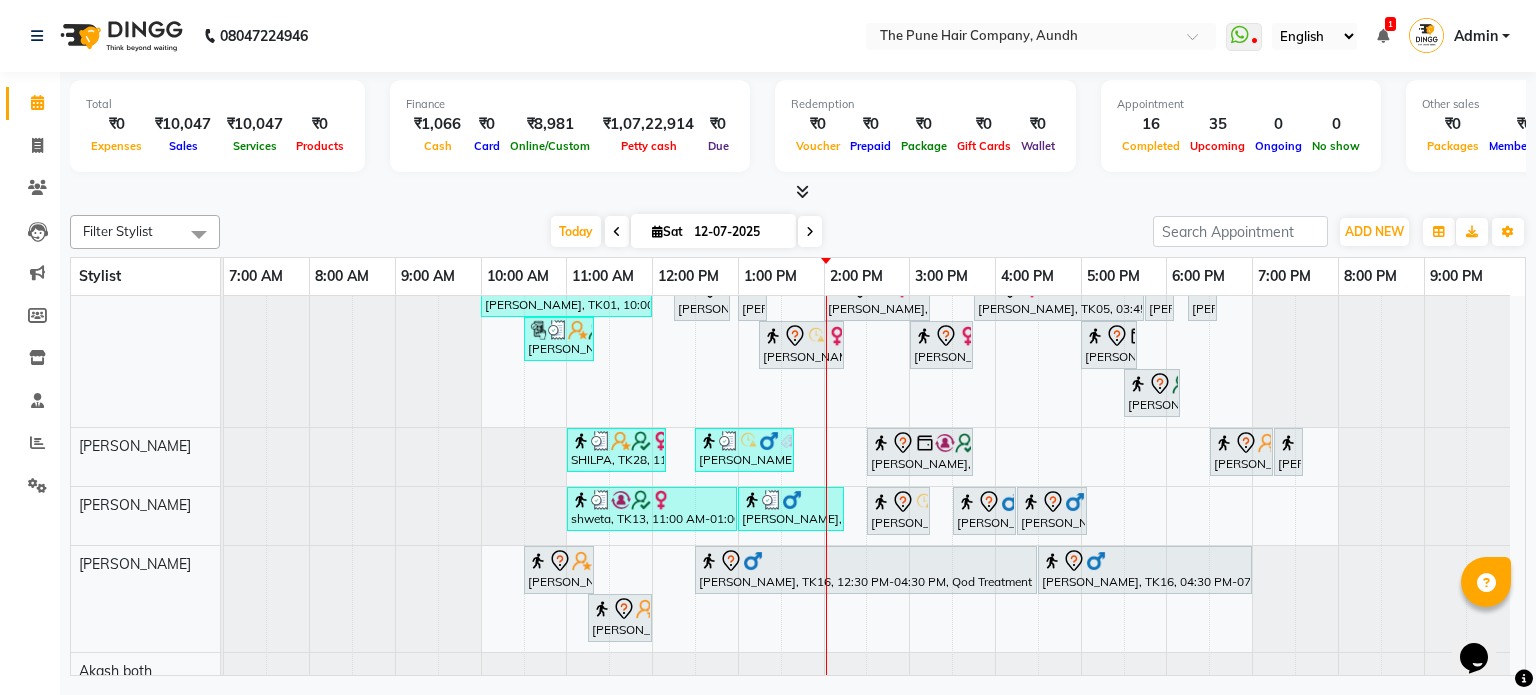 scroll, scrollTop: 488, scrollLeft: 0, axis: vertical 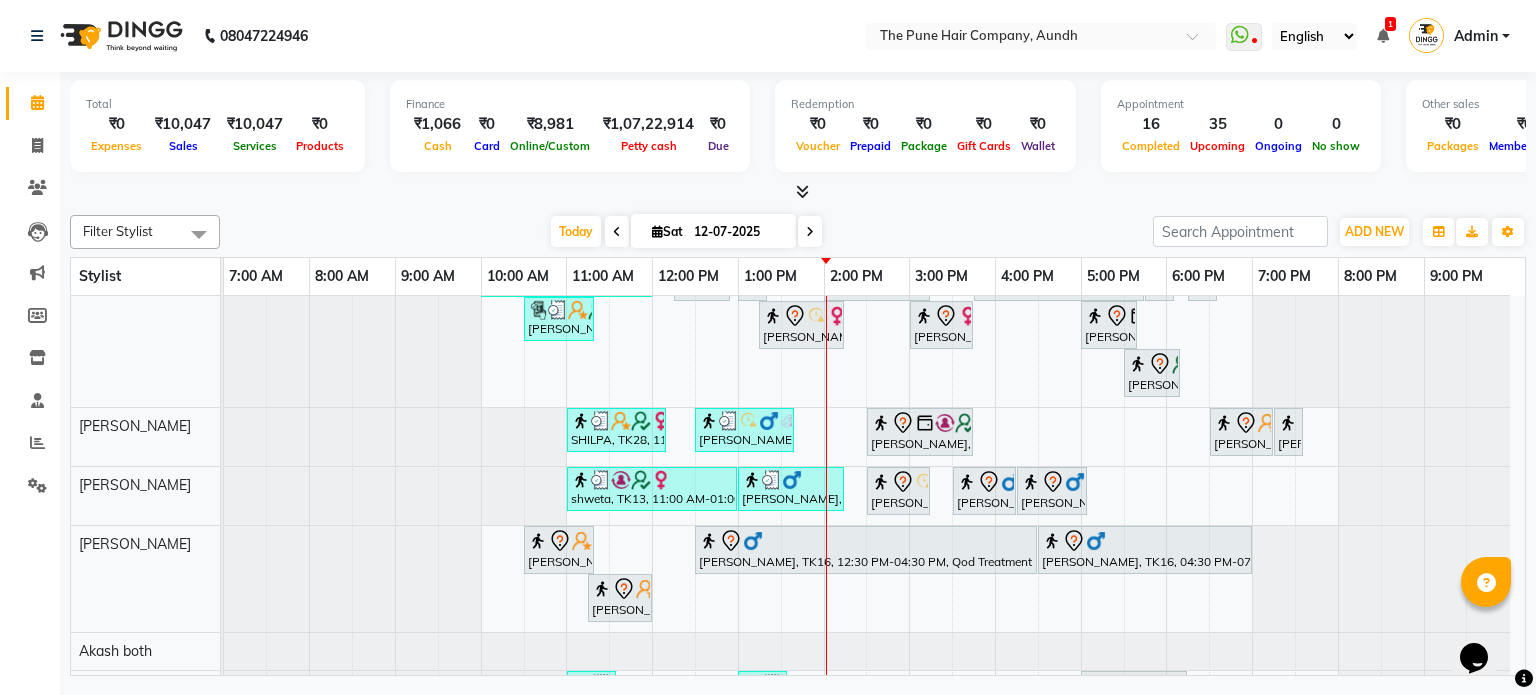 click at bounding box center [810, 231] 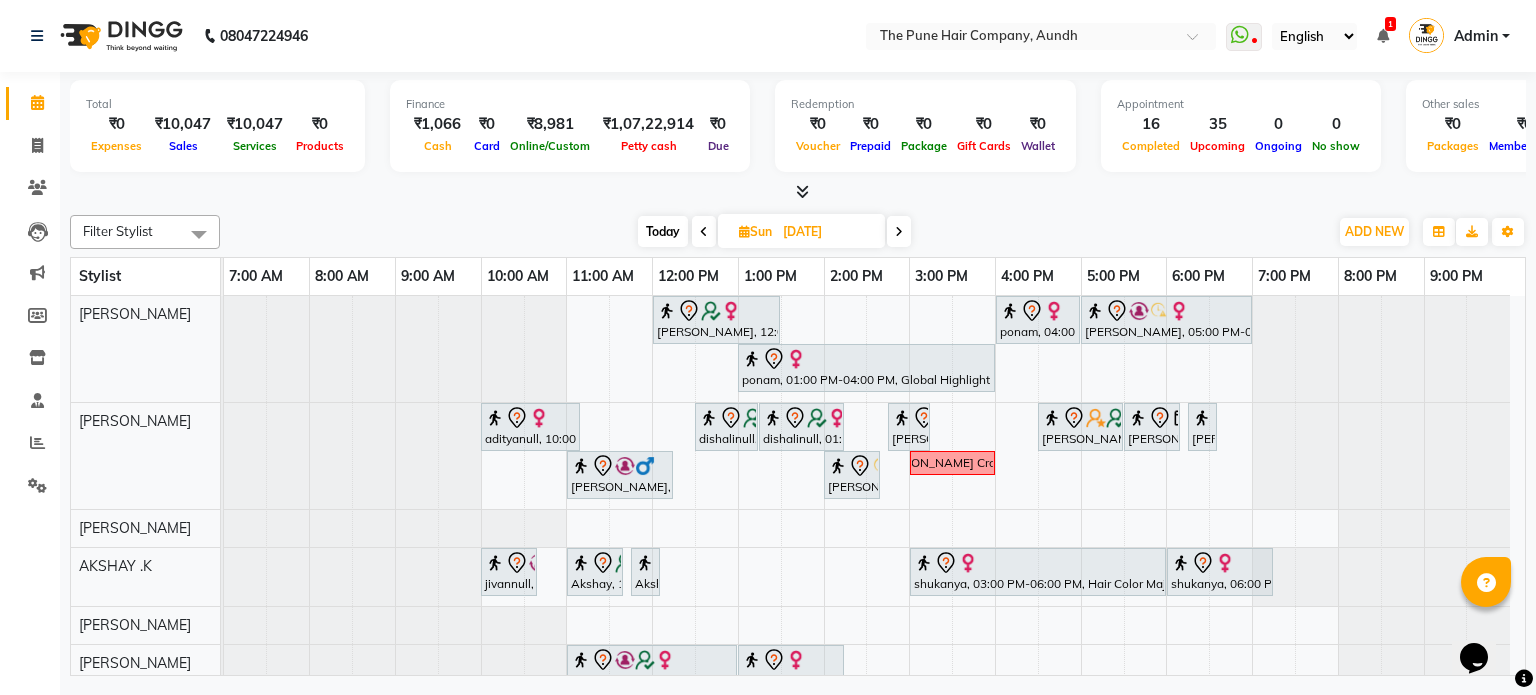 click at bounding box center [899, 232] 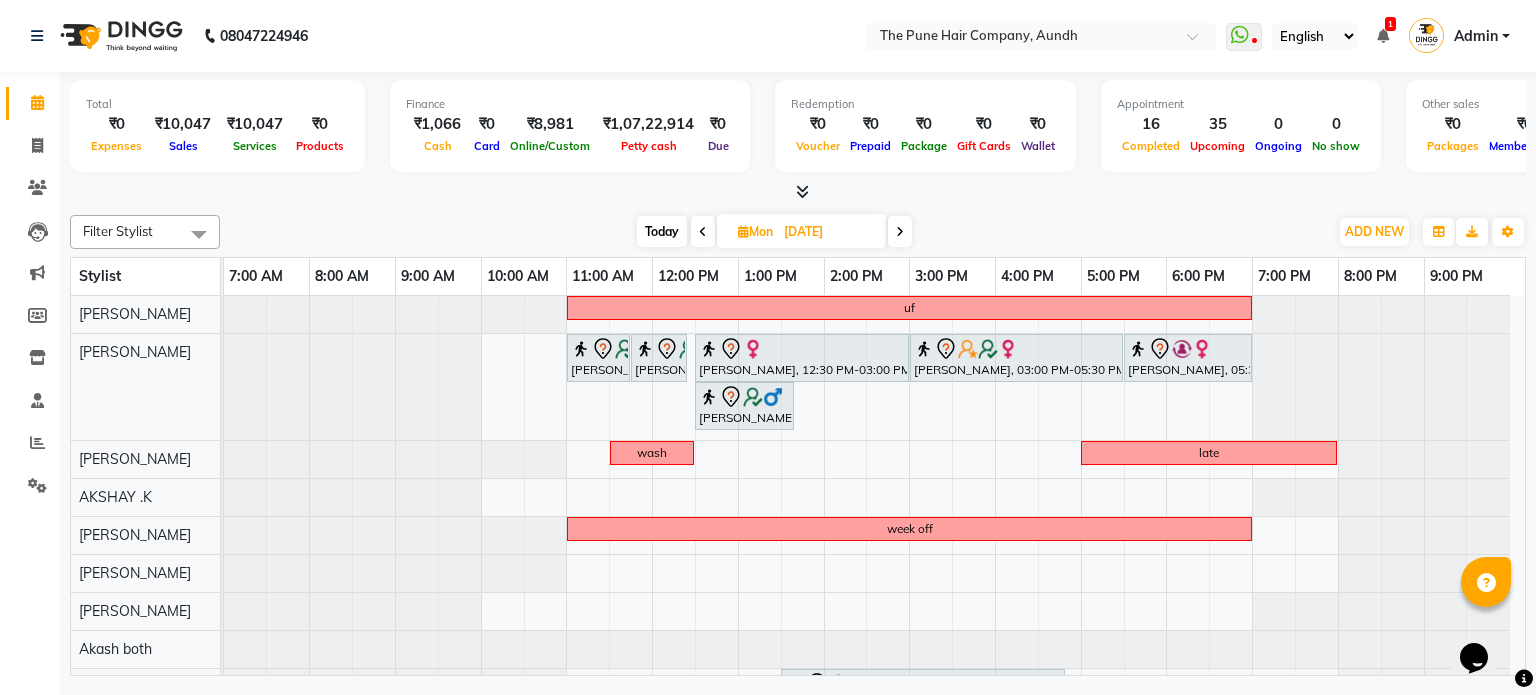 click at bounding box center (900, 231) 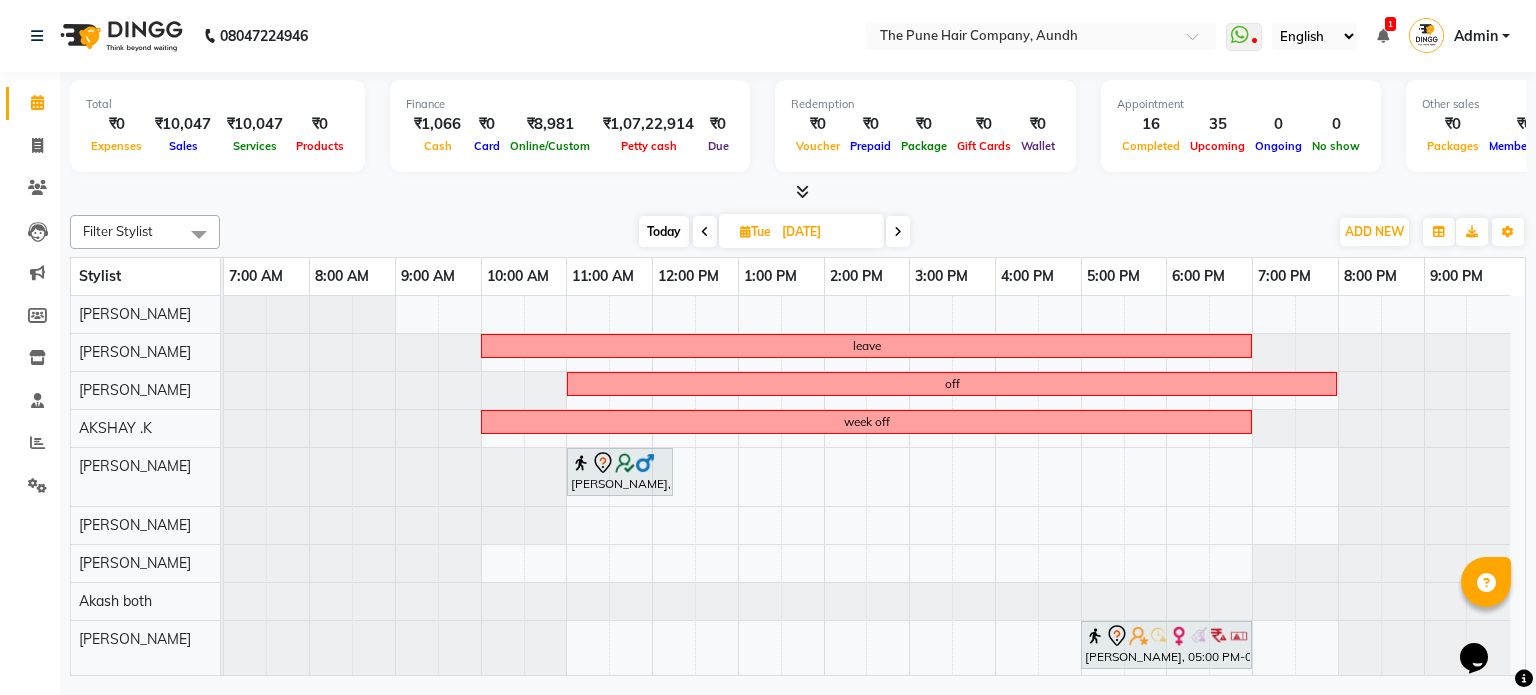 click at bounding box center [898, 231] 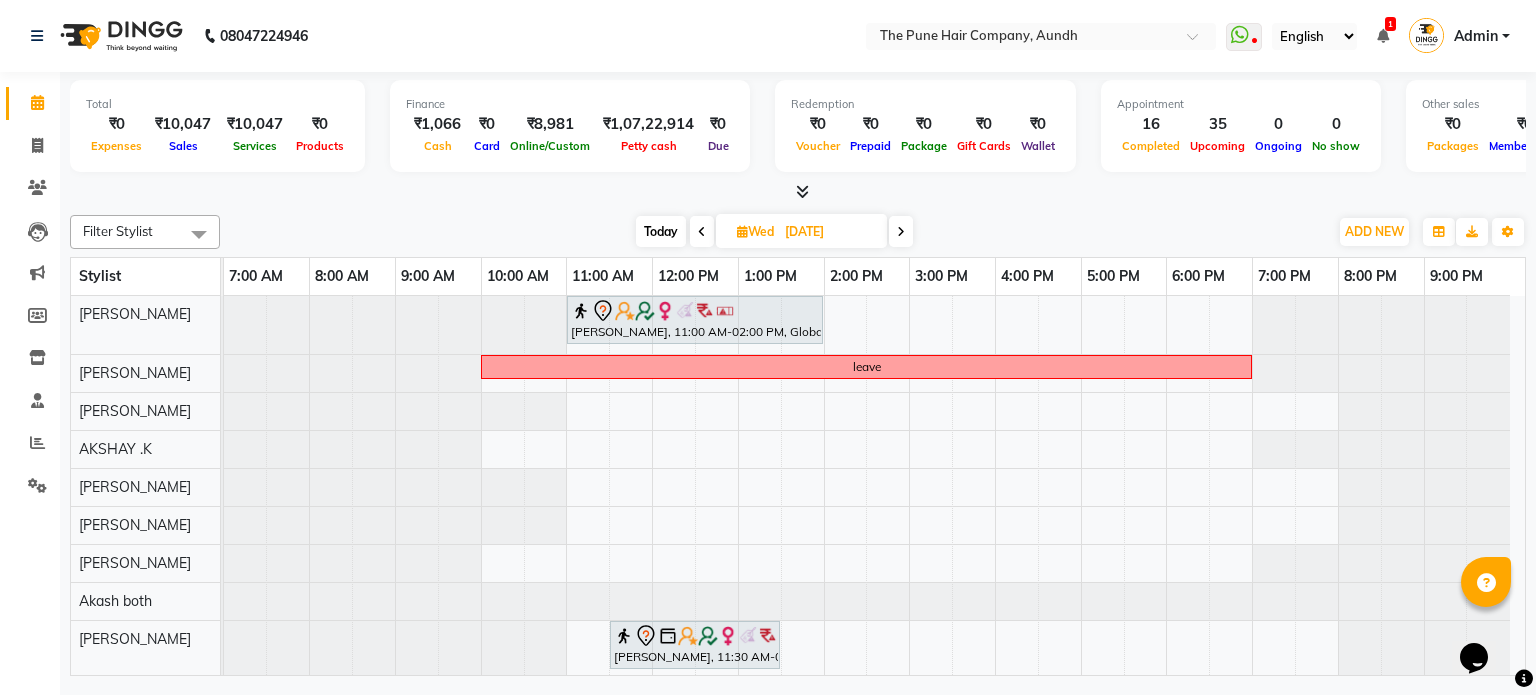 click at bounding box center [901, 232] 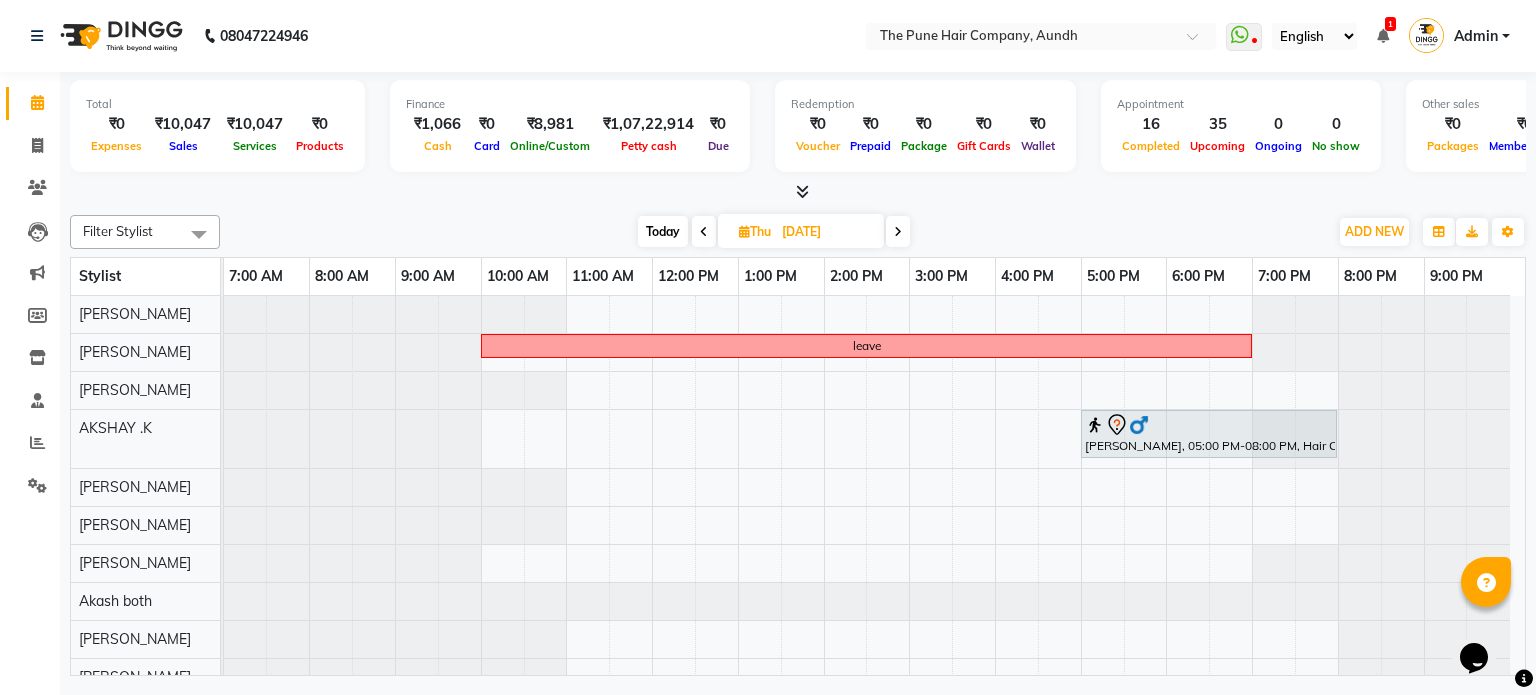 click at bounding box center [898, 232] 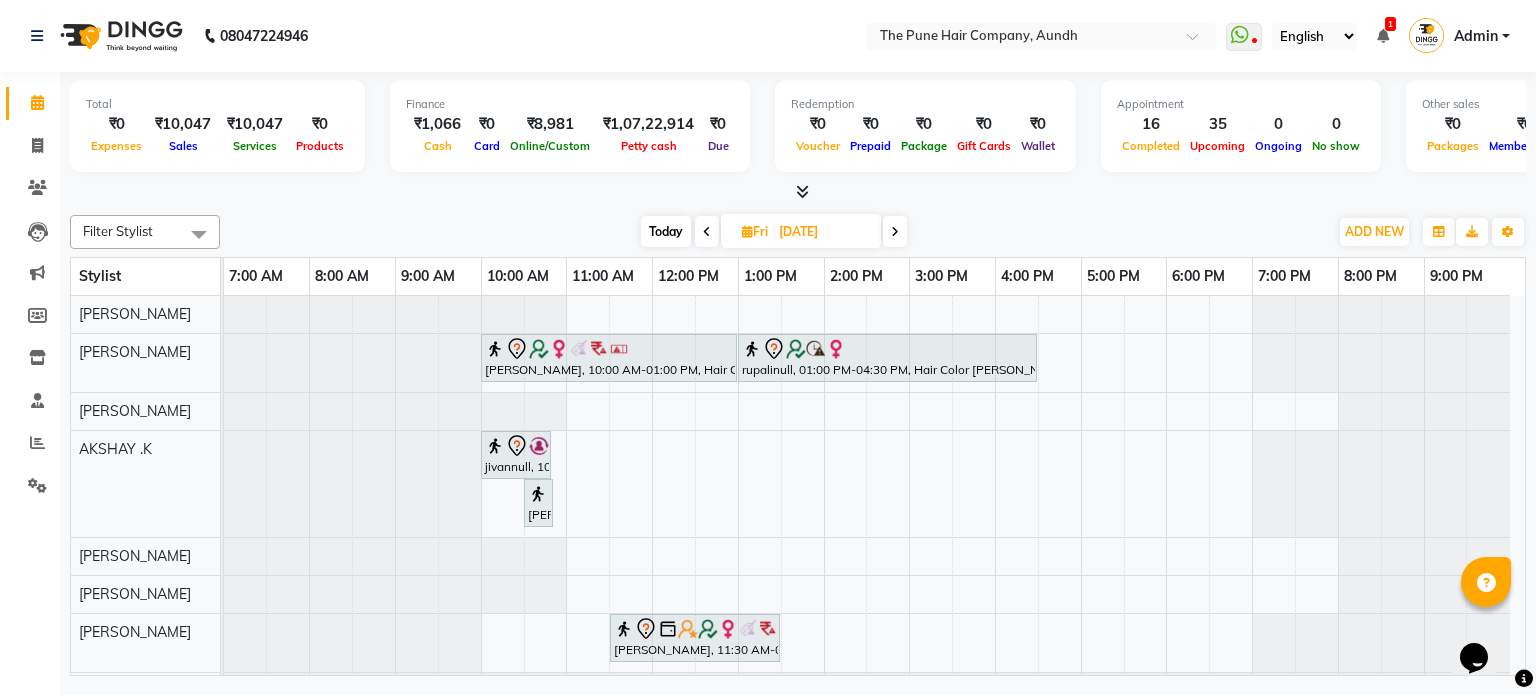 click at bounding box center [895, 232] 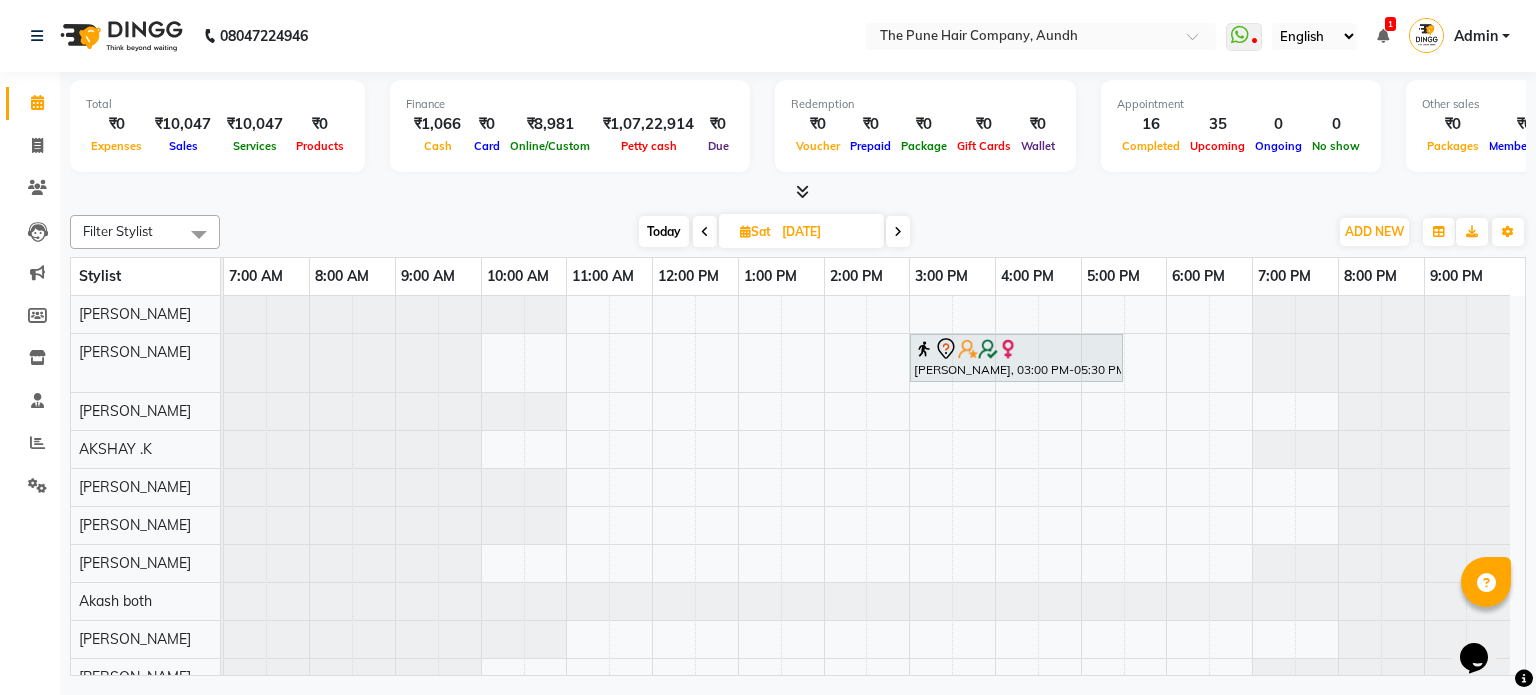 click at bounding box center [898, 232] 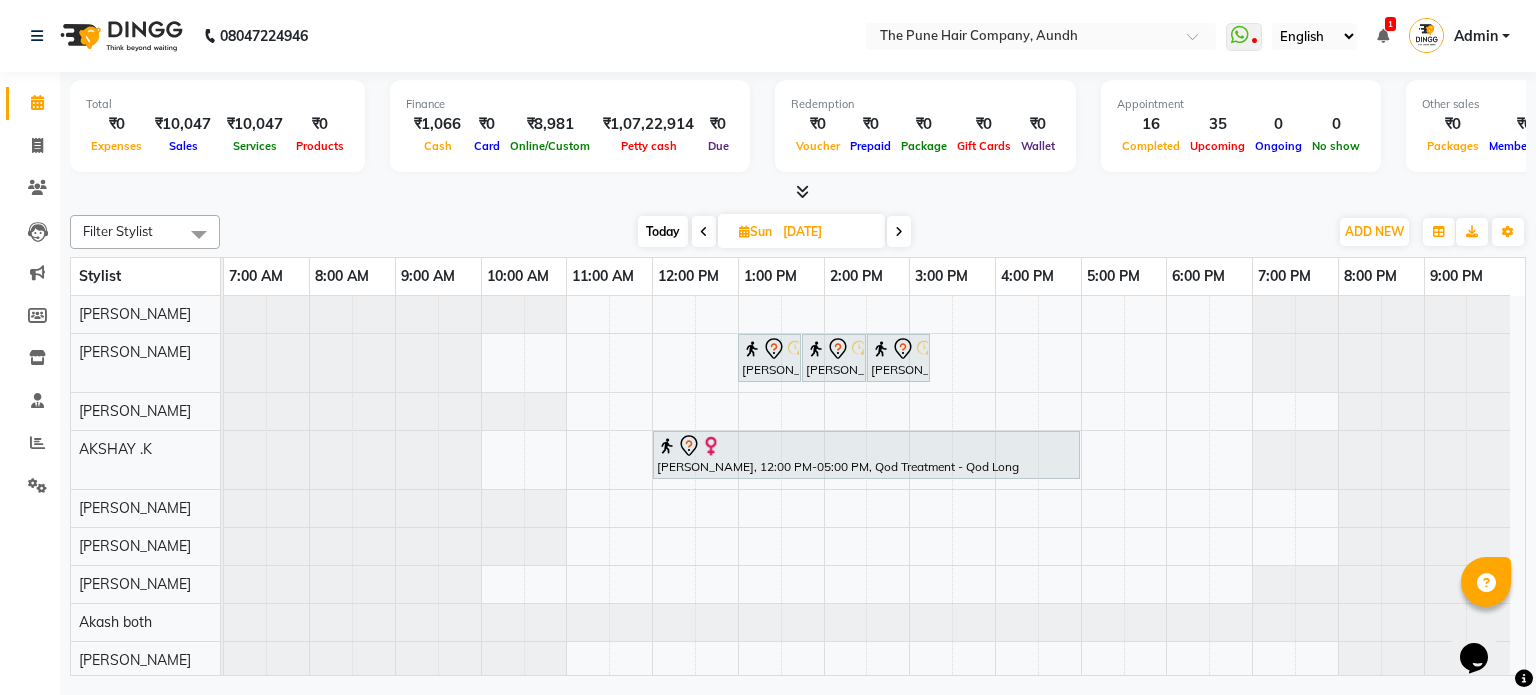click at bounding box center [899, 231] 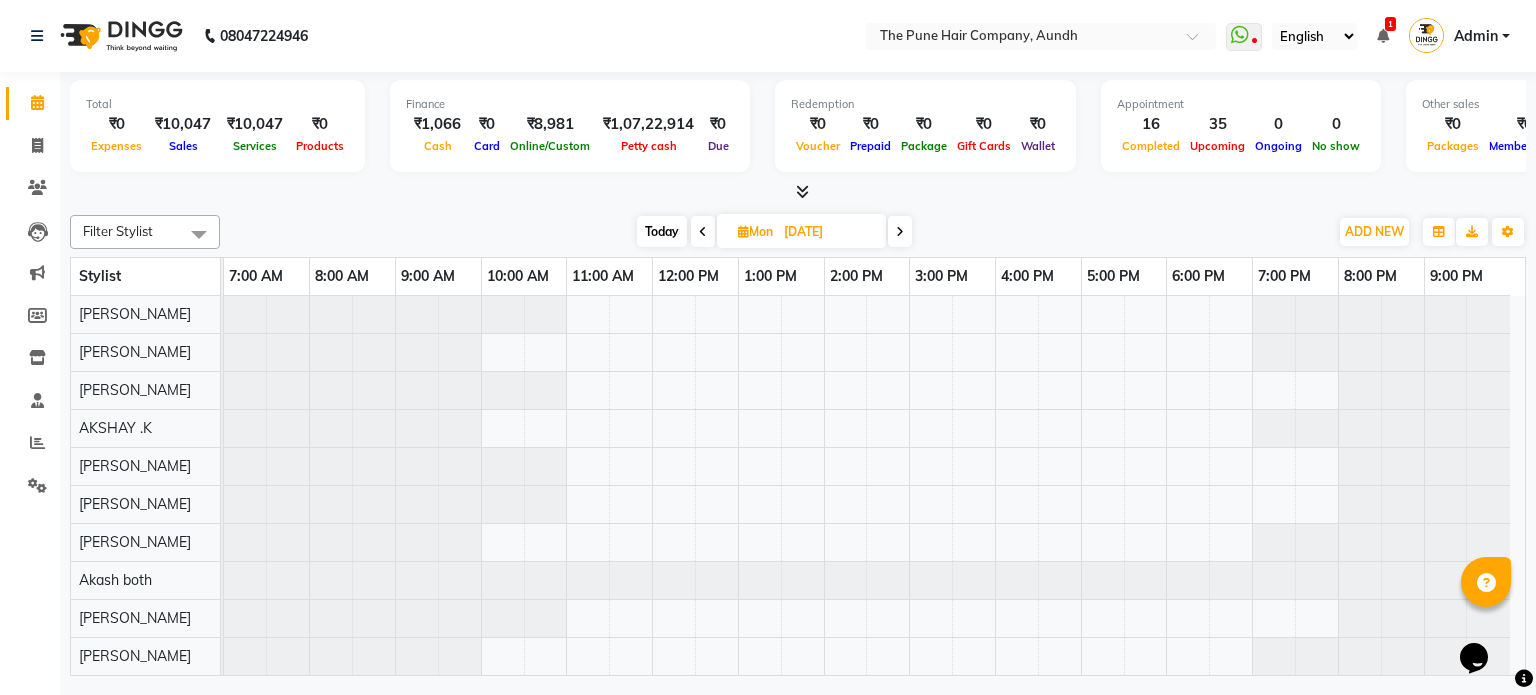 click at bounding box center (703, 232) 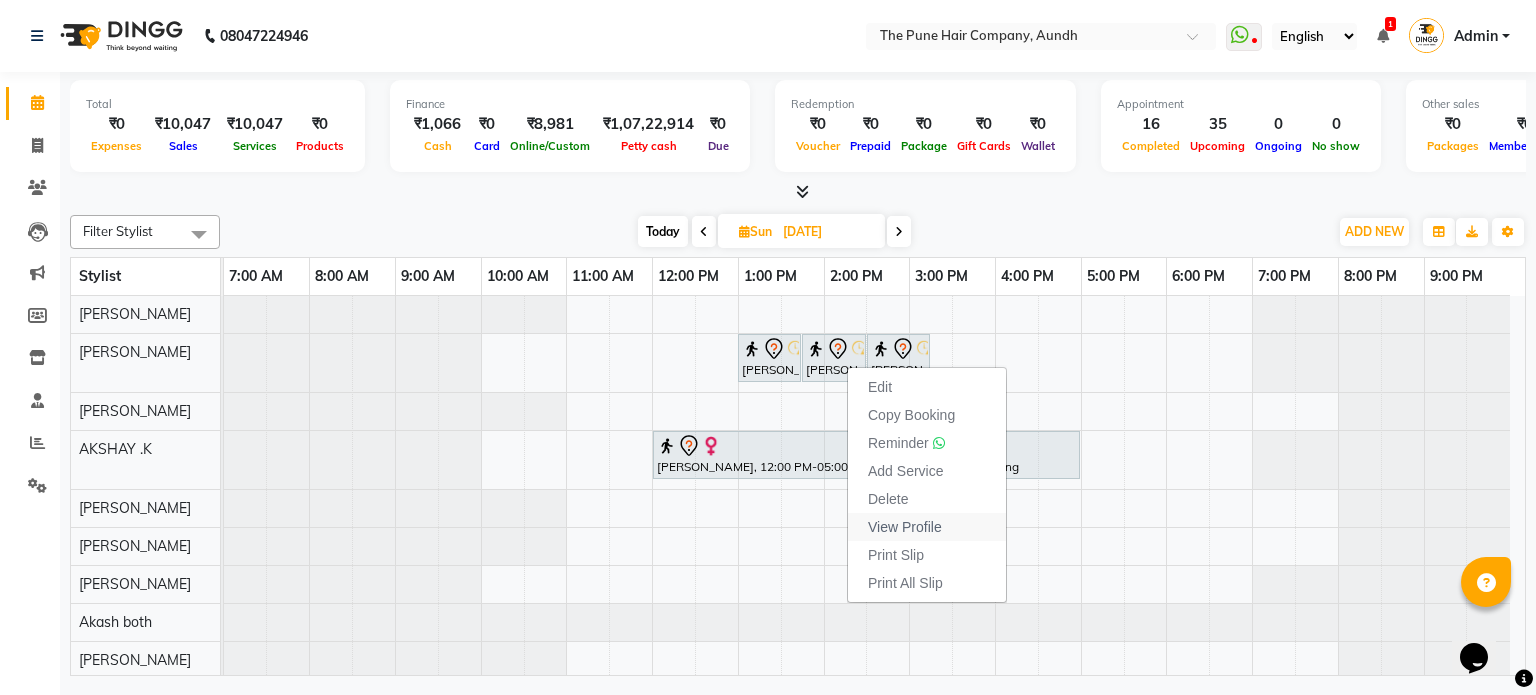click on "View Profile" at bounding box center [905, 527] 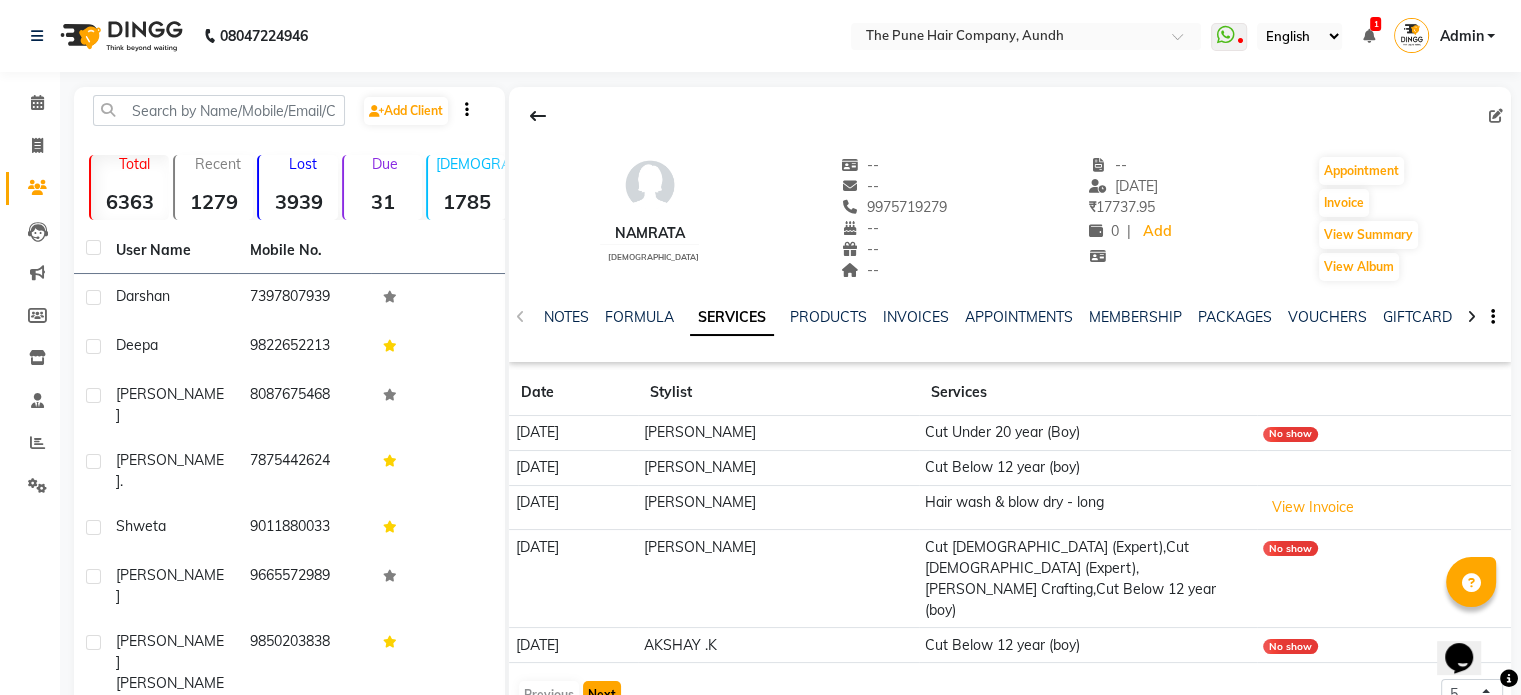 click on "Next" 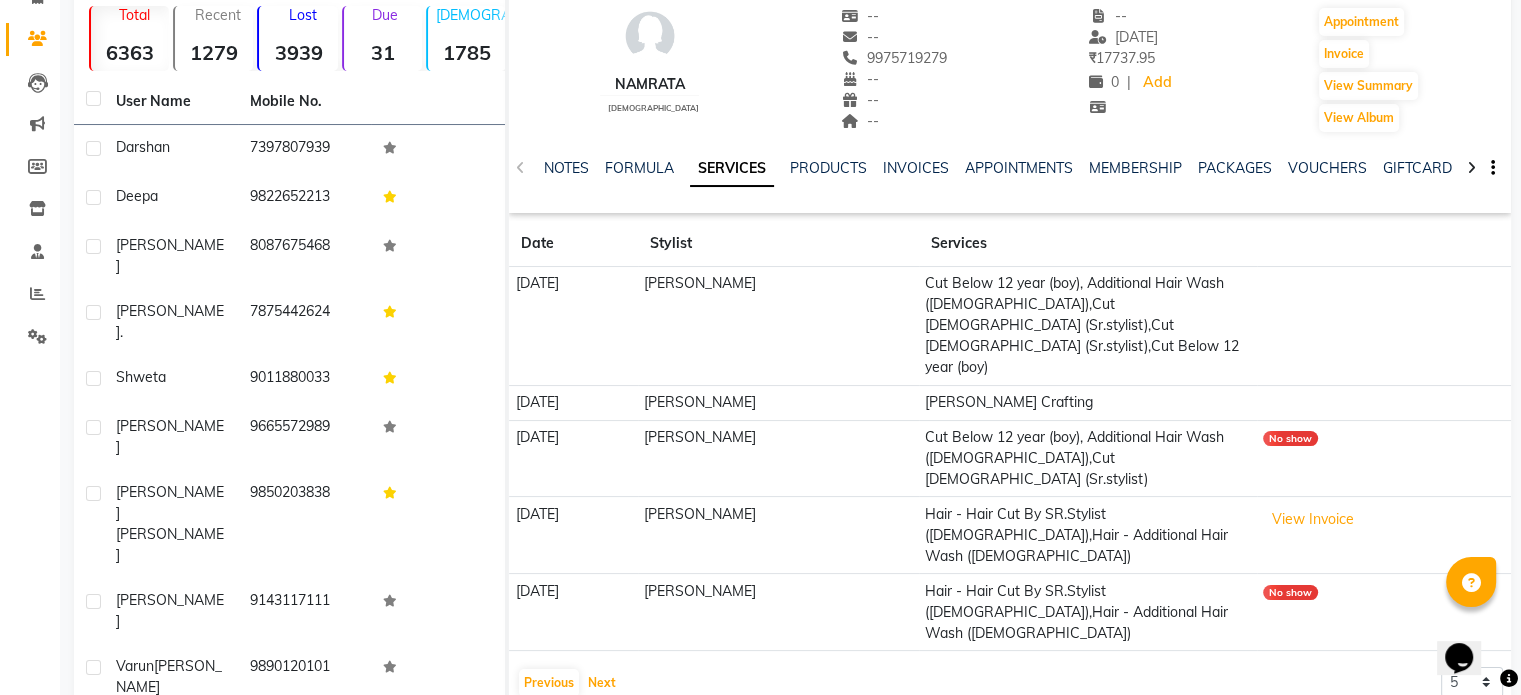 scroll, scrollTop: 154, scrollLeft: 0, axis: vertical 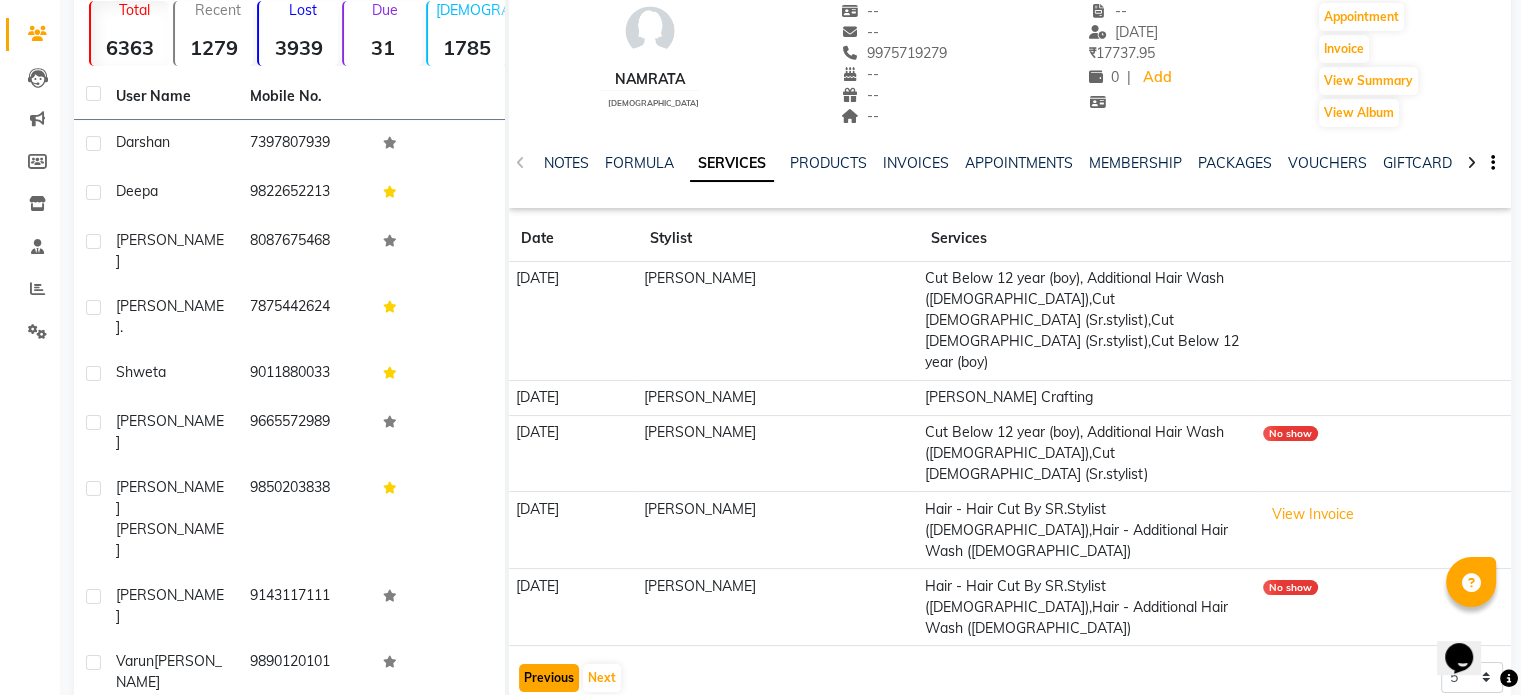 click on "Previous" 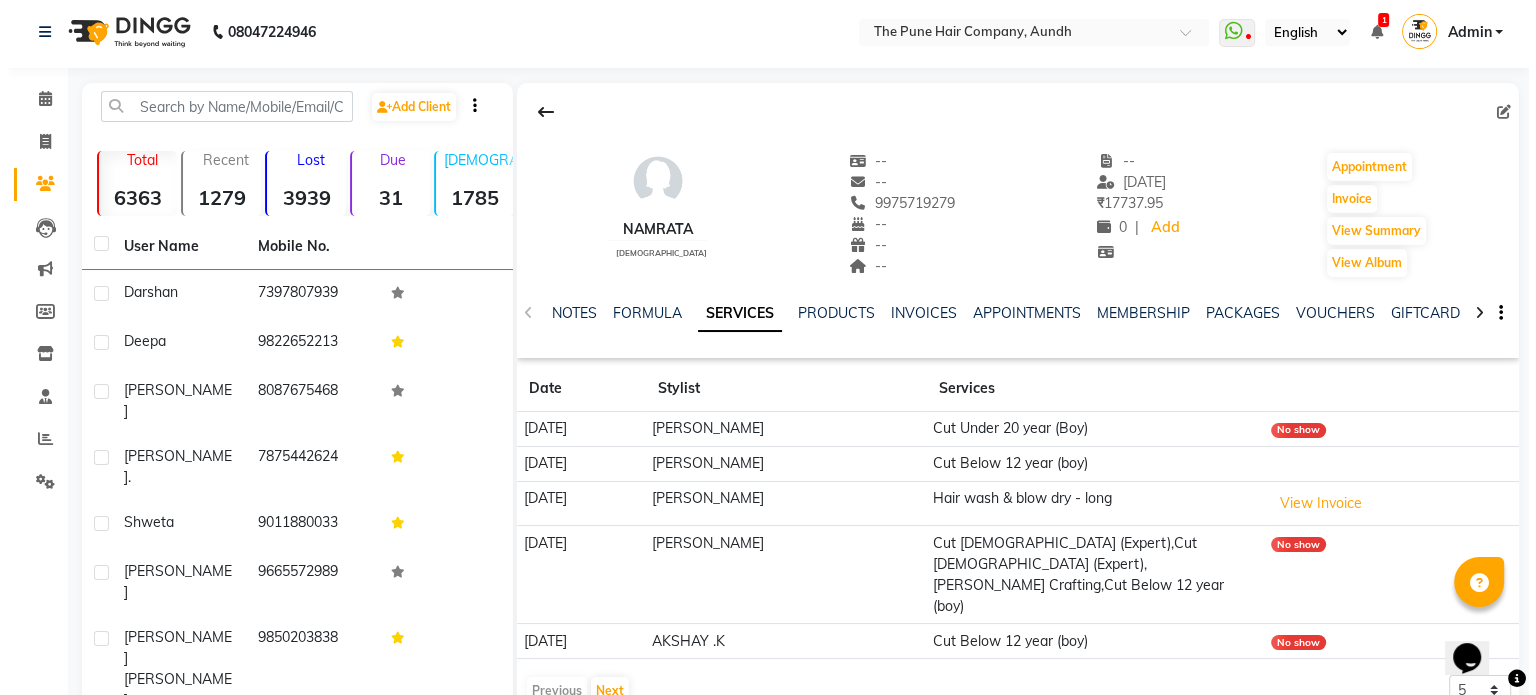 scroll, scrollTop: 0, scrollLeft: 0, axis: both 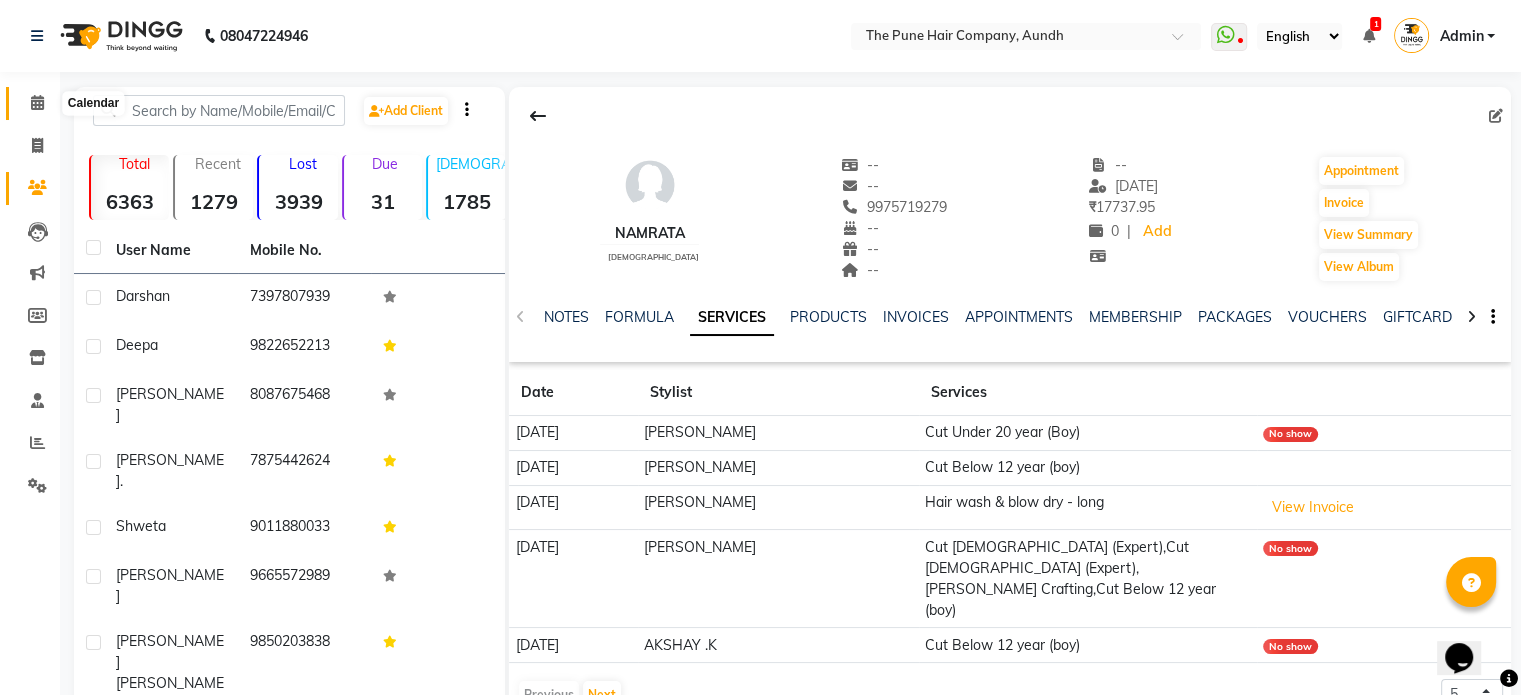 click 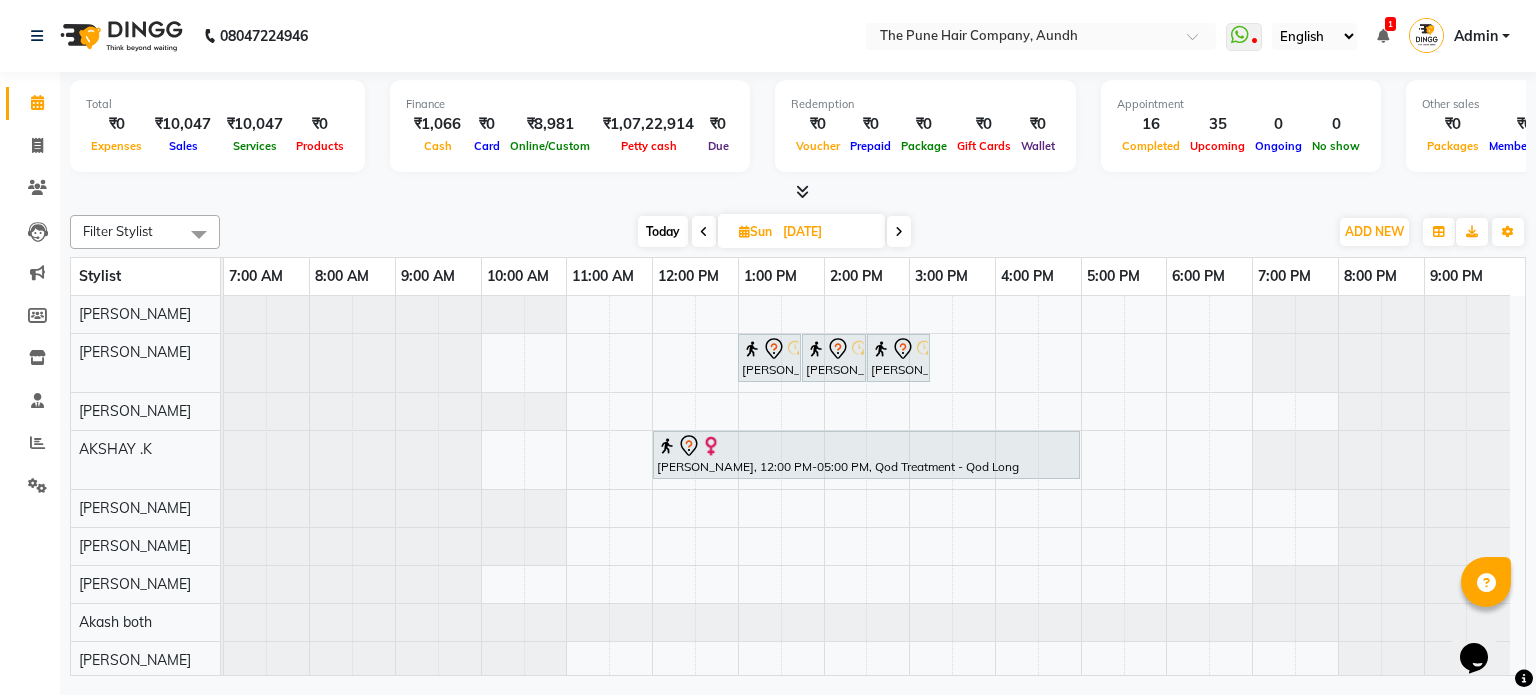 click at bounding box center (899, 231) 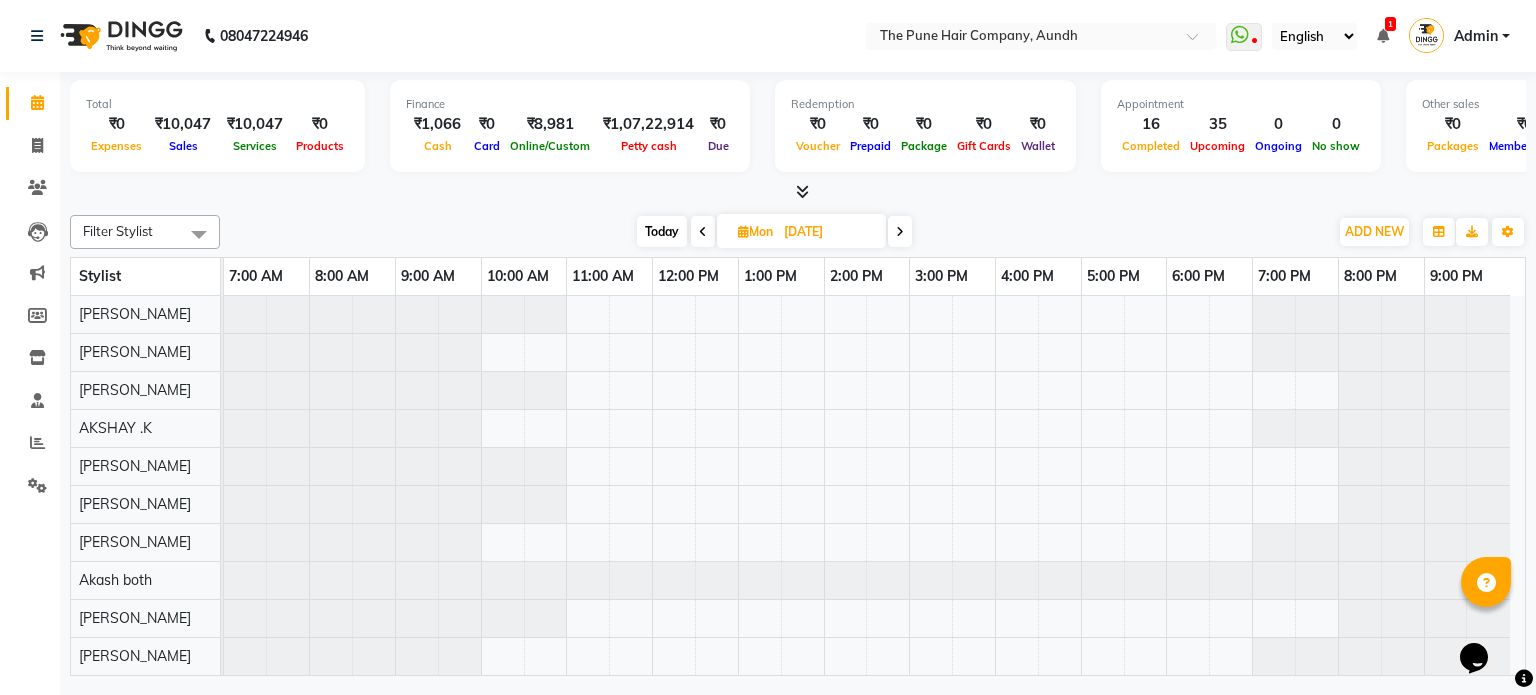 scroll, scrollTop: 110, scrollLeft: 0, axis: vertical 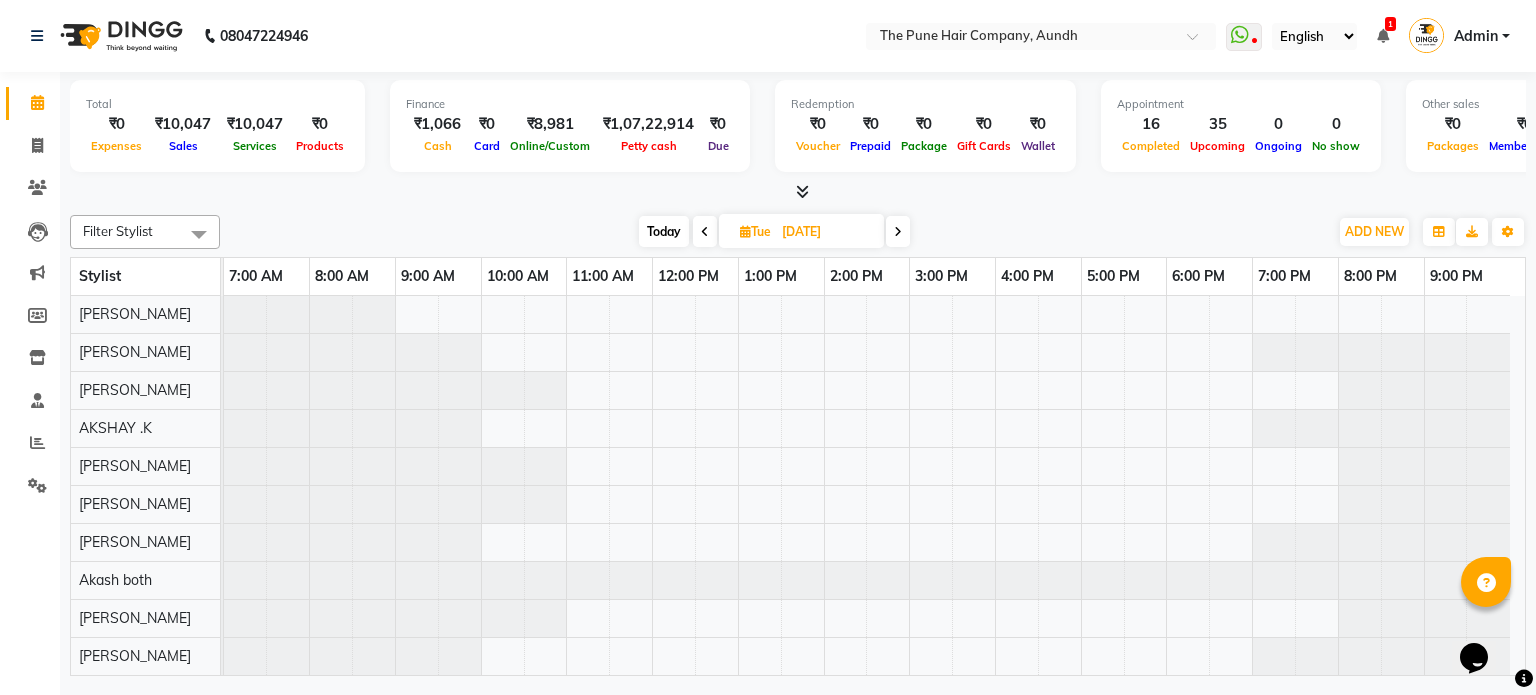 click at bounding box center (898, 231) 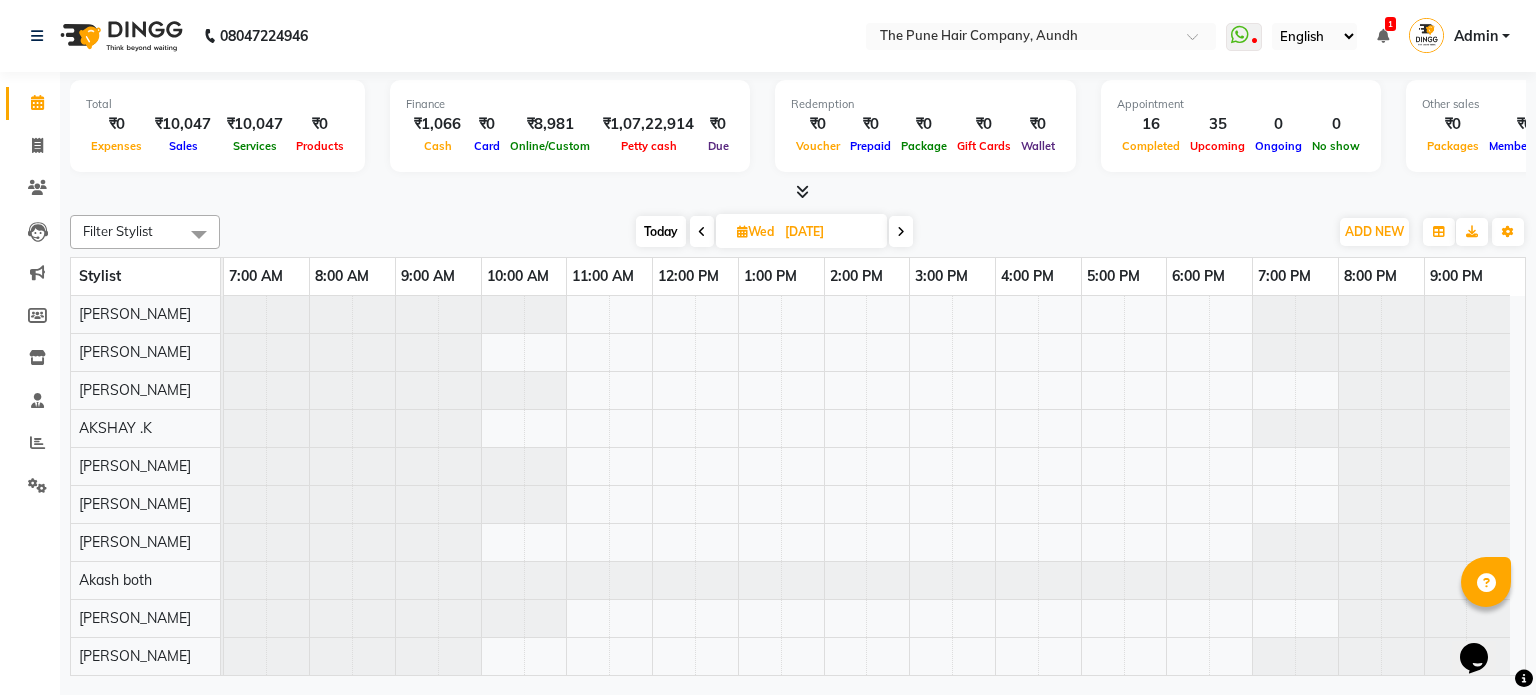 scroll, scrollTop: 80, scrollLeft: 0, axis: vertical 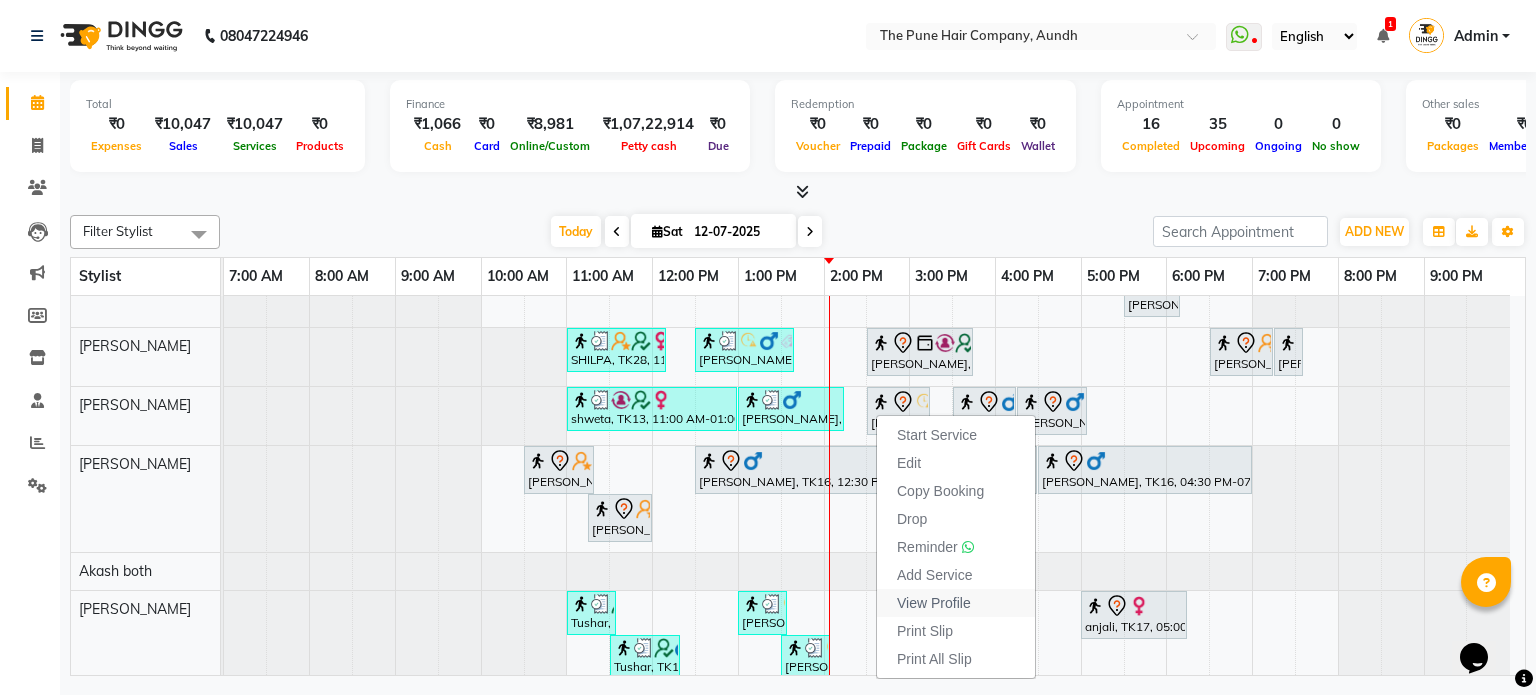 click on "View Profile" at bounding box center [934, 603] 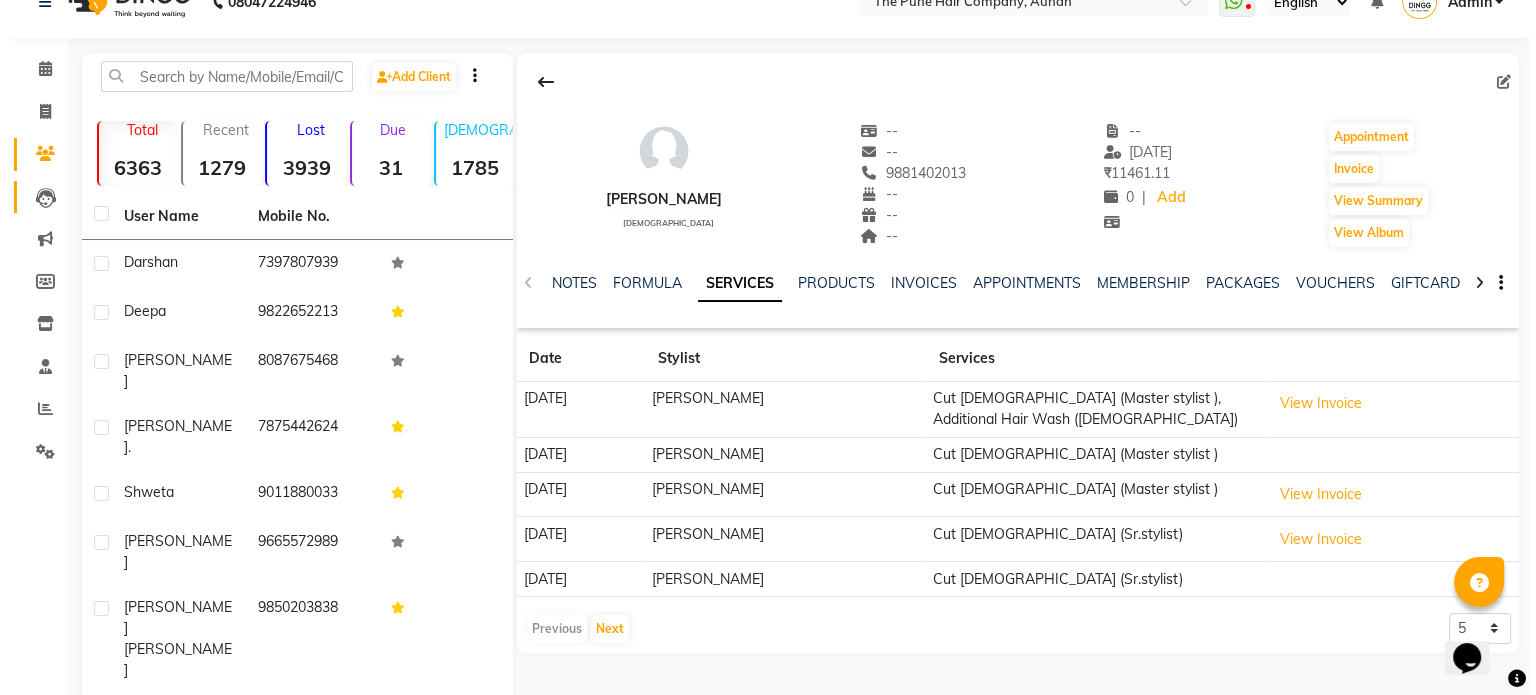 scroll, scrollTop: 0, scrollLeft: 0, axis: both 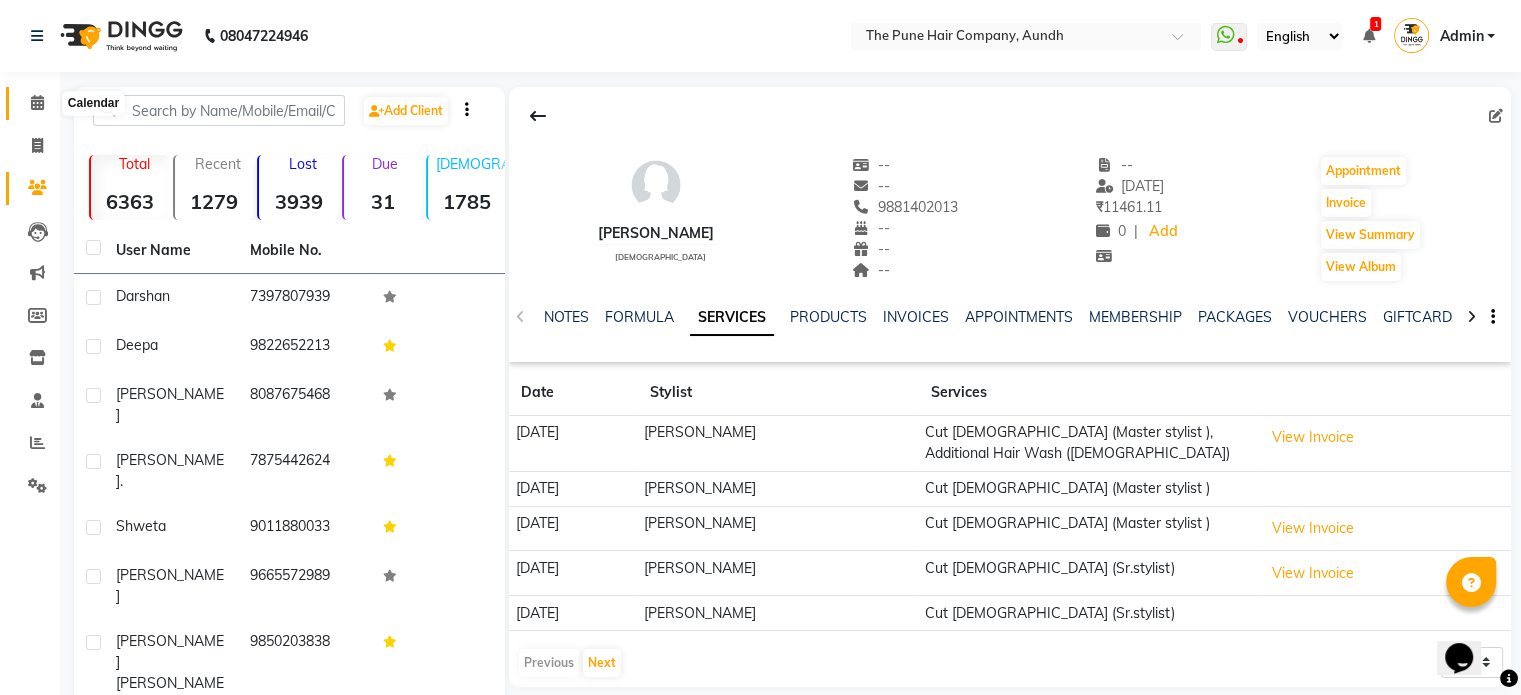 click 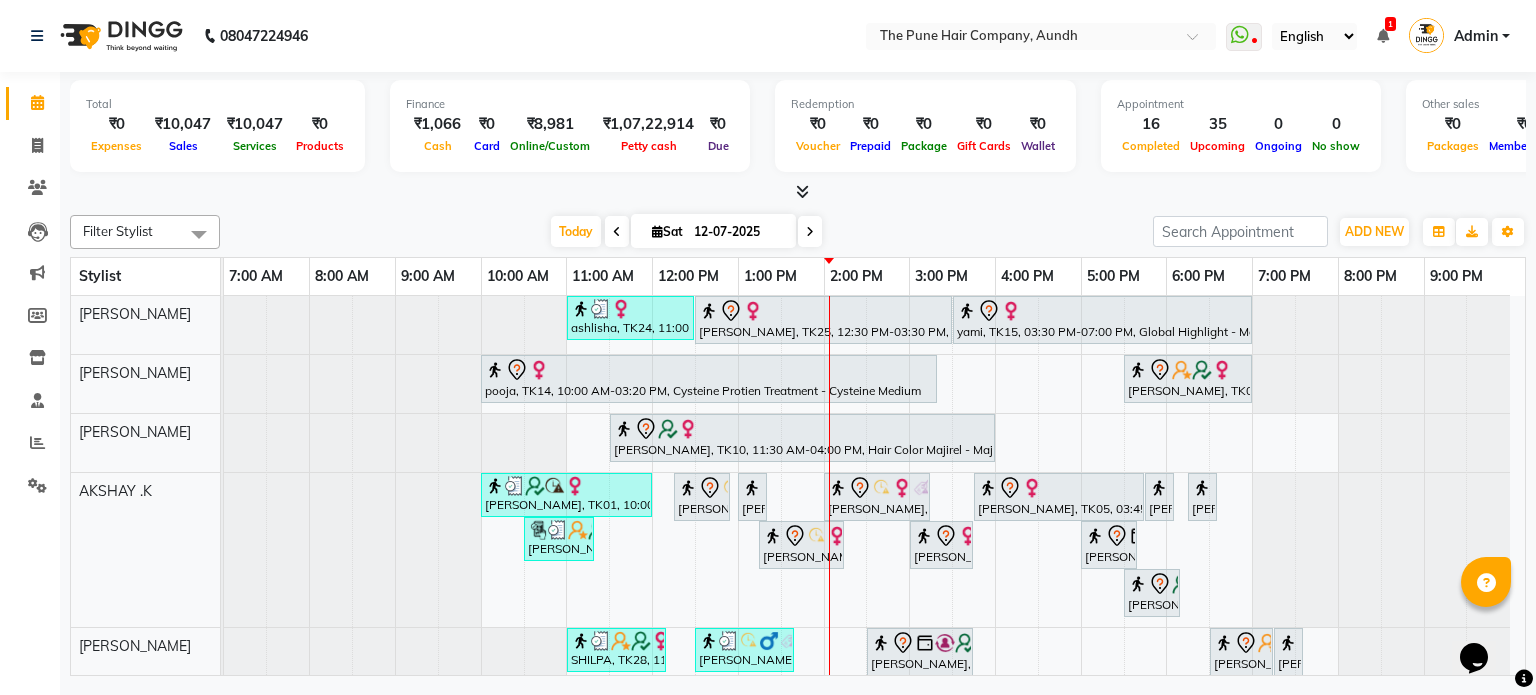 click at bounding box center [810, 231] 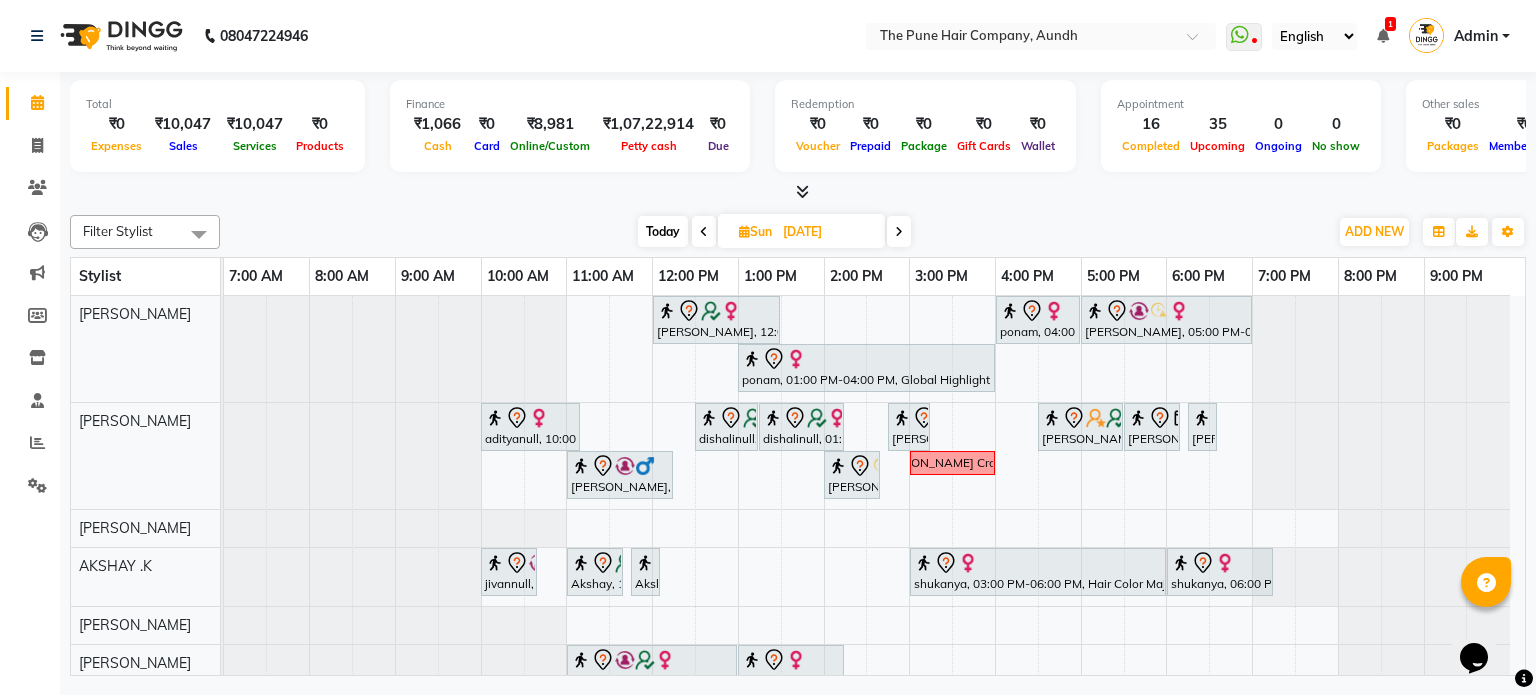 scroll, scrollTop: 106, scrollLeft: 0, axis: vertical 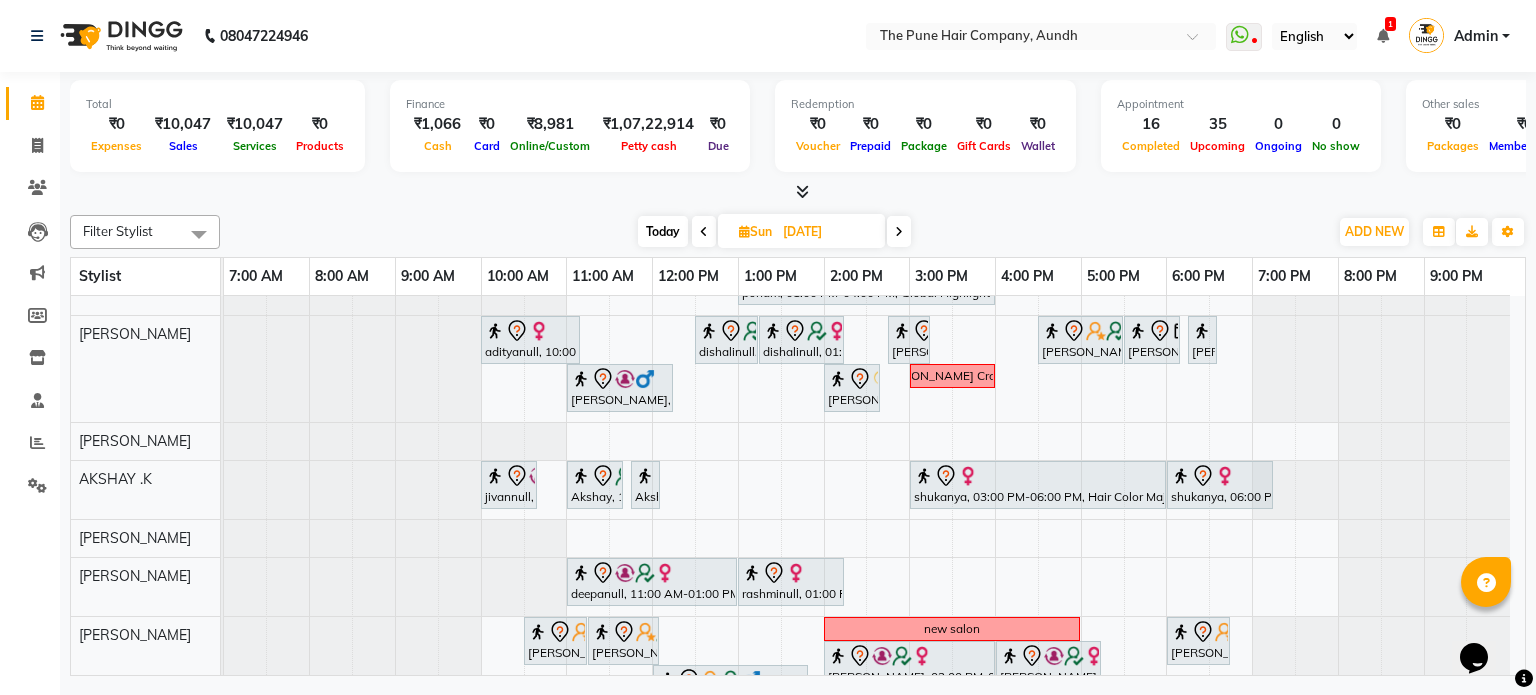 click at bounding box center (899, 232) 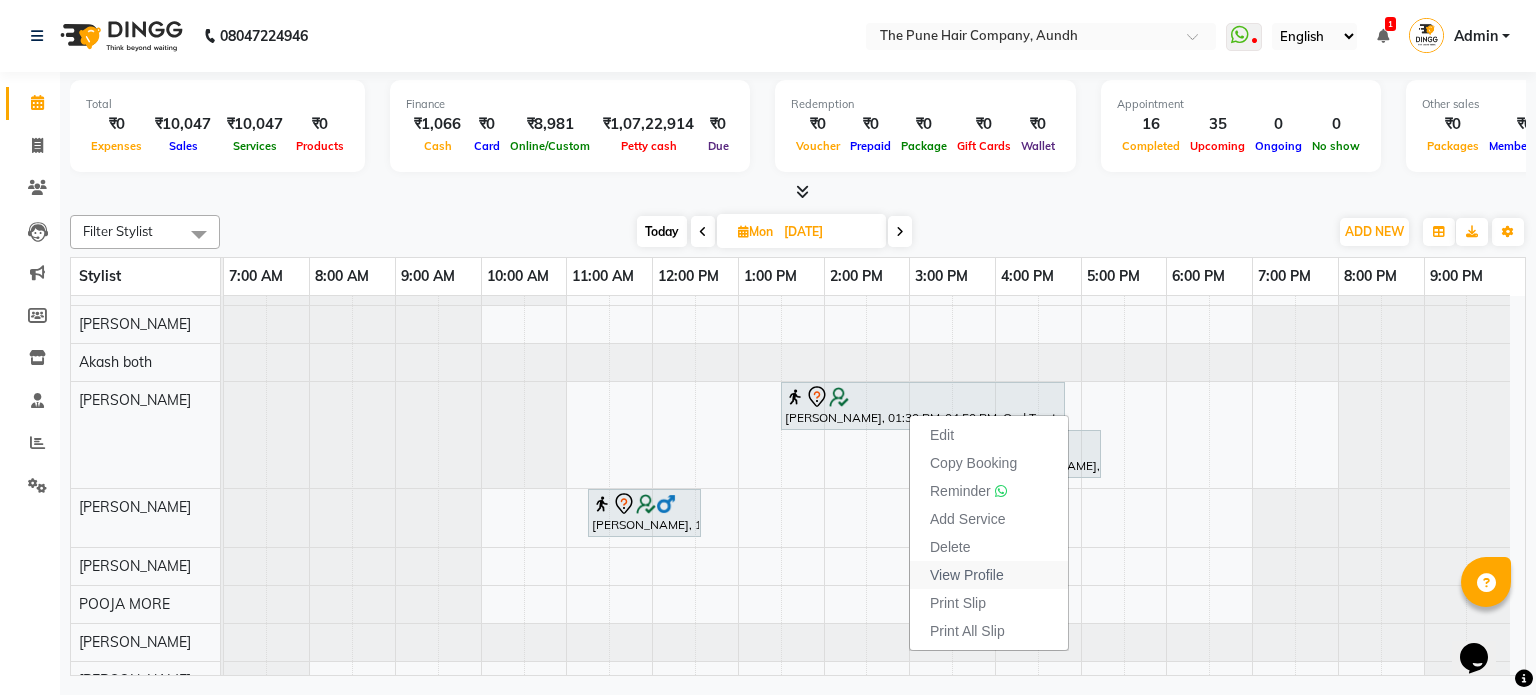 click on "View Profile" at bounding box center [967, 575] 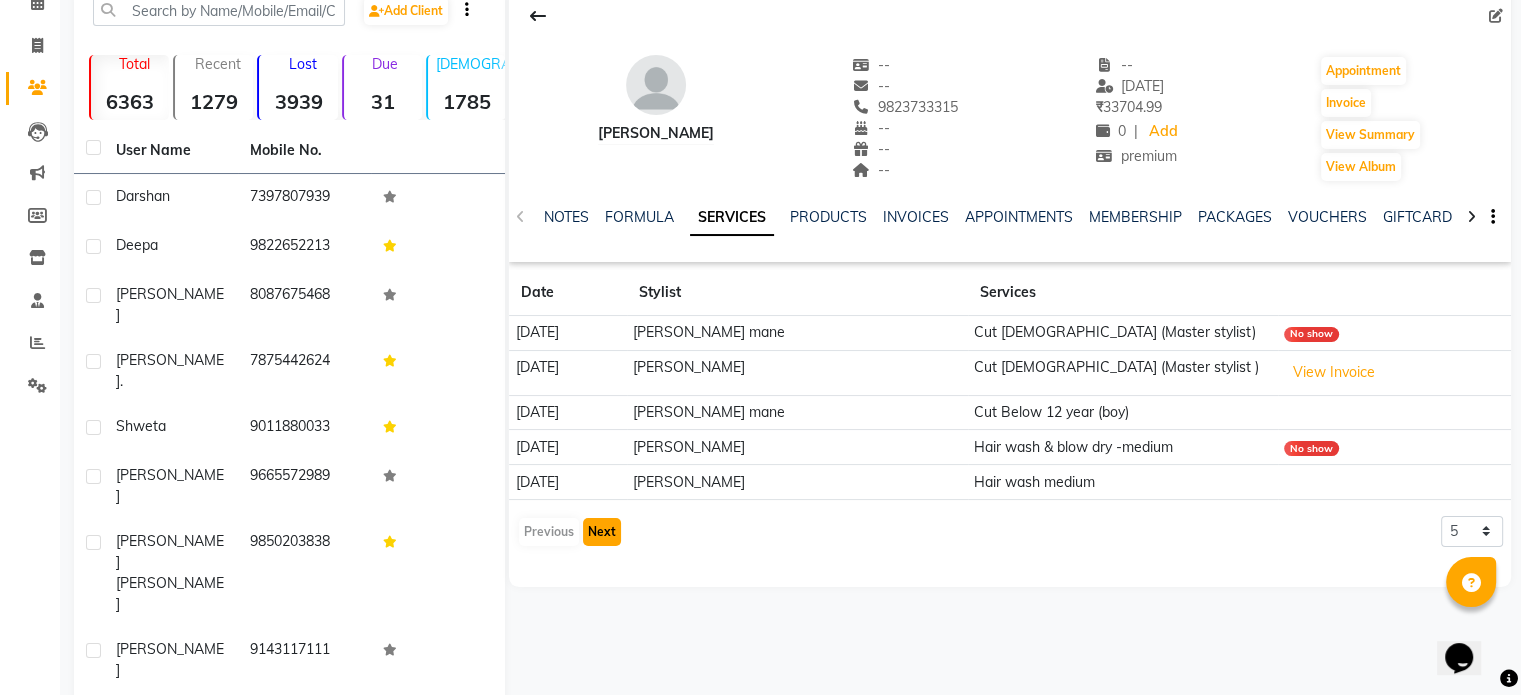 click on "Next" 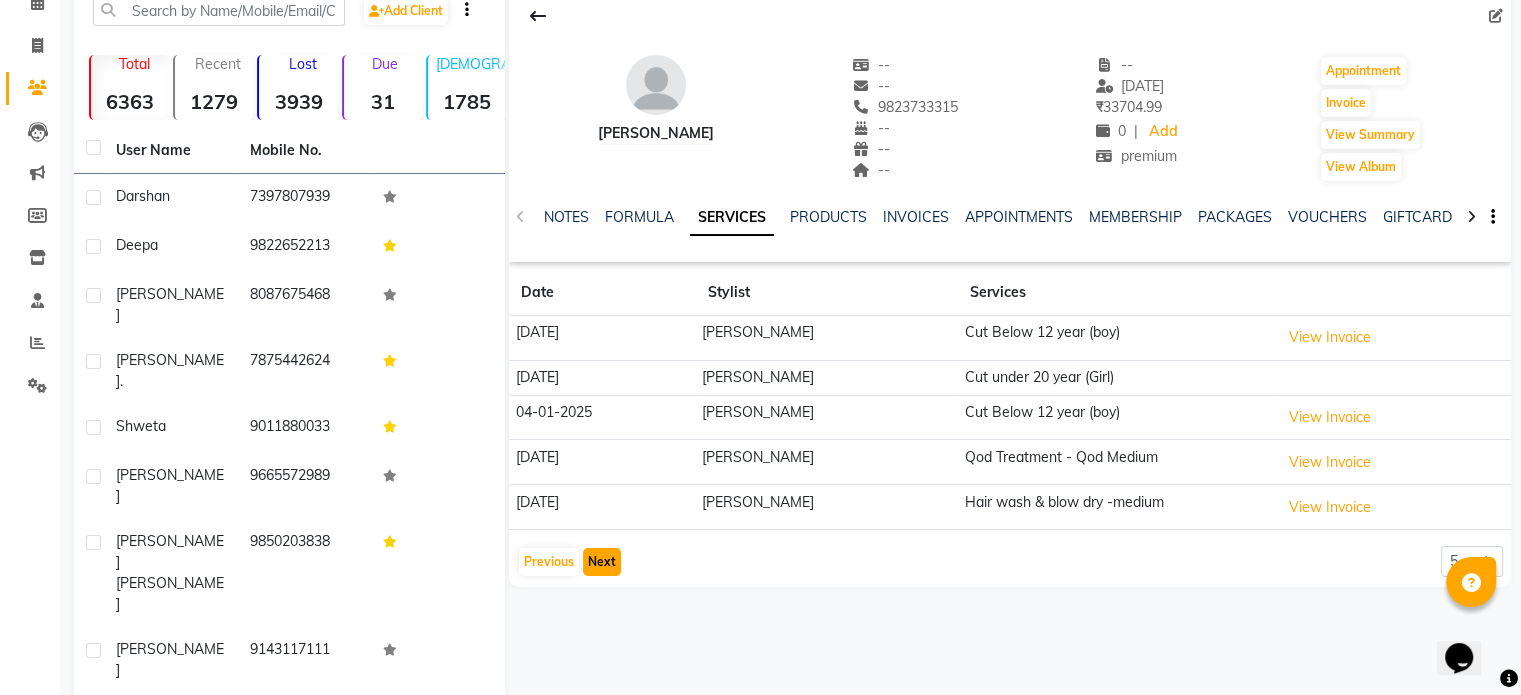 click on "Next" 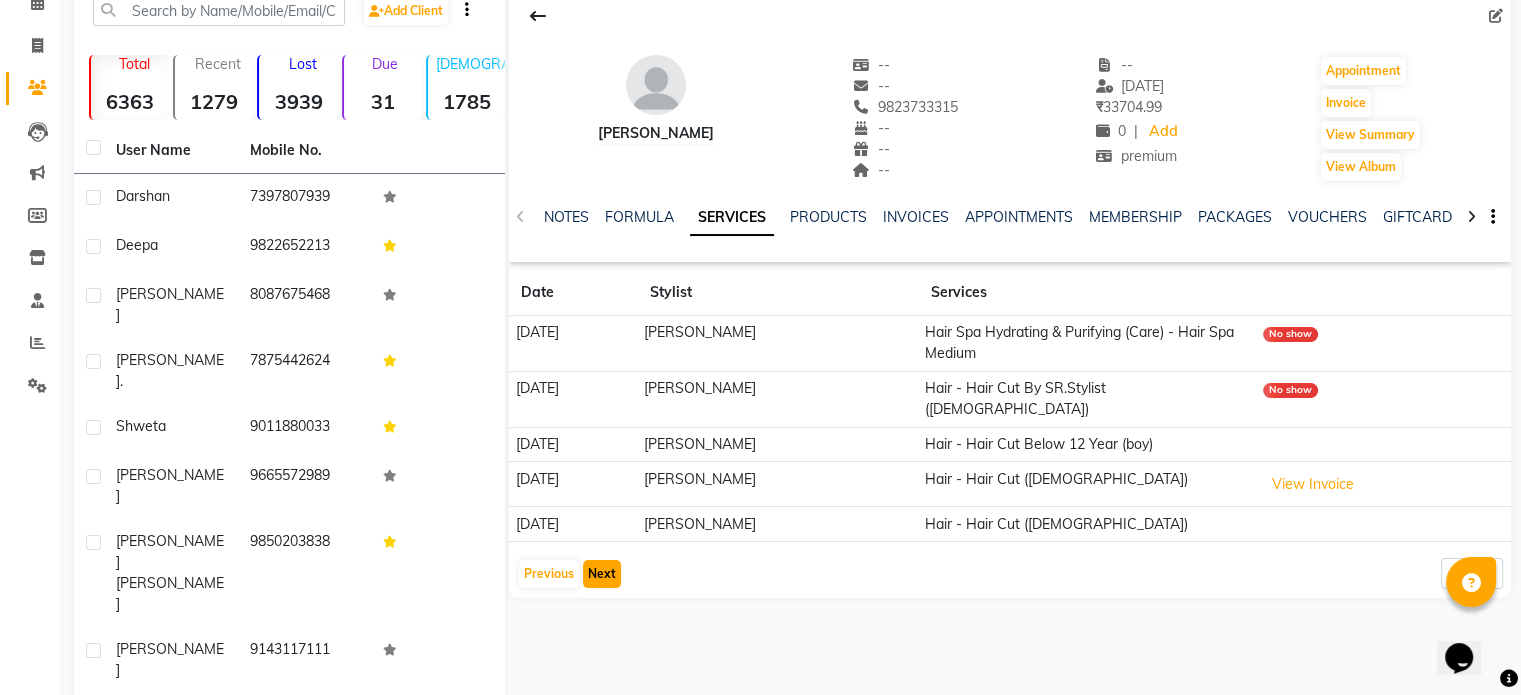click on "Next" 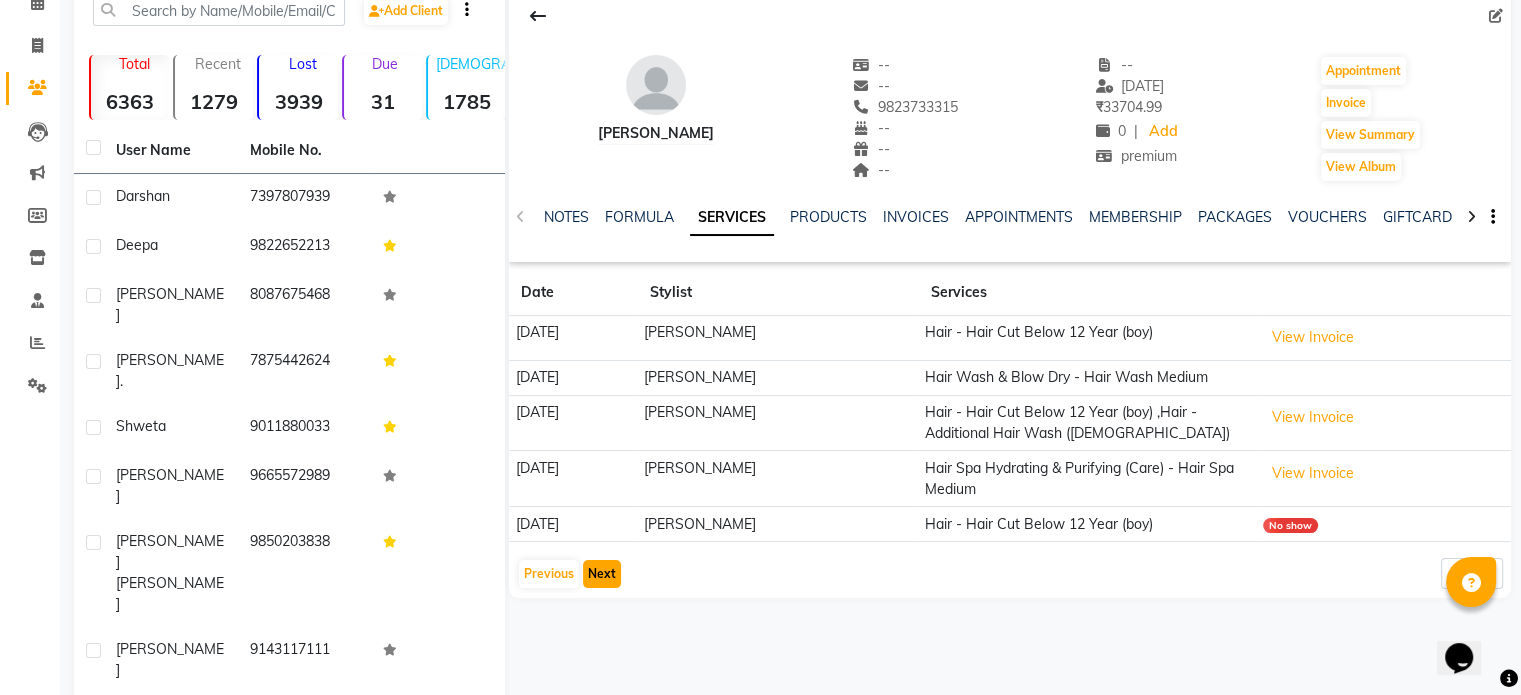 click on "Next" 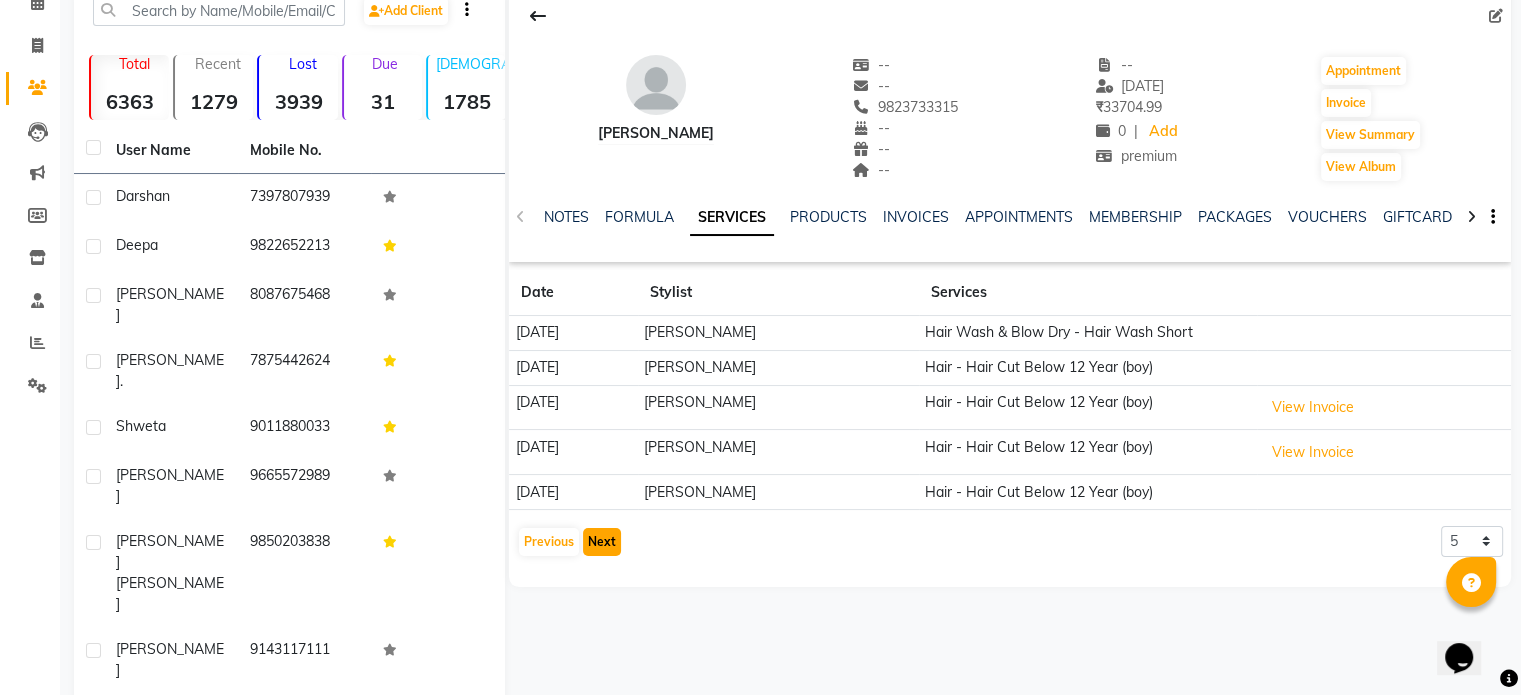 click on "Next" 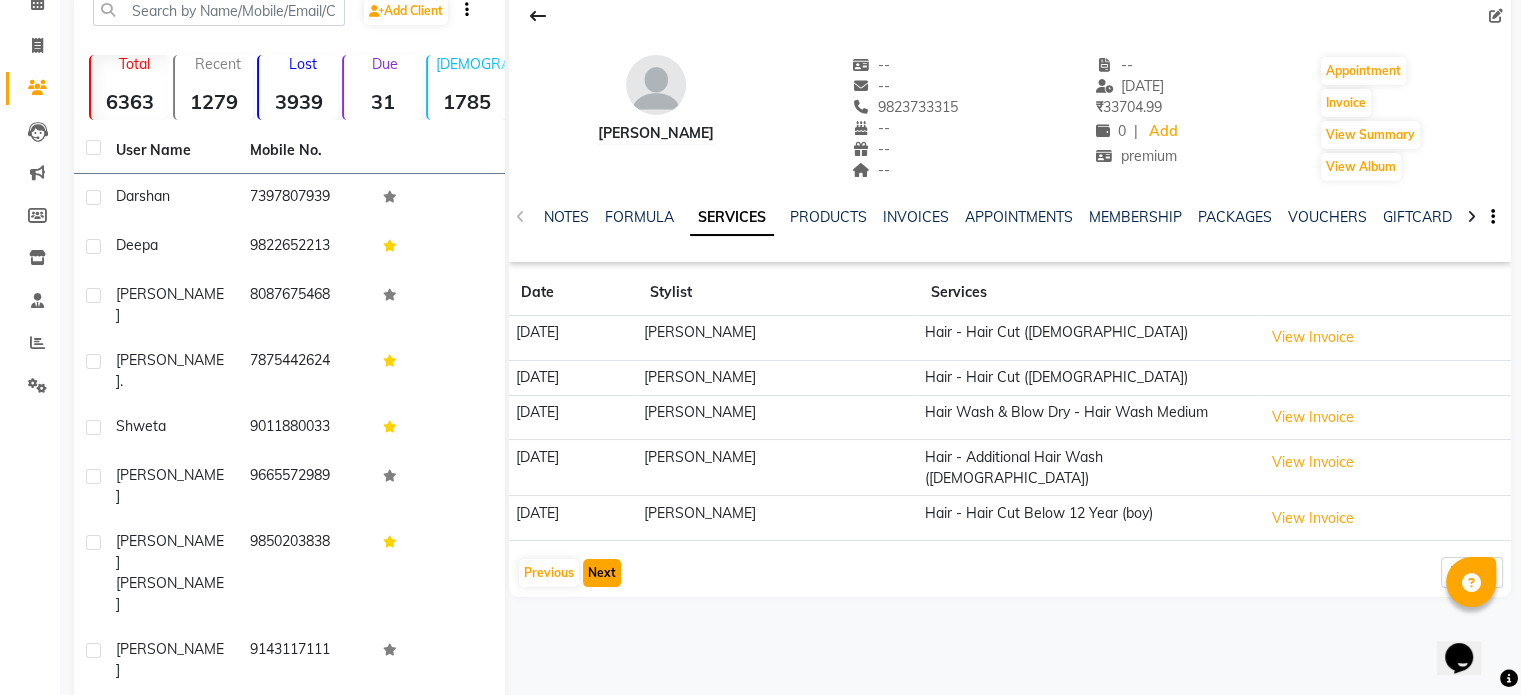 click on "Next" 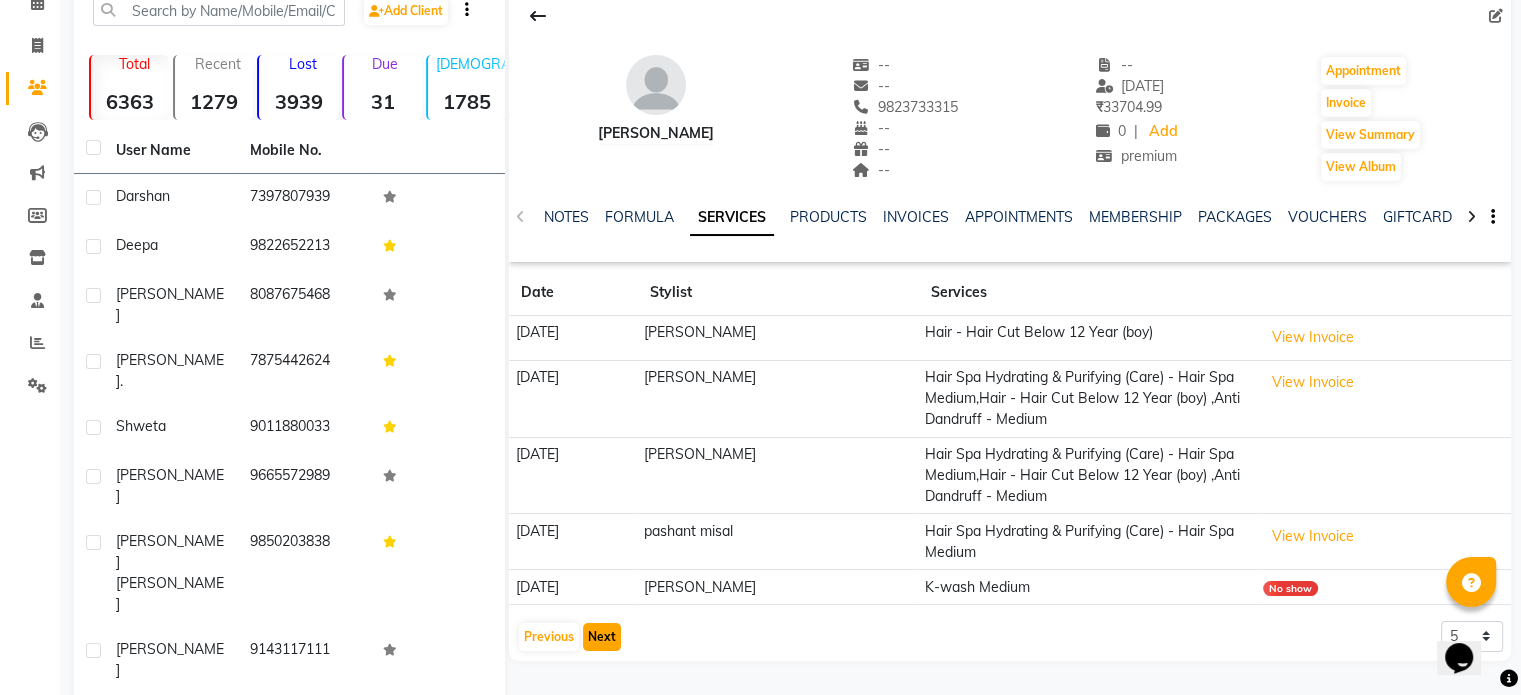 click on "Next" 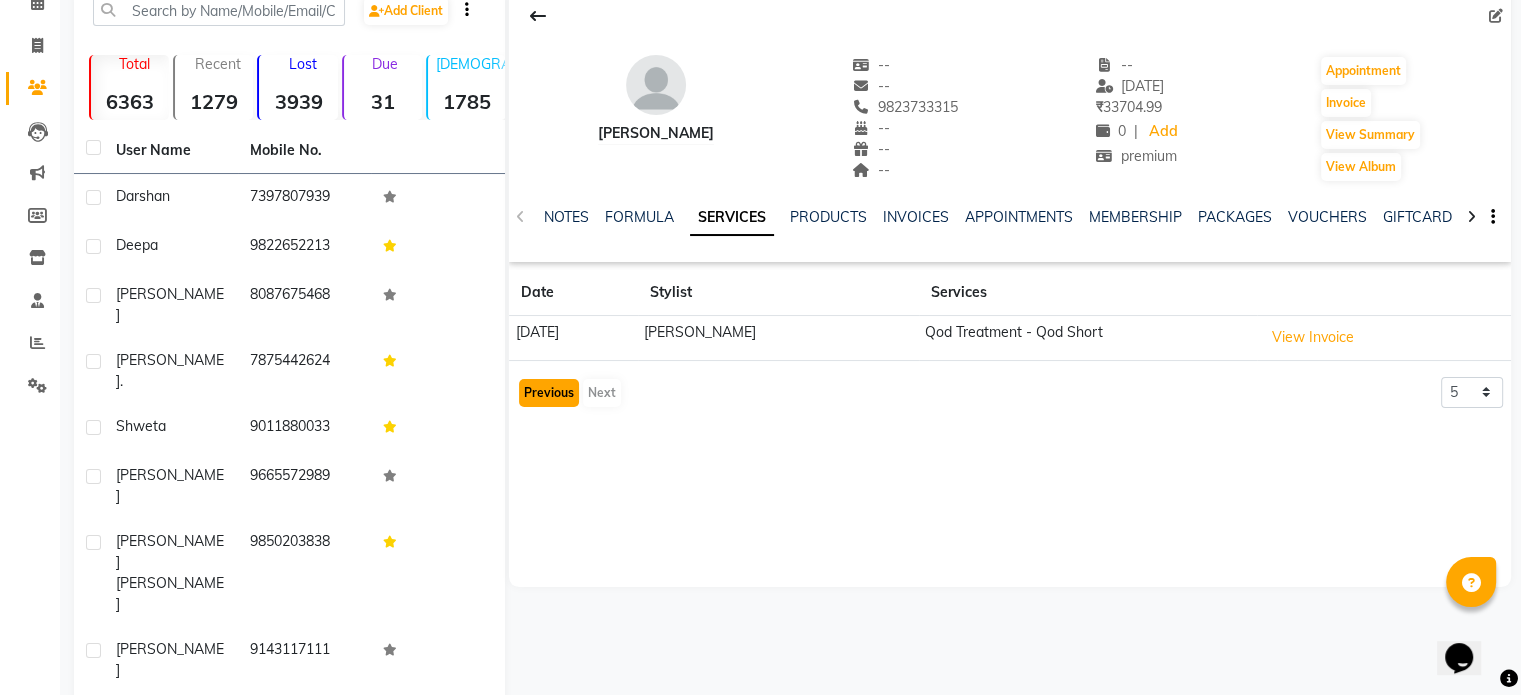 click on "Previous" 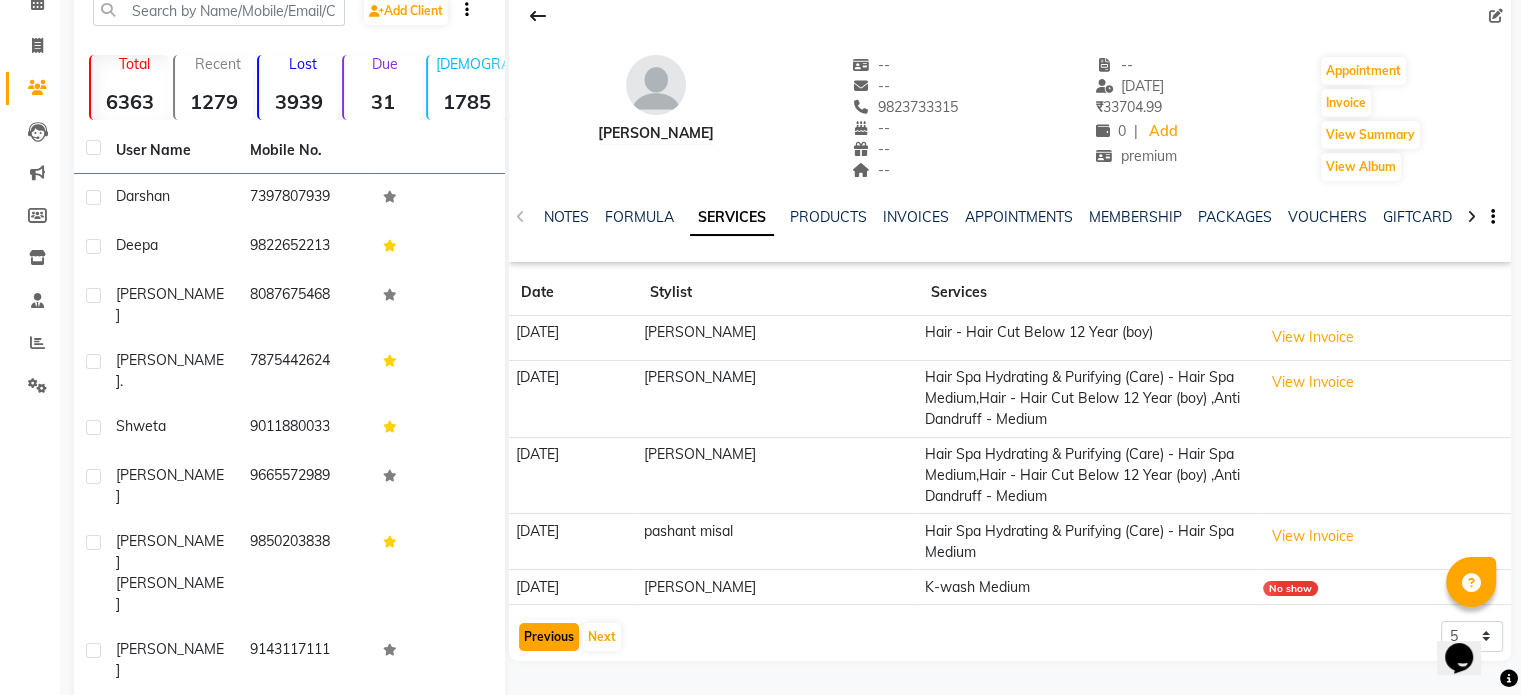 click on "Previous" 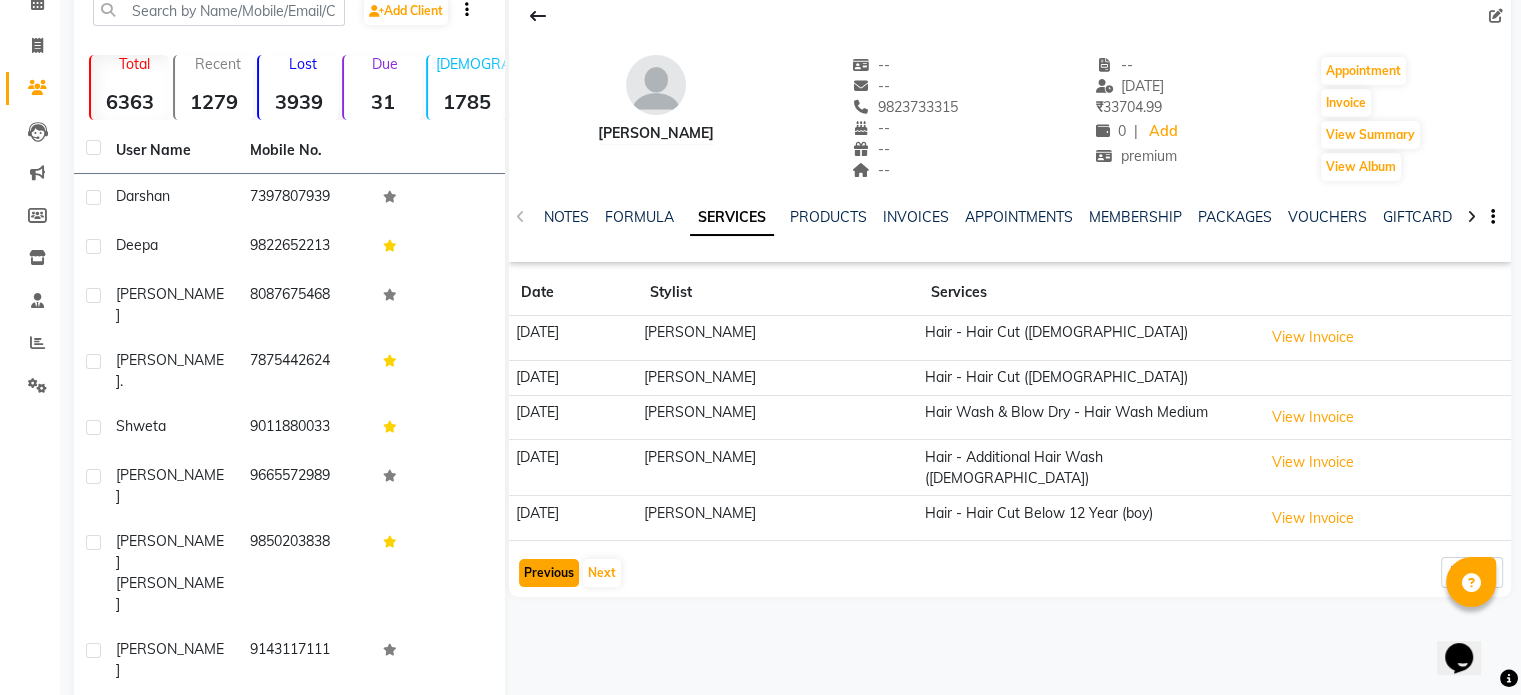 click on "Previous" 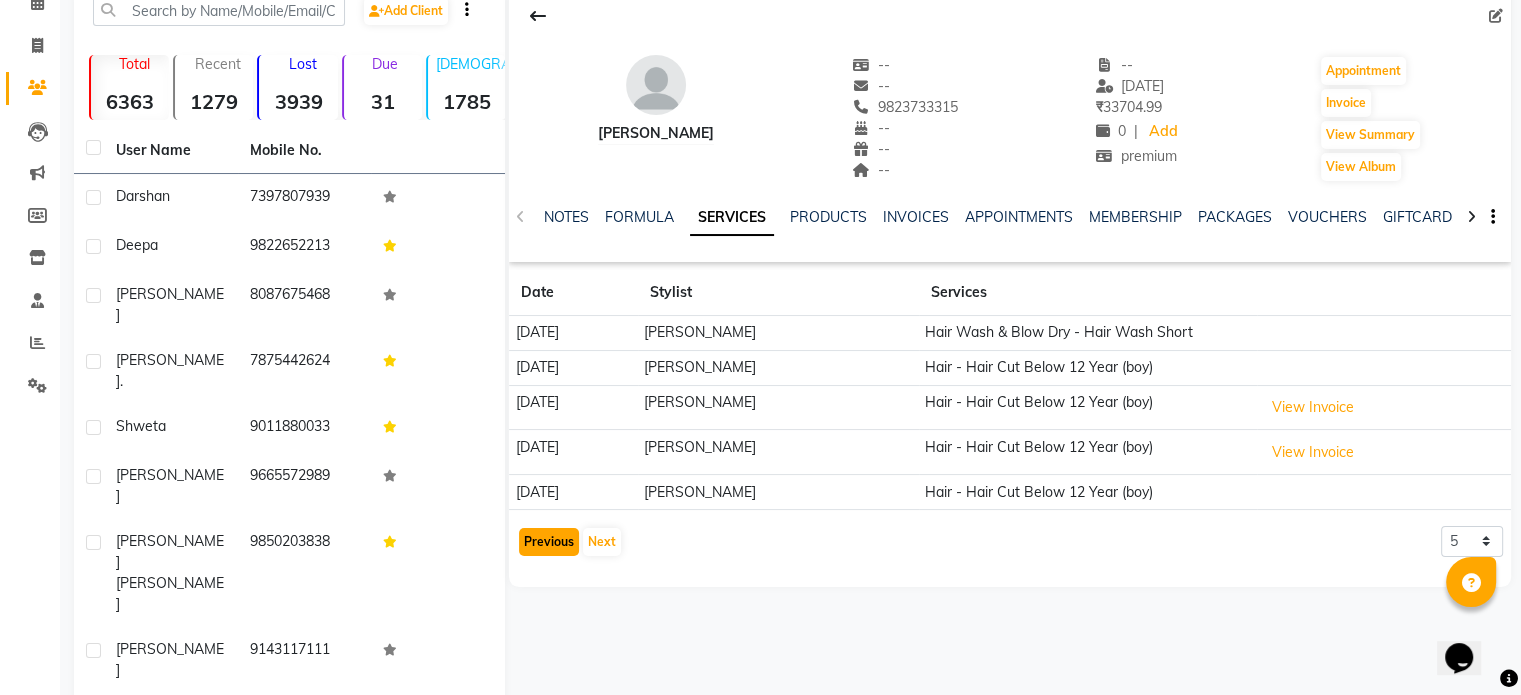 click on "Previous" 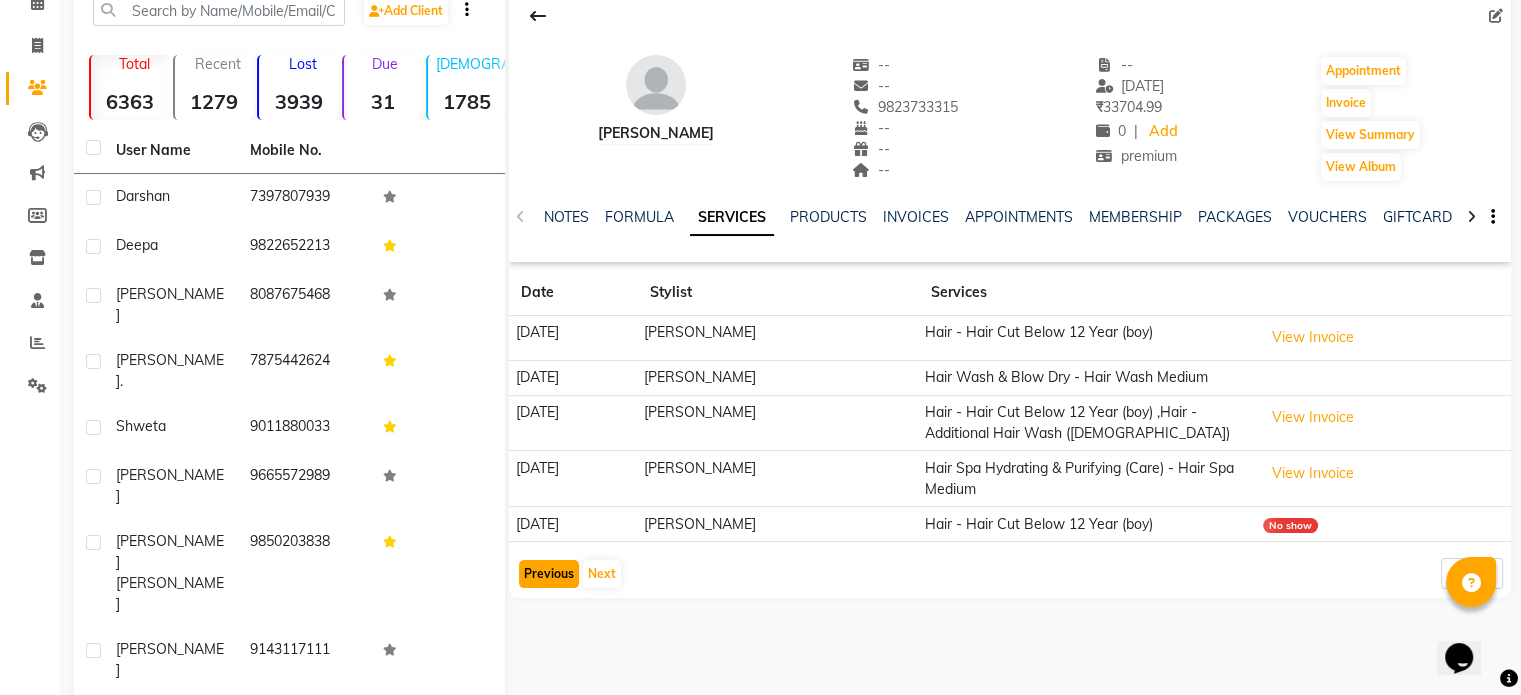 click on "Previous" 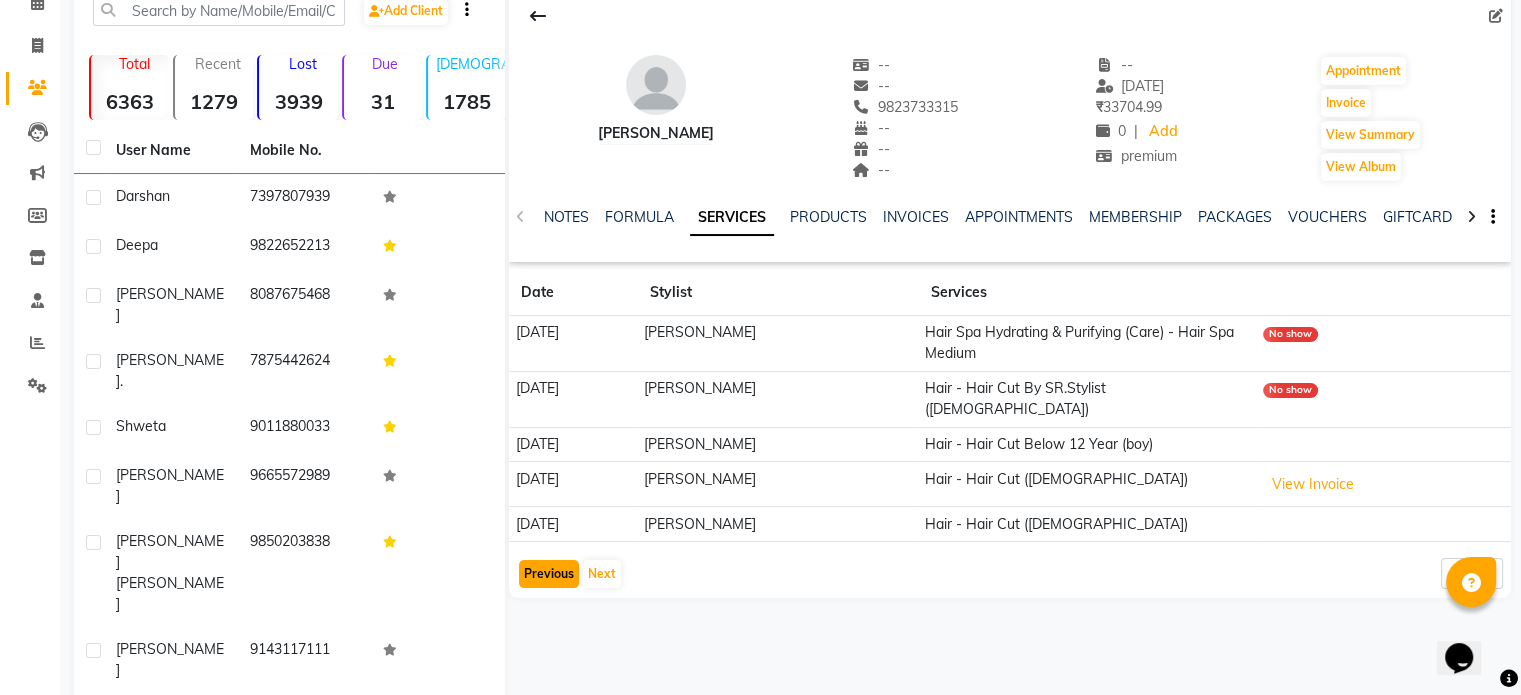 click on "Previous" 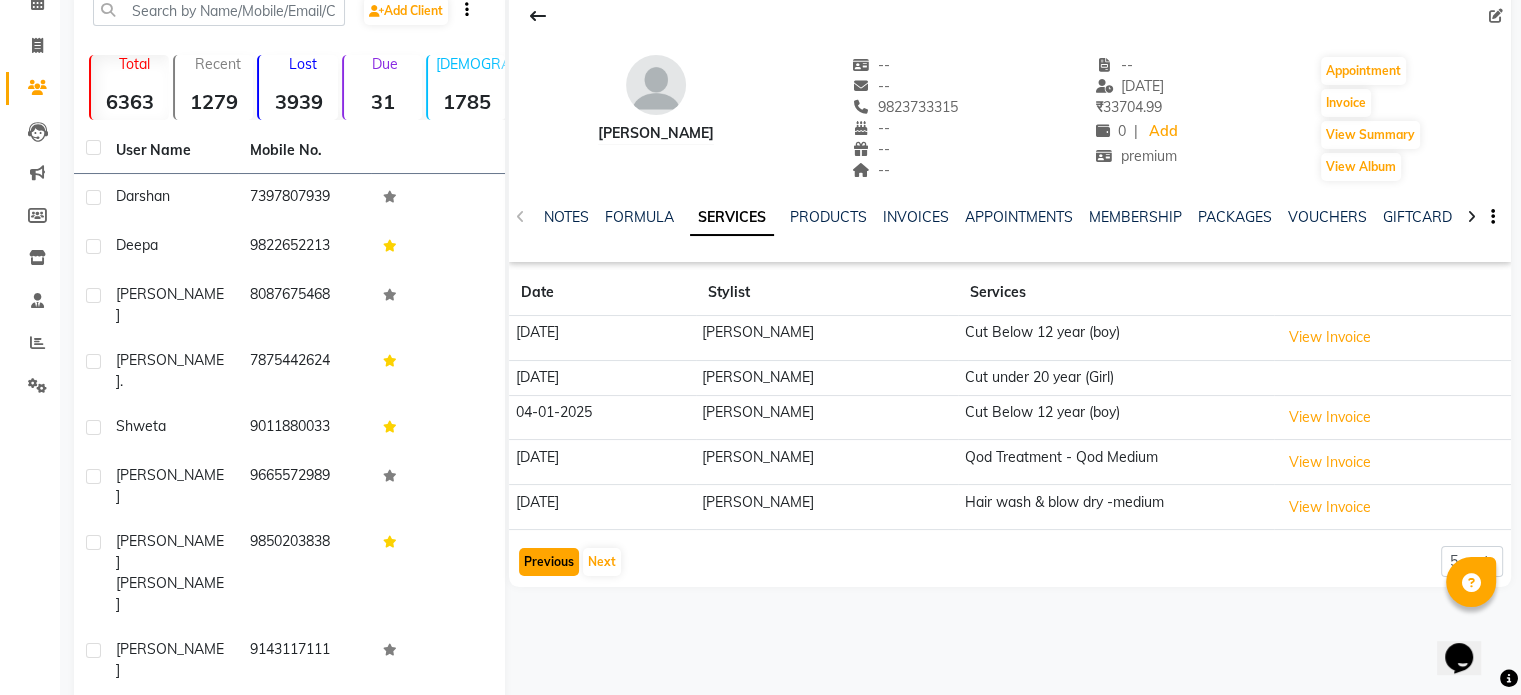 click on "Previous" 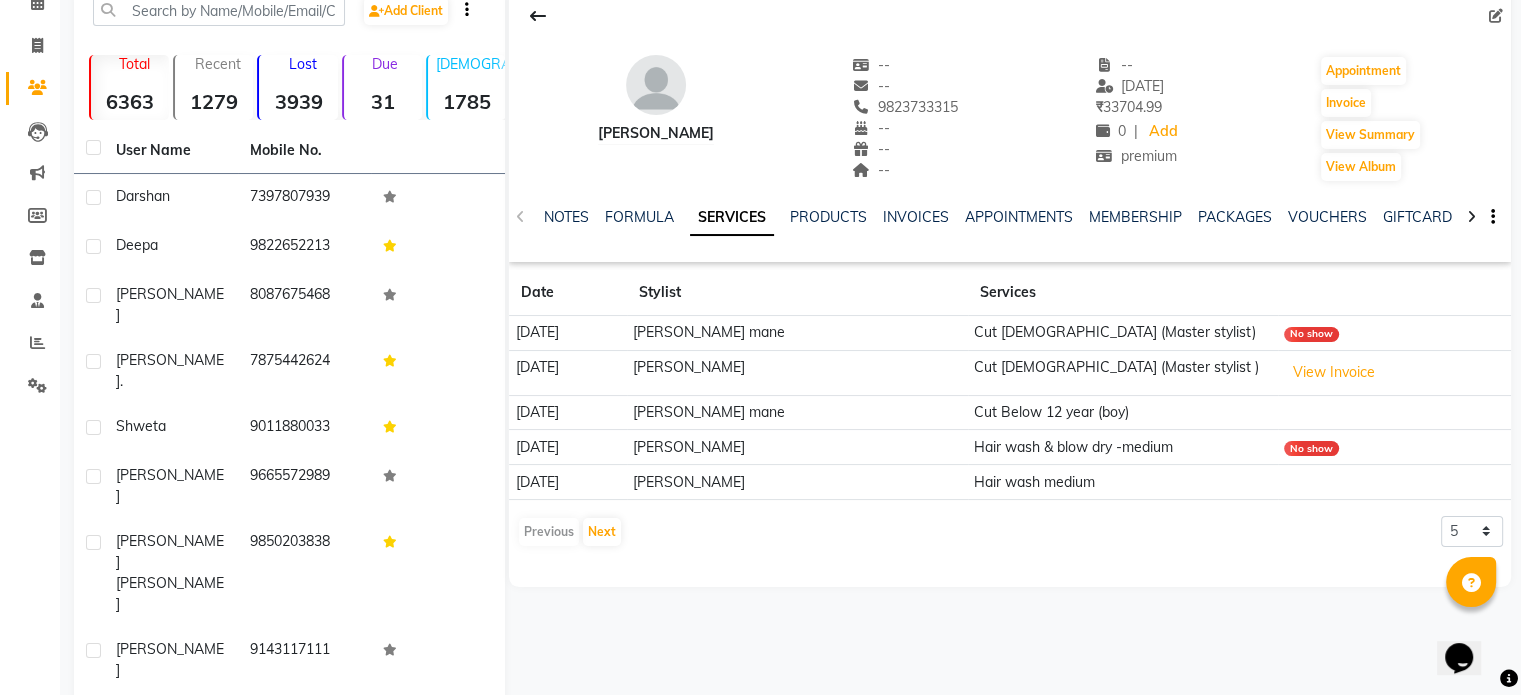 click on "Previous   Next" 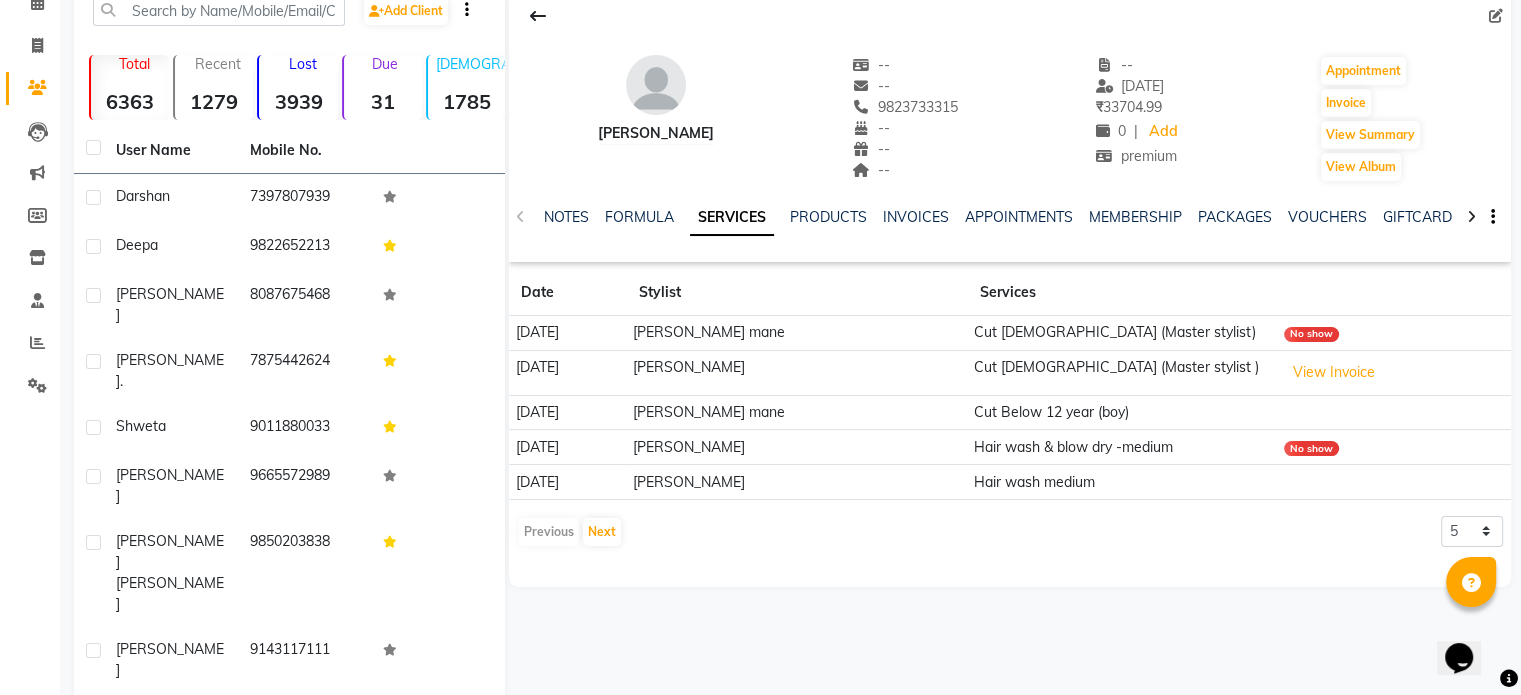 scroll, scrollTop: 59, scrollLeft: 0, axis: vertical 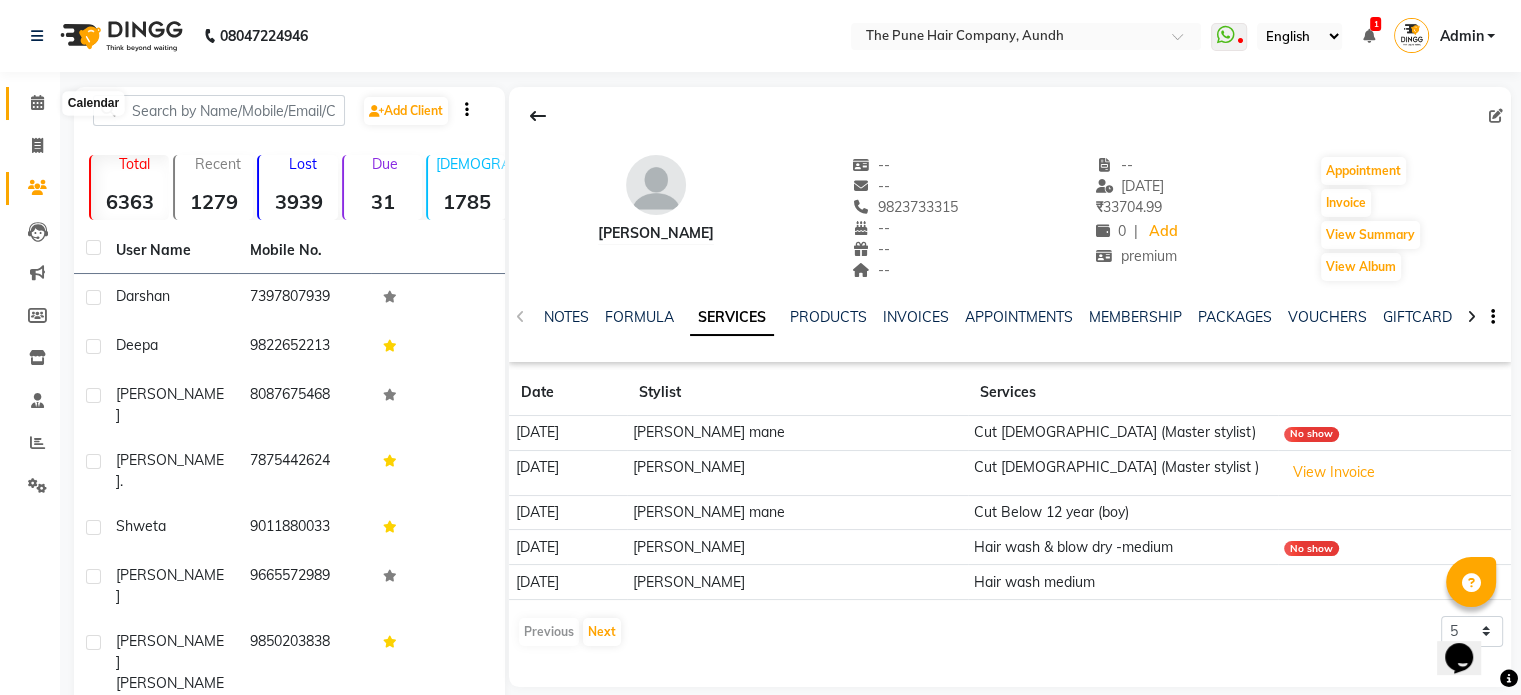 click 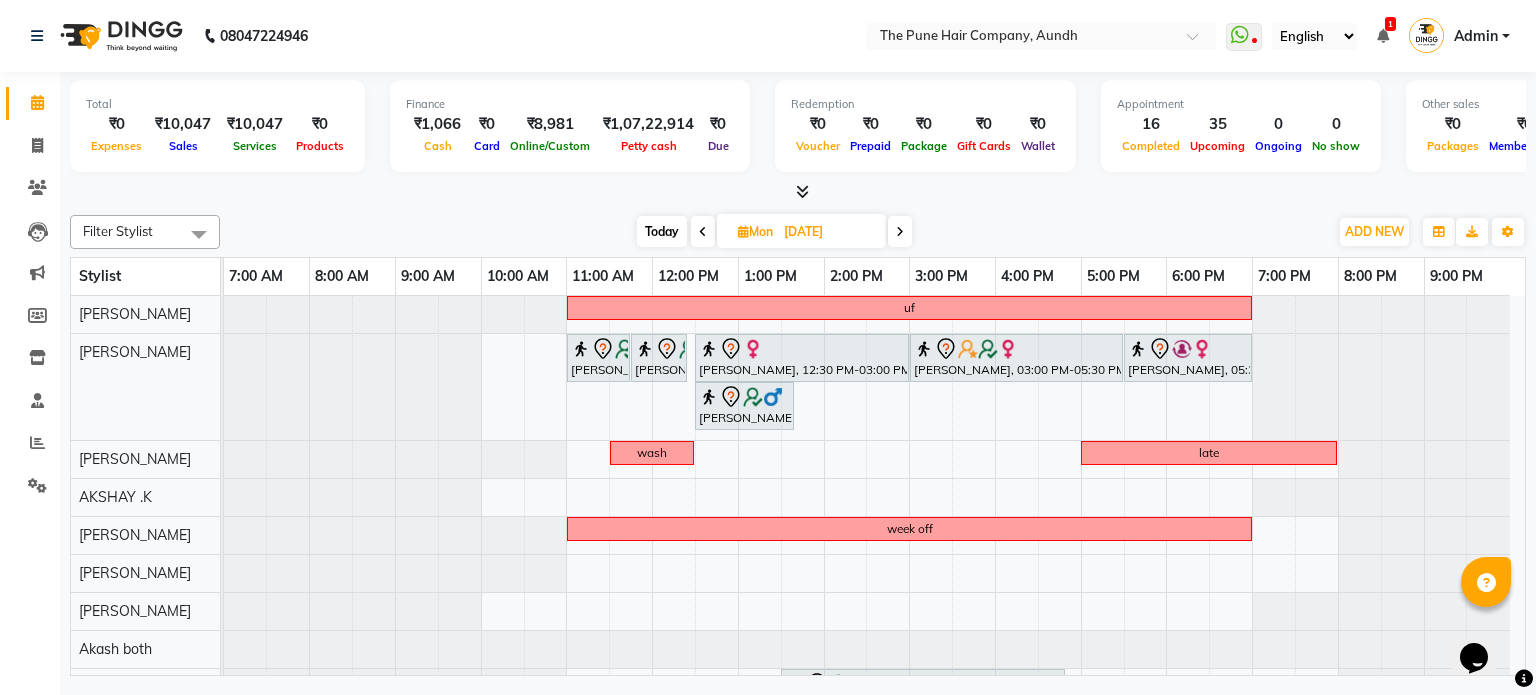 click at bounding box center [900, 231] 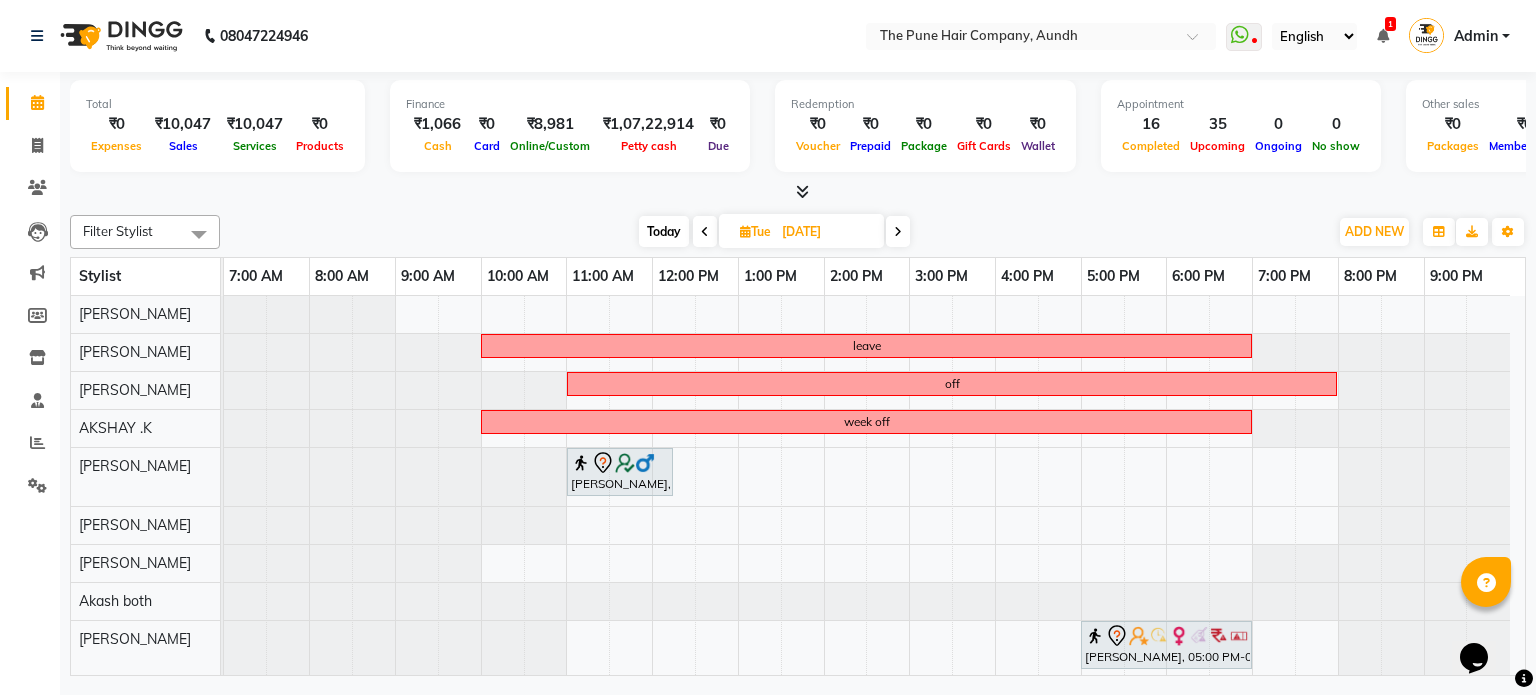click at bounding box center [898, 232] 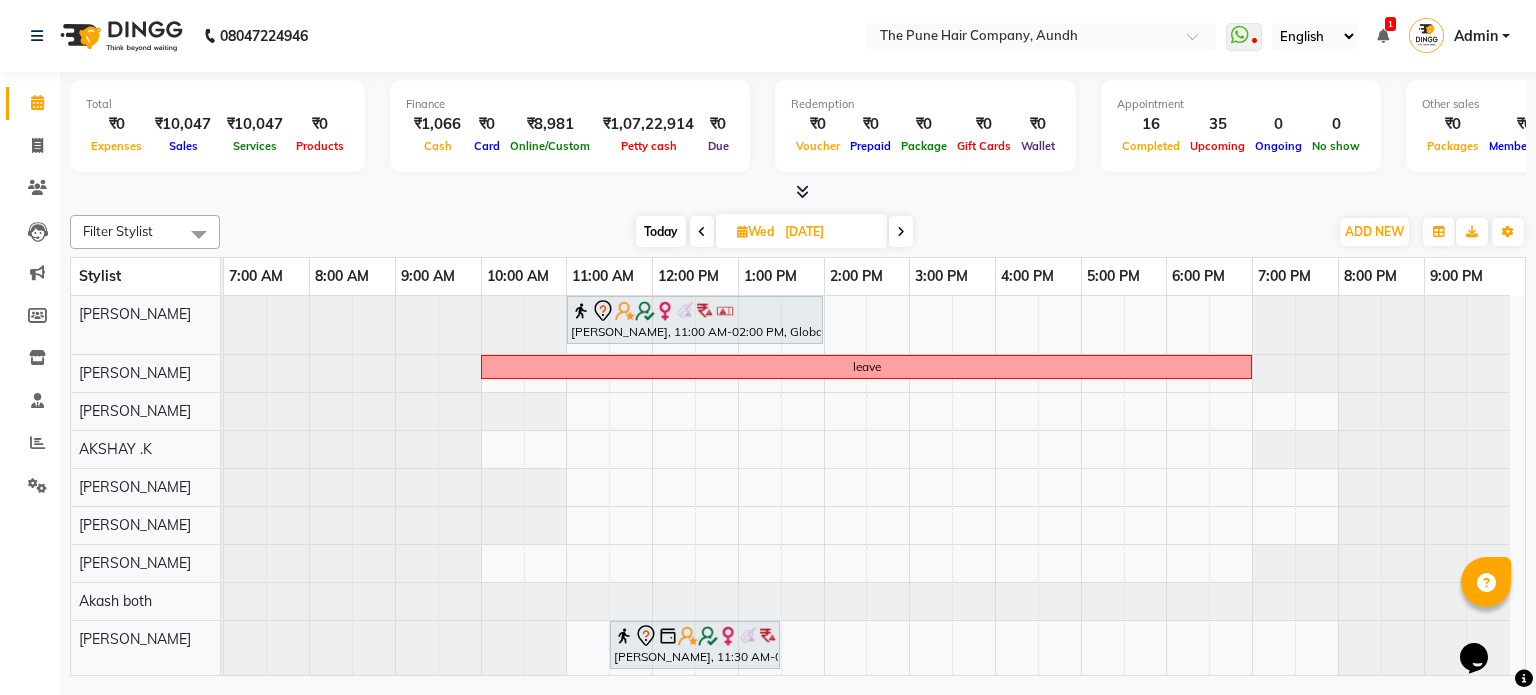 click at bounding box center [901, 231] 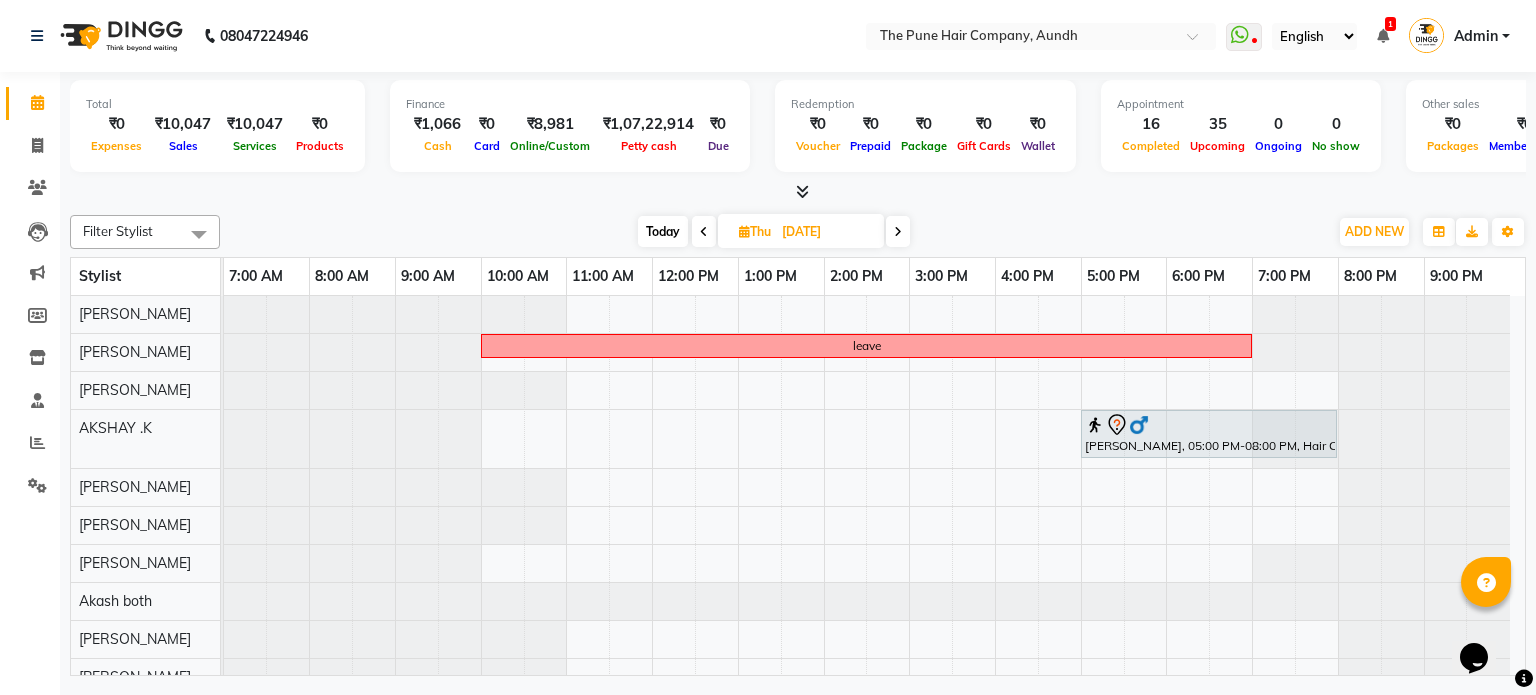 click at bounding box center [898, 231] 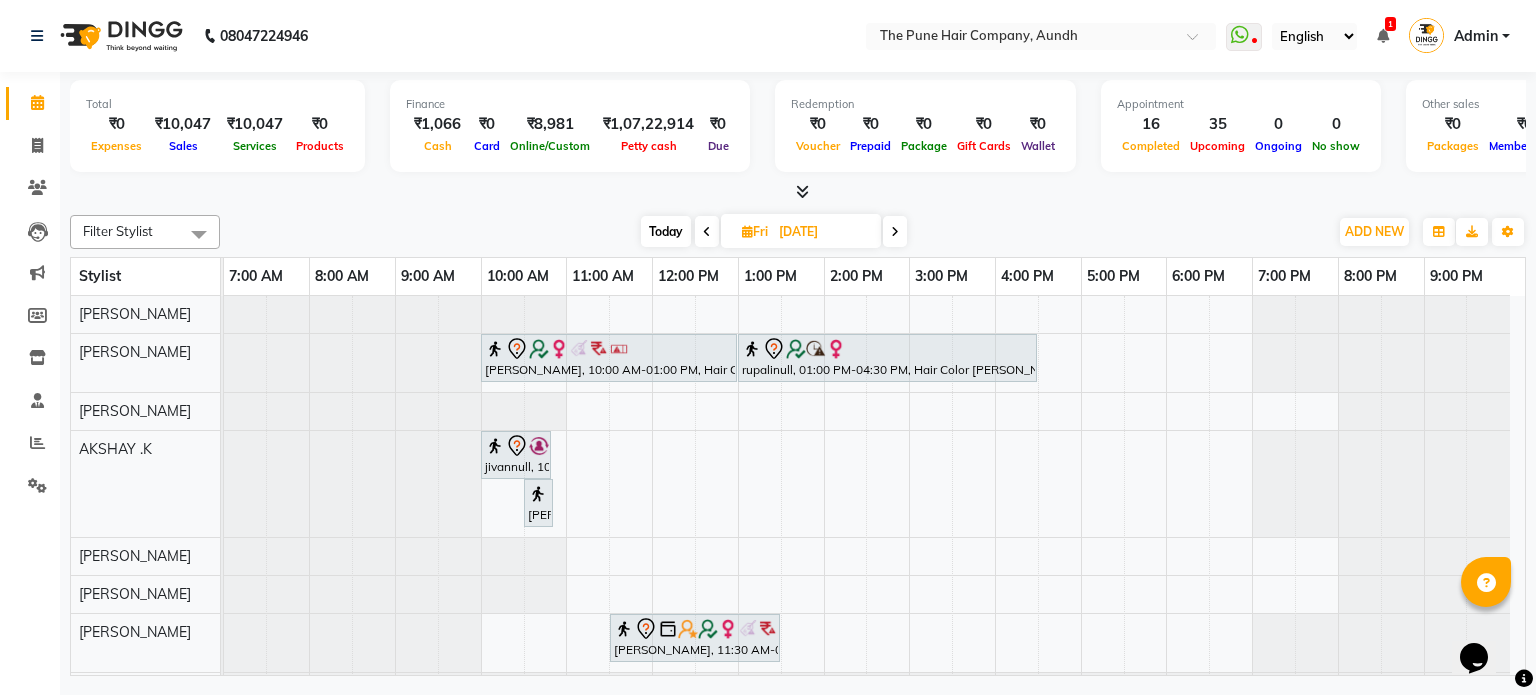 click at bounding box center [895, 232] 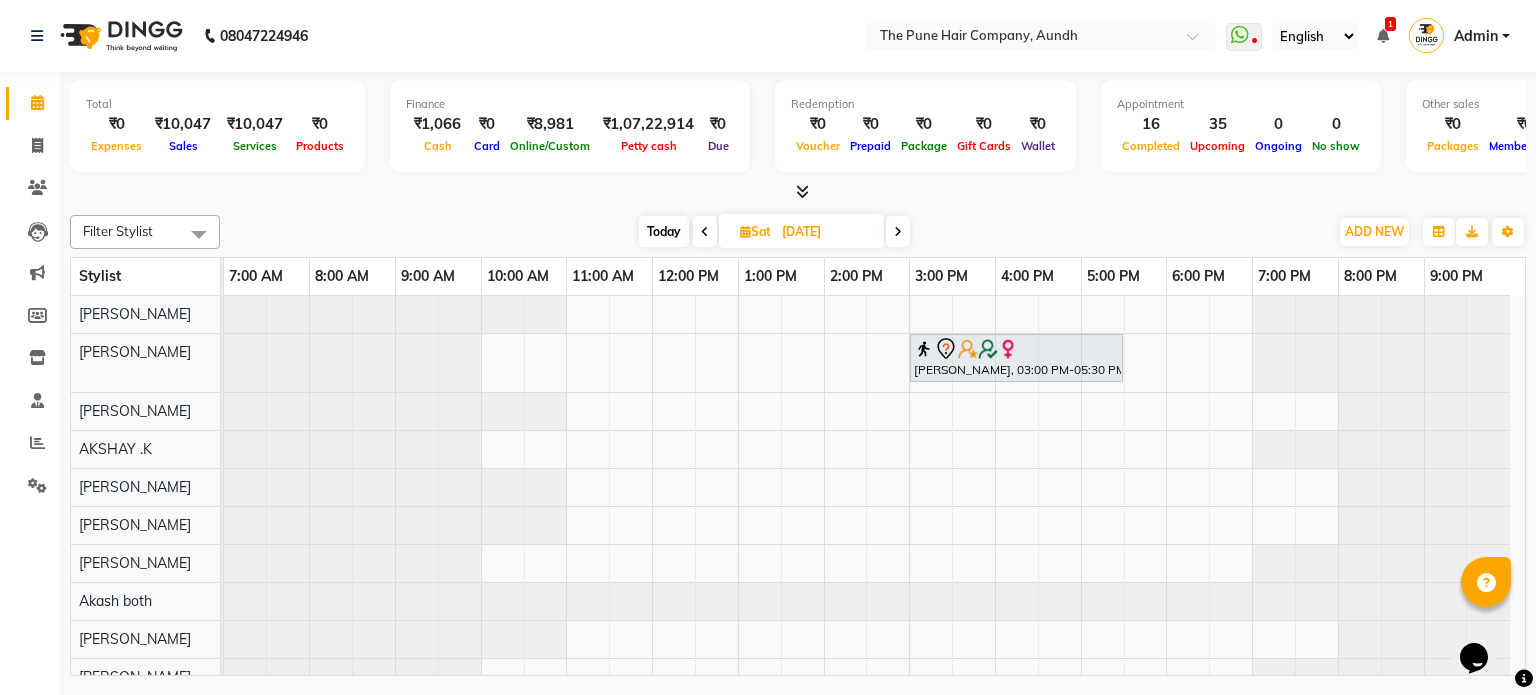 click at bounding box center (898, 231) 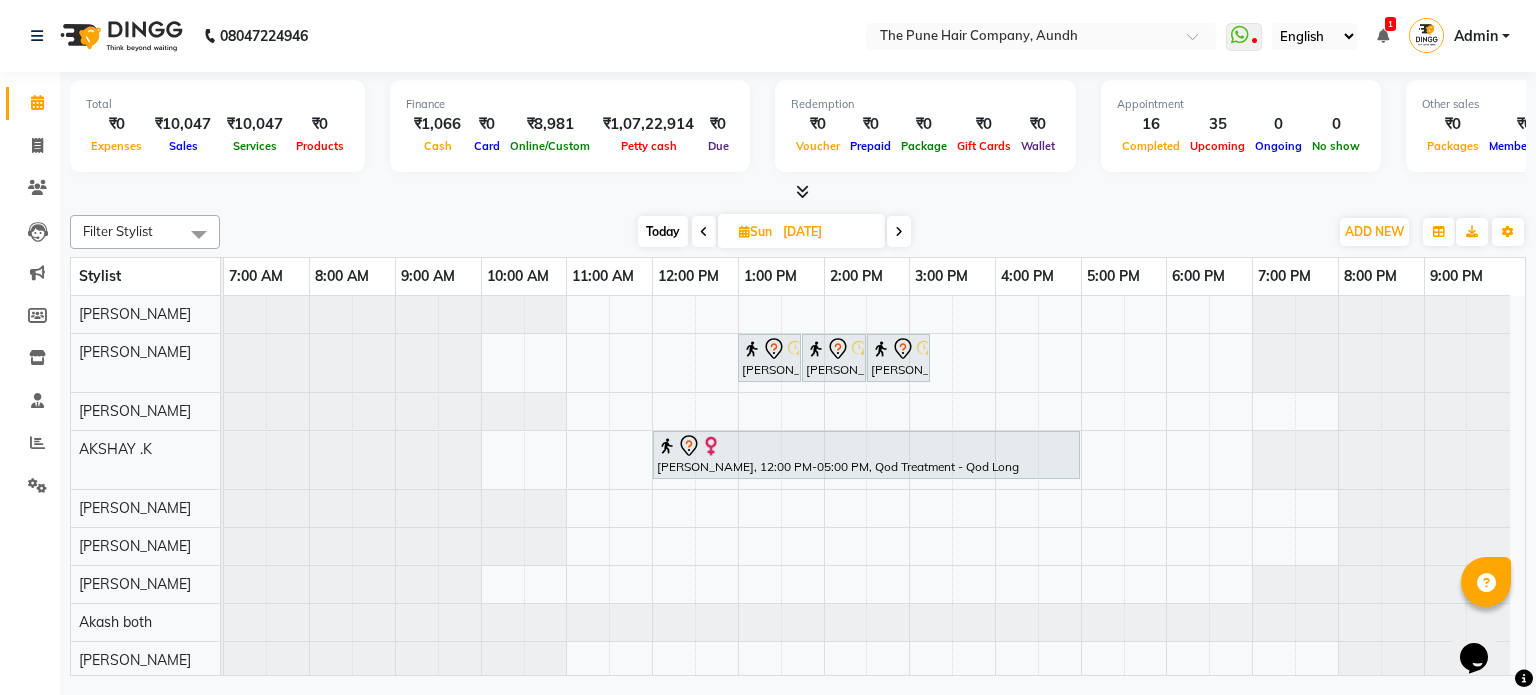 click at bounding box center (899, 231) 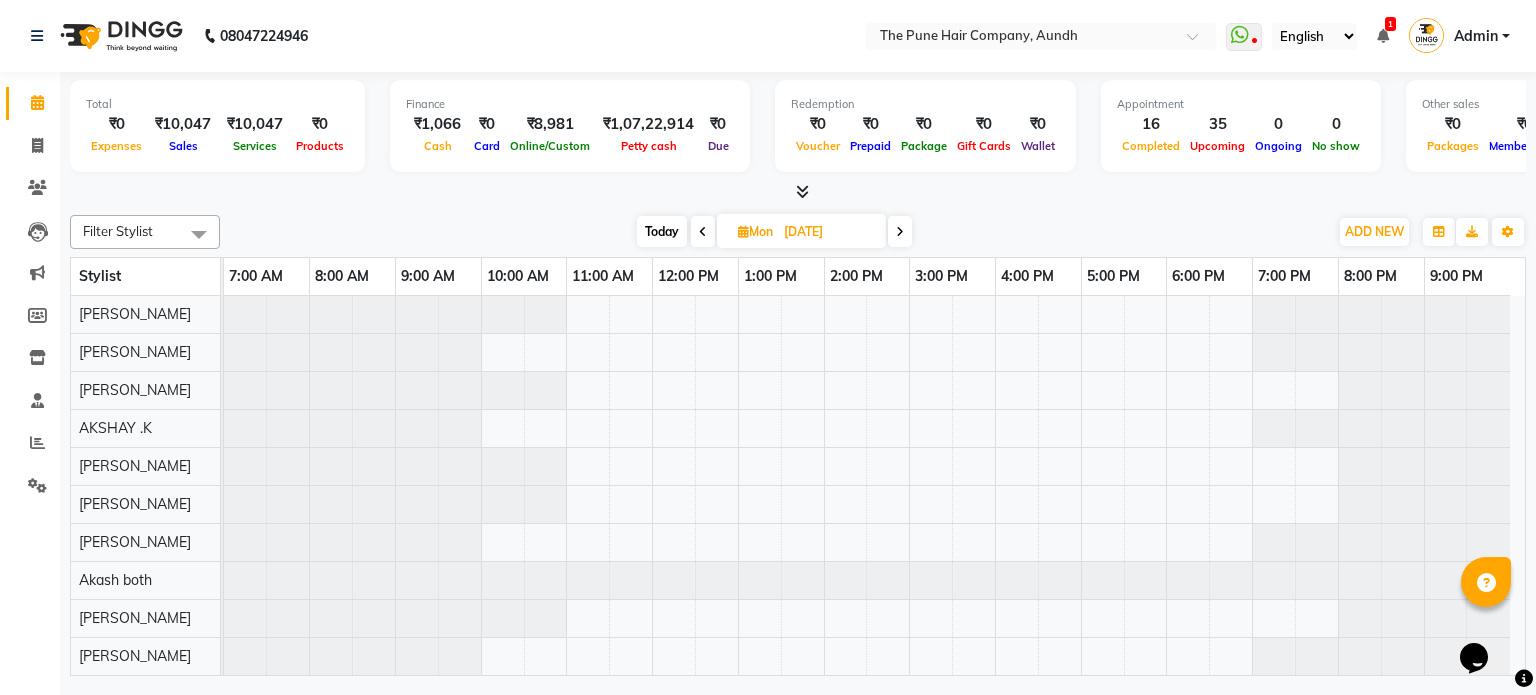 click at bounding box center [900, 232] 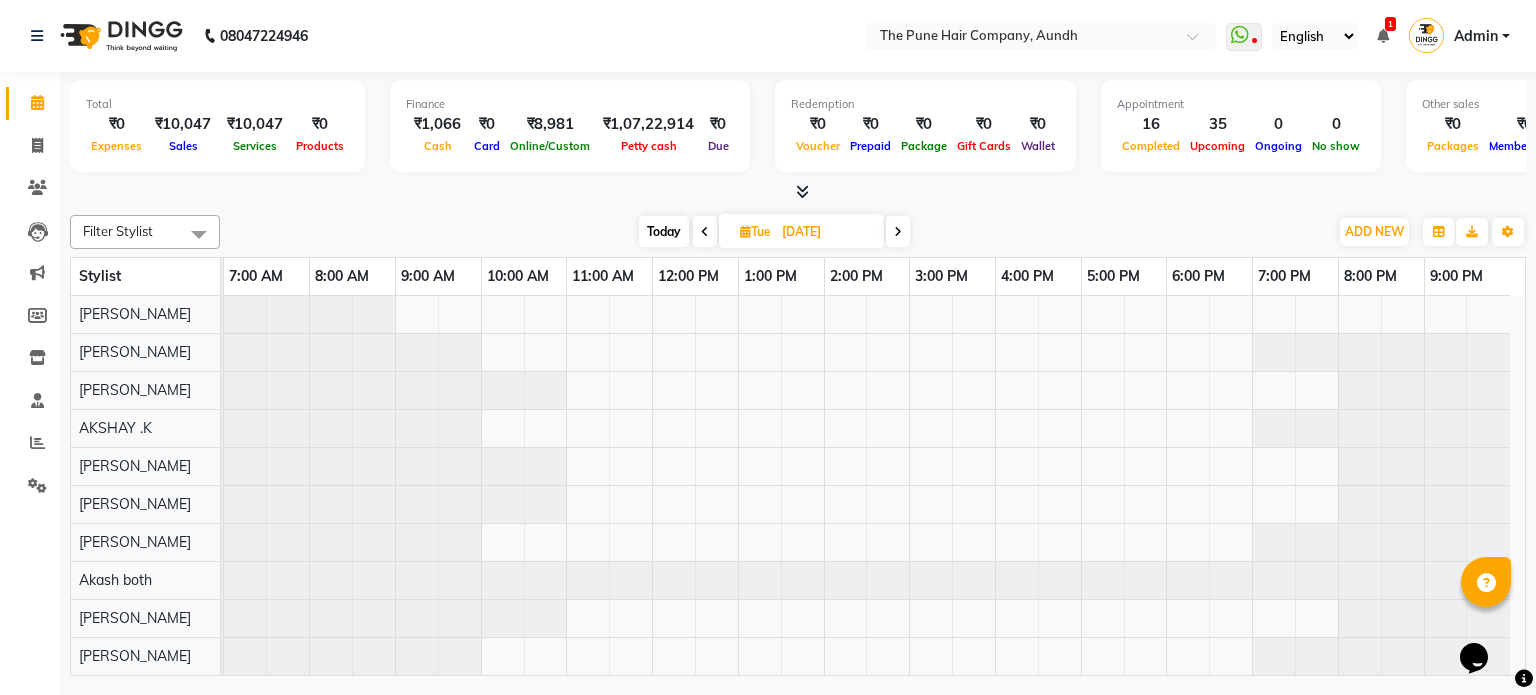 click at bounding box center [898, 231] 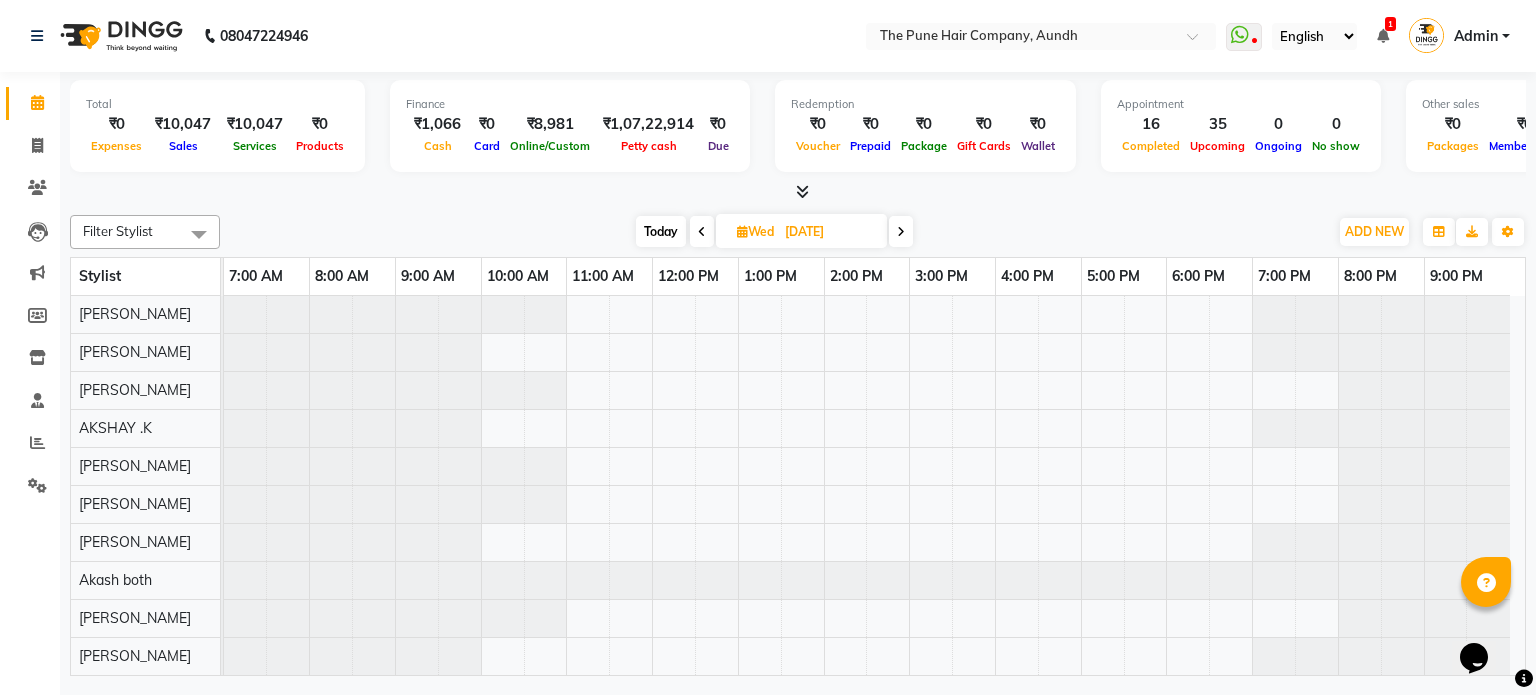 click at bounding box center (901, 231) 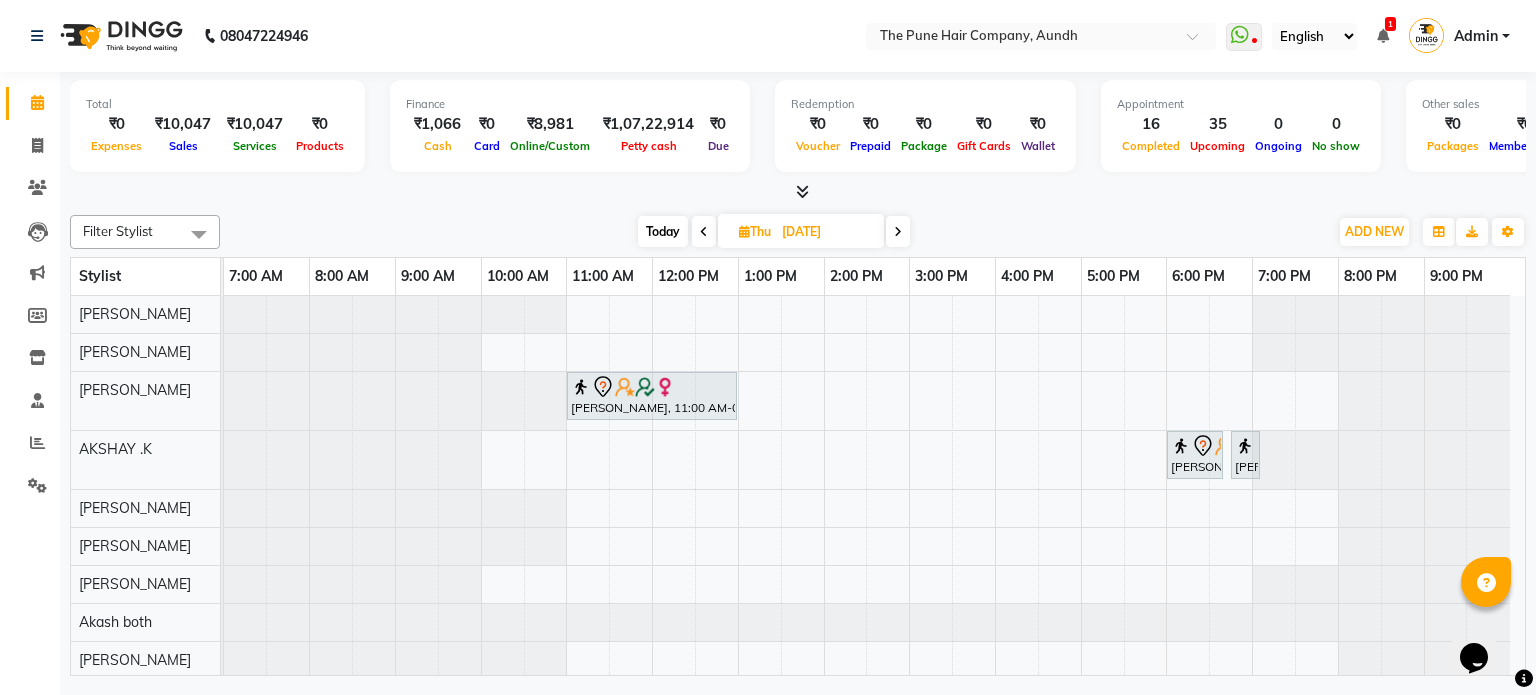 click at bounding box center (898, 231) 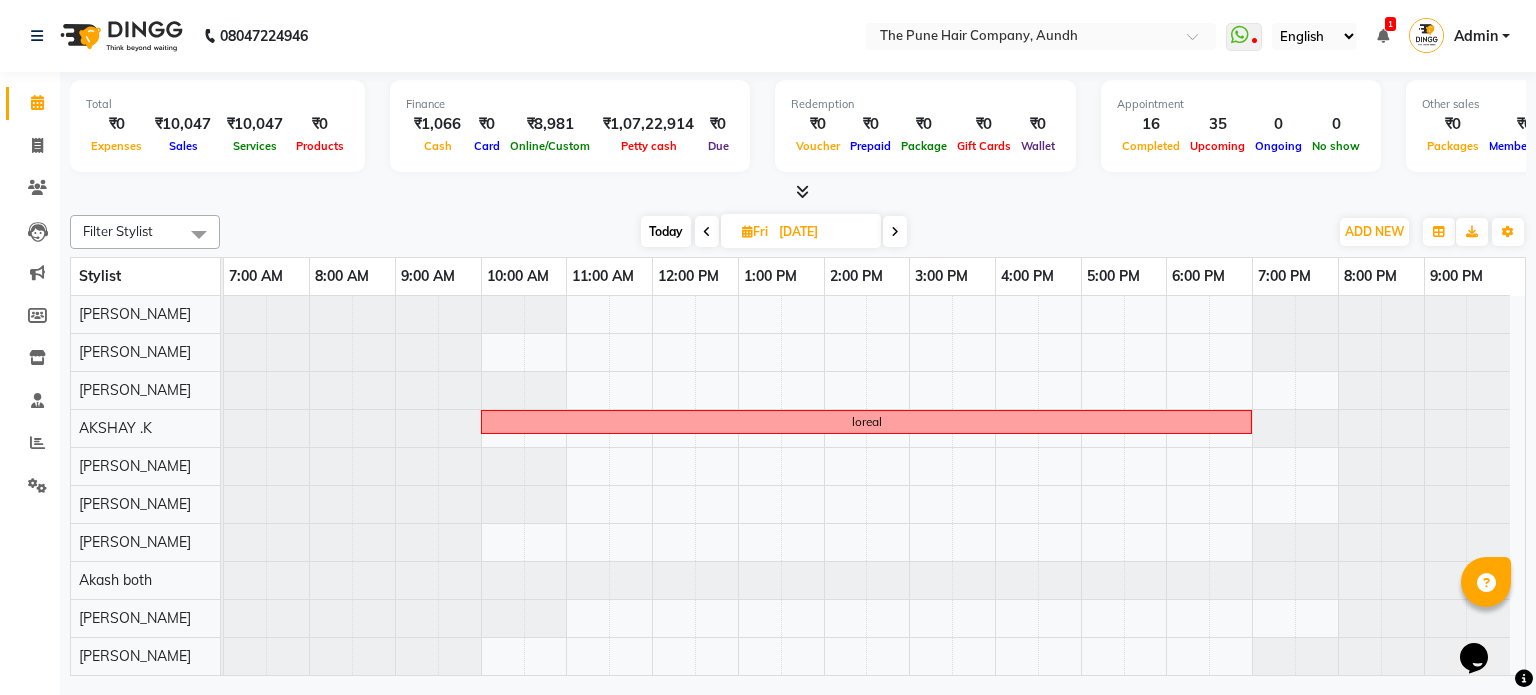 click at bounding box center (895, 232) 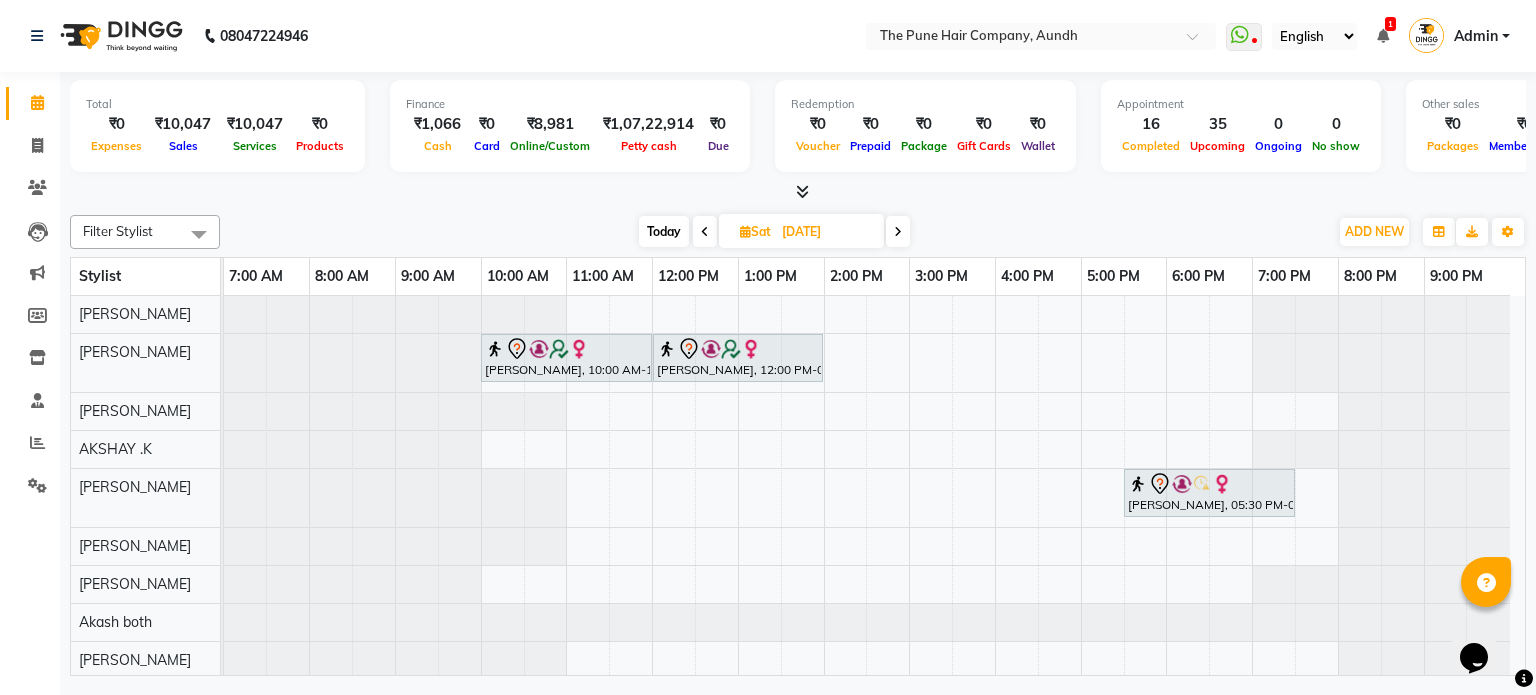 click at bounding box center (705, 232) 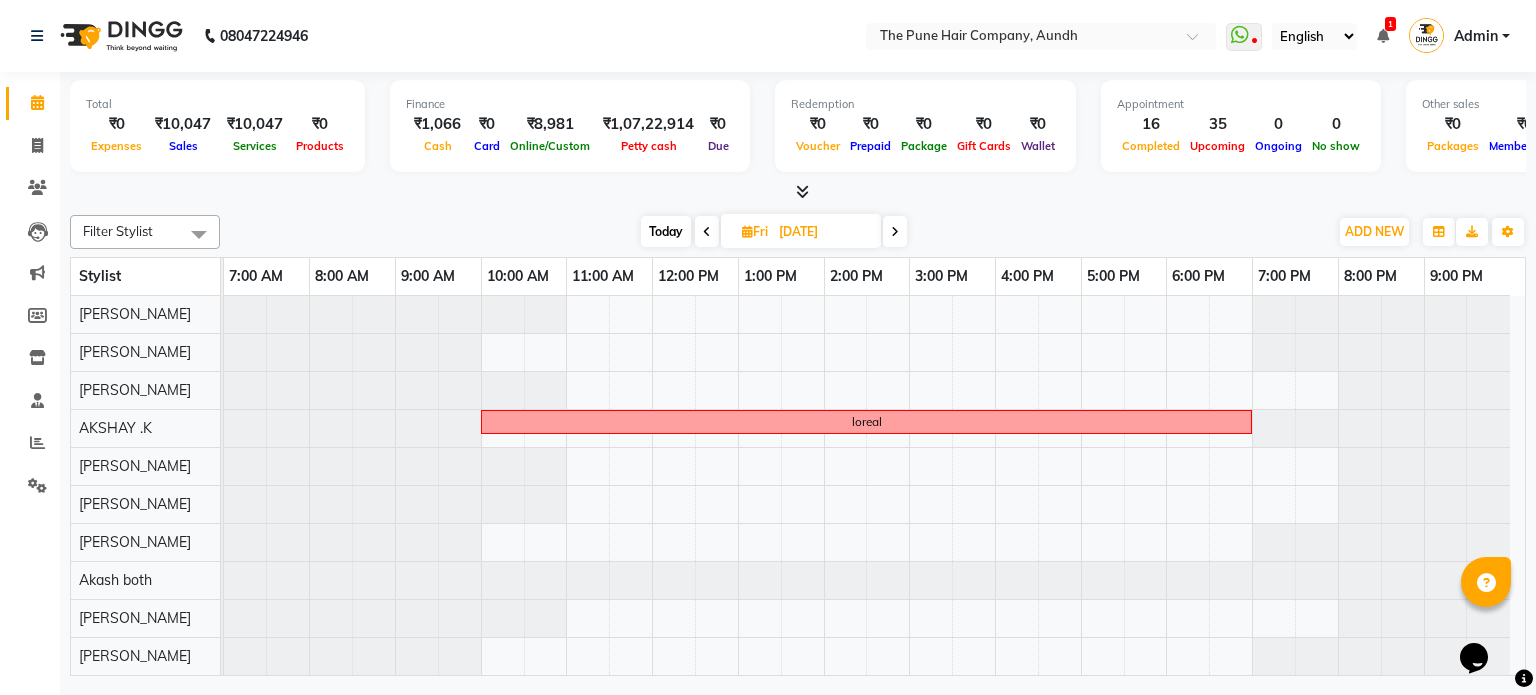 click at bounding box center [895, 232] 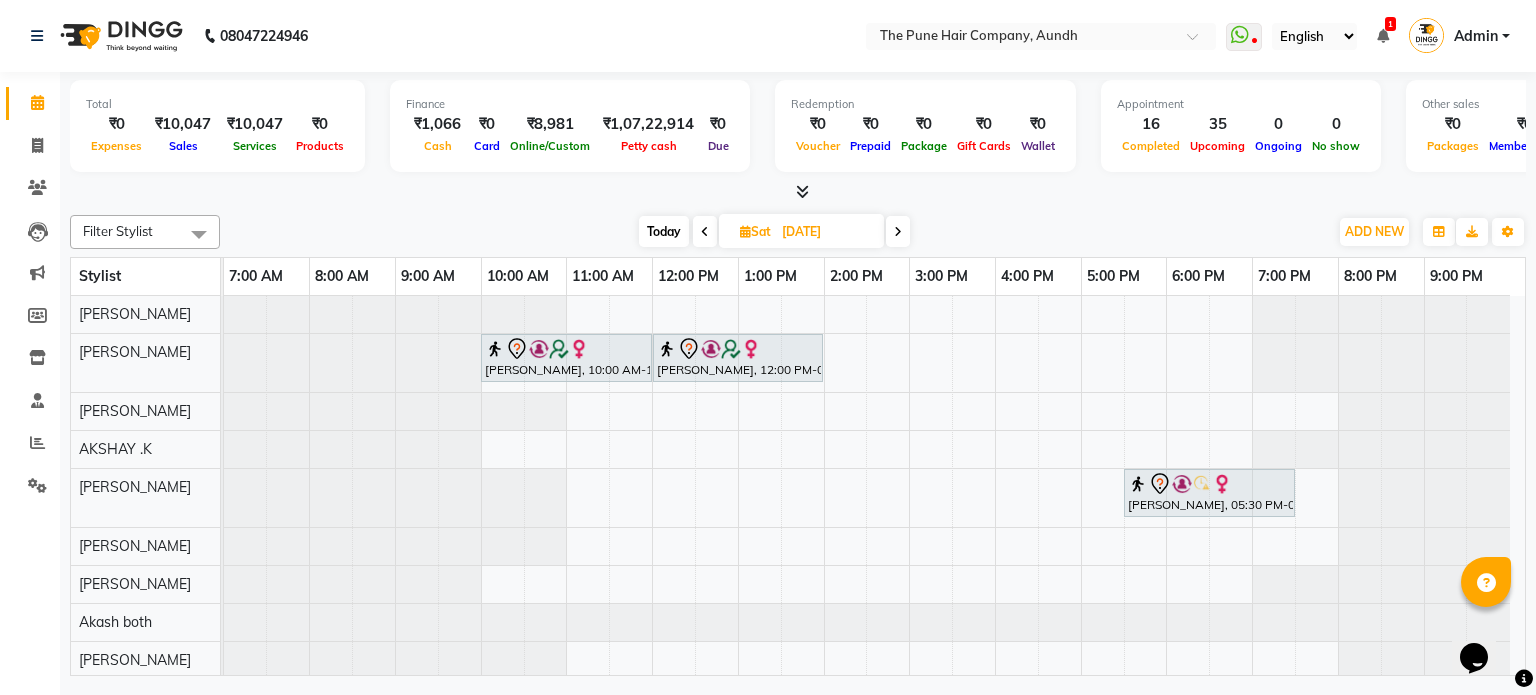 click at bounding box center (898, 232) 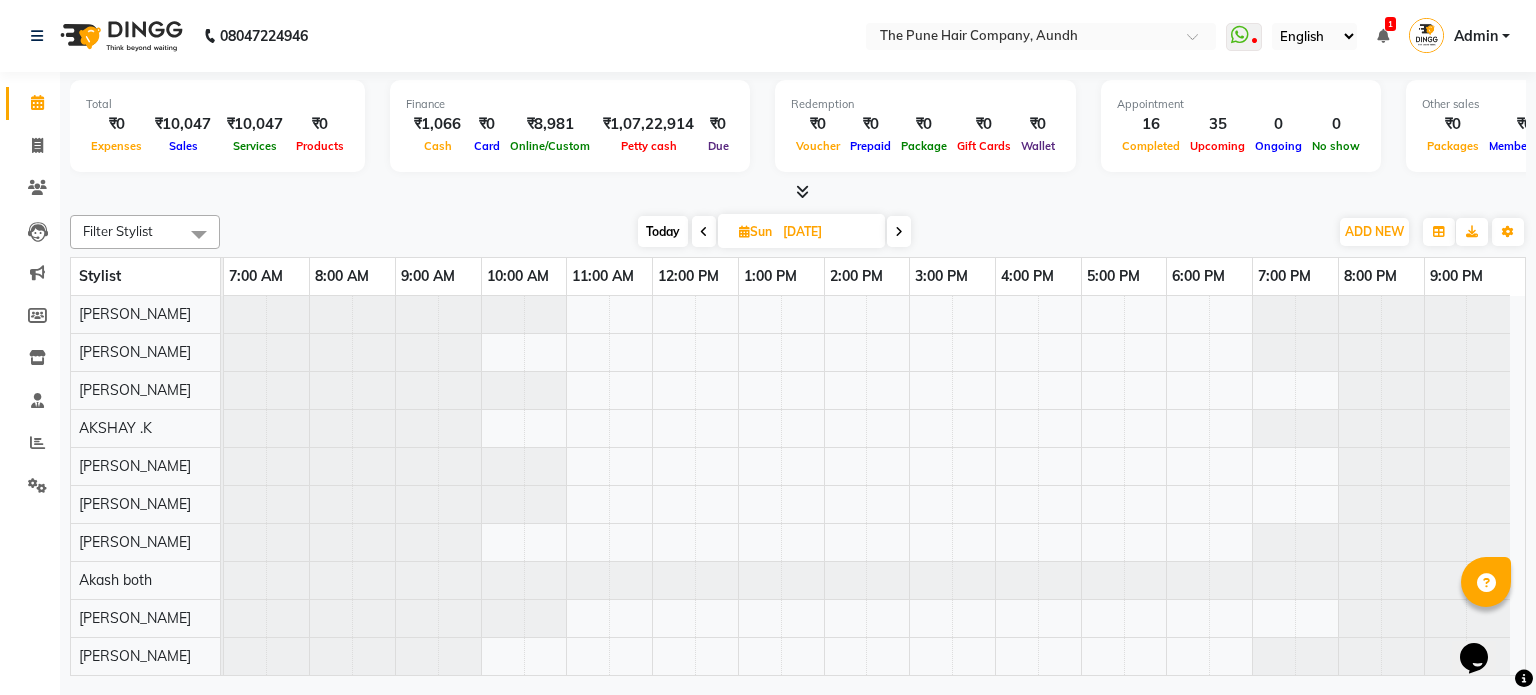 click at bounding box center [704, 232] 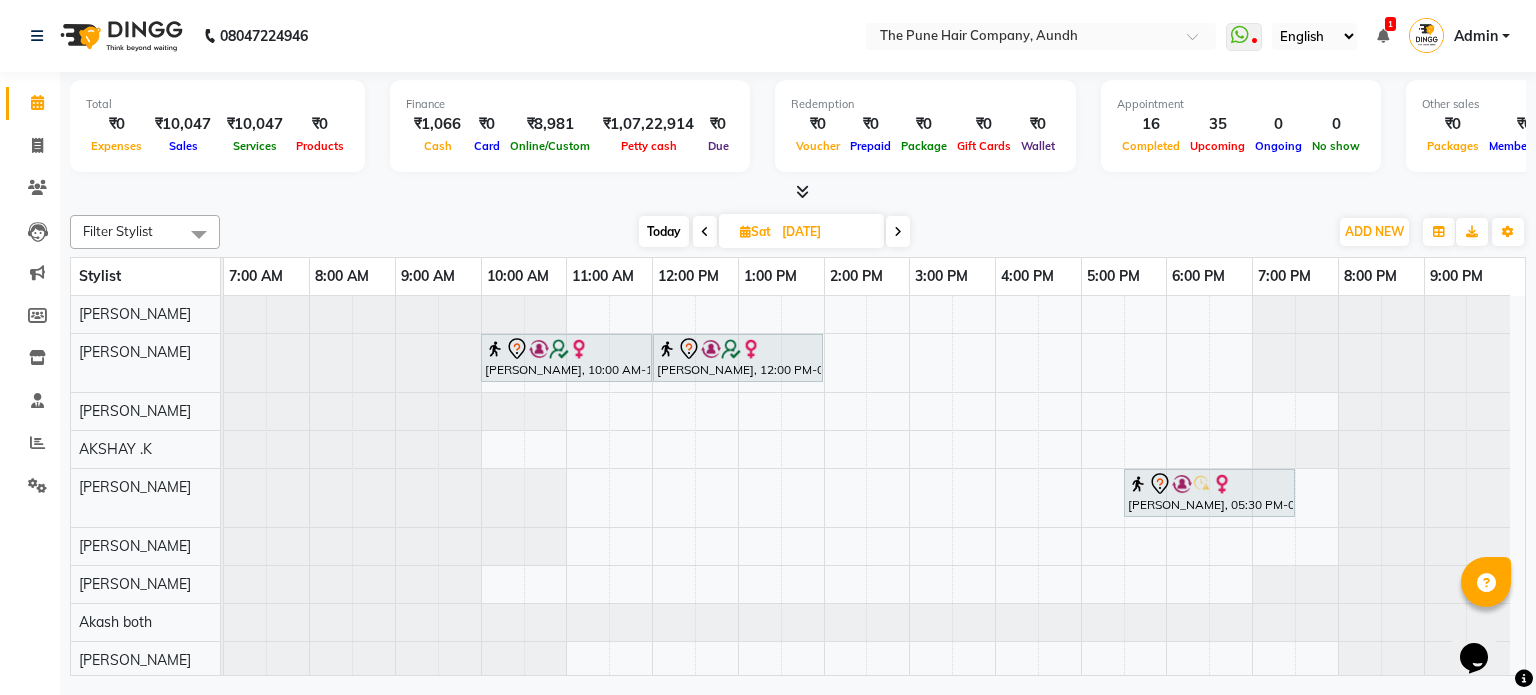 scroll, scrollTop: 113, scrollLeft: 0, axis: vertical 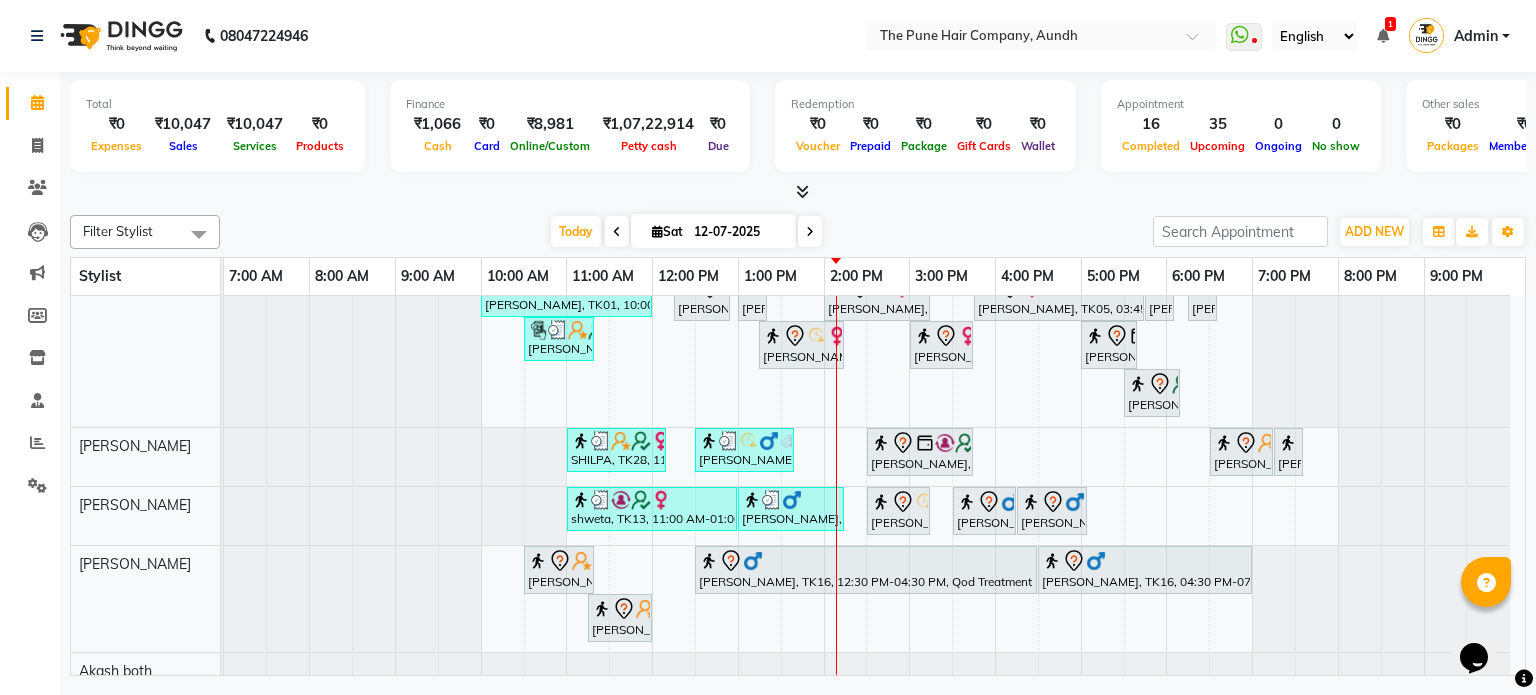 click on "[DATE]" at bounding box center [713, 231] 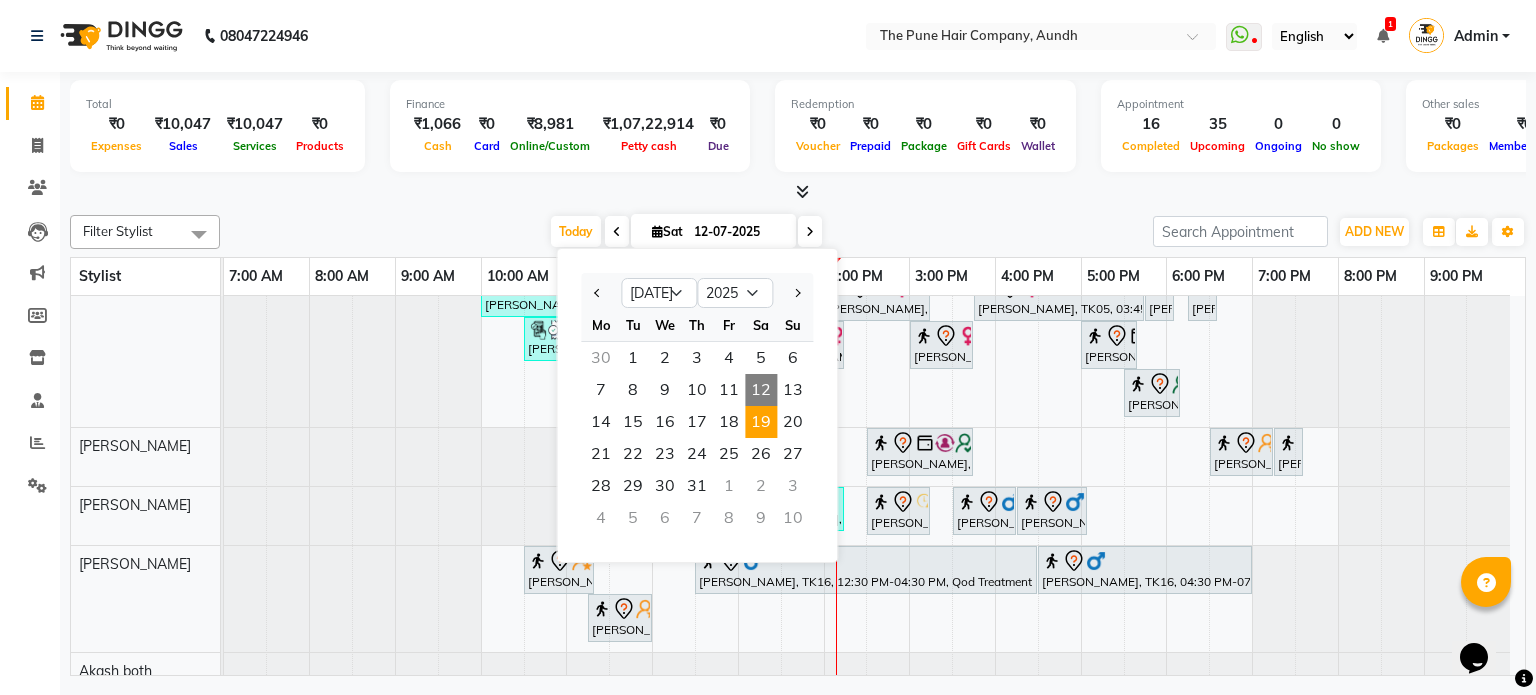 click on "19" at bounding box center (761, 422) 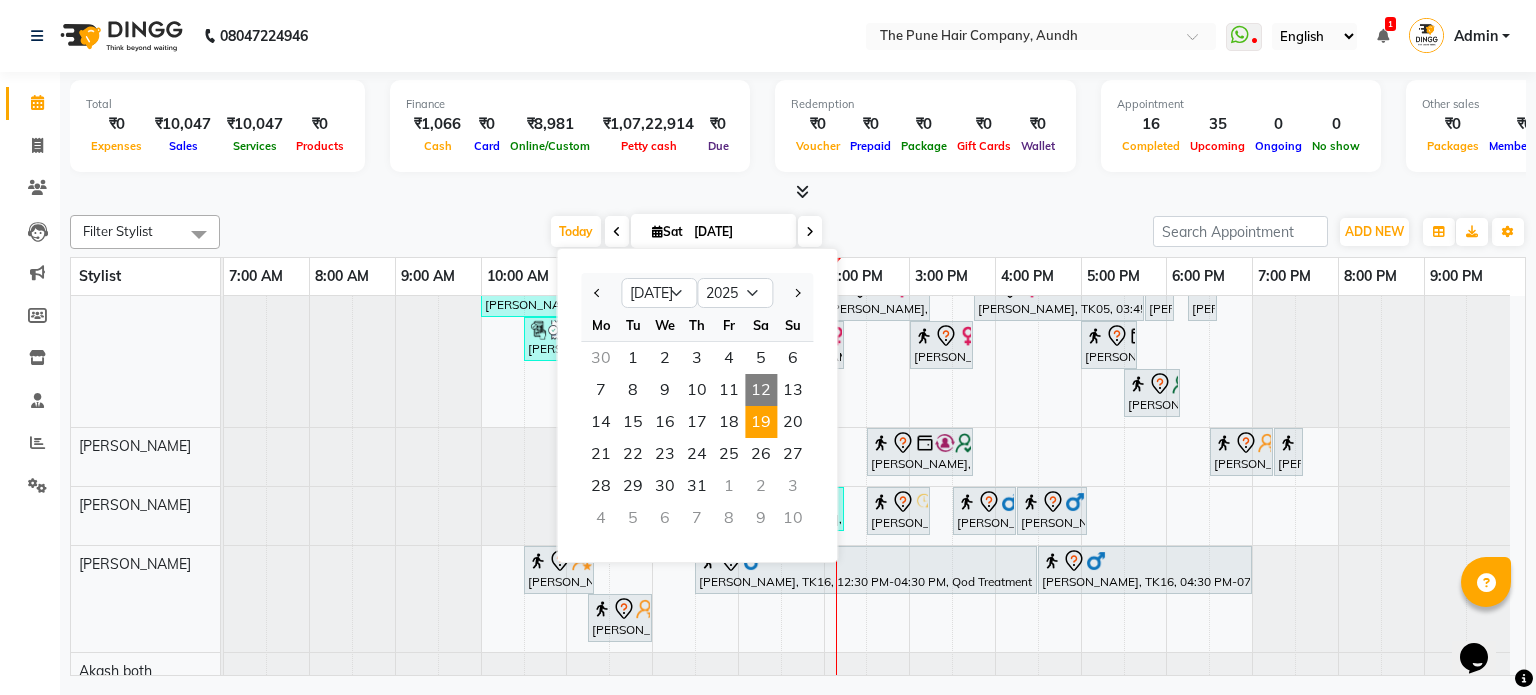 scroll, scrollTop: 148, scrollLeft: 0, axis: vertical 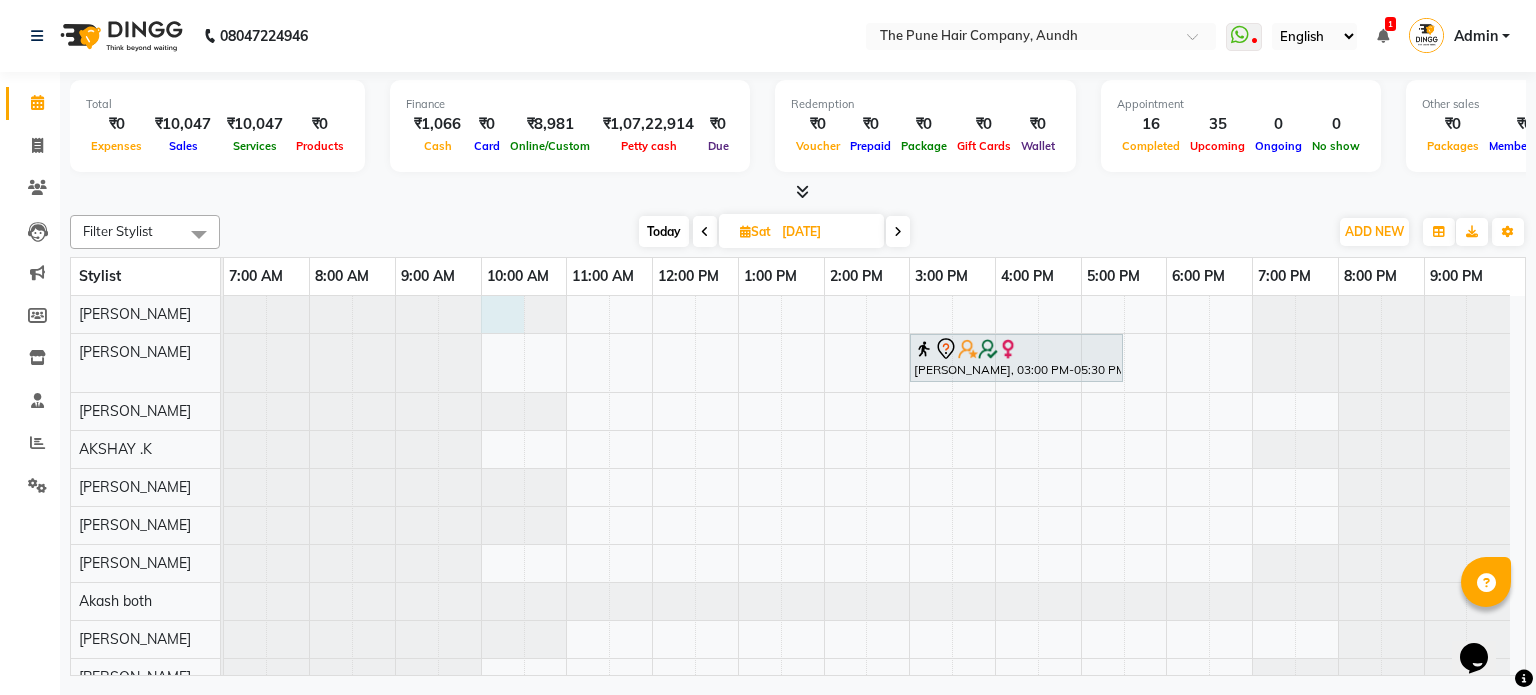 click at bounding box center (224, 314) 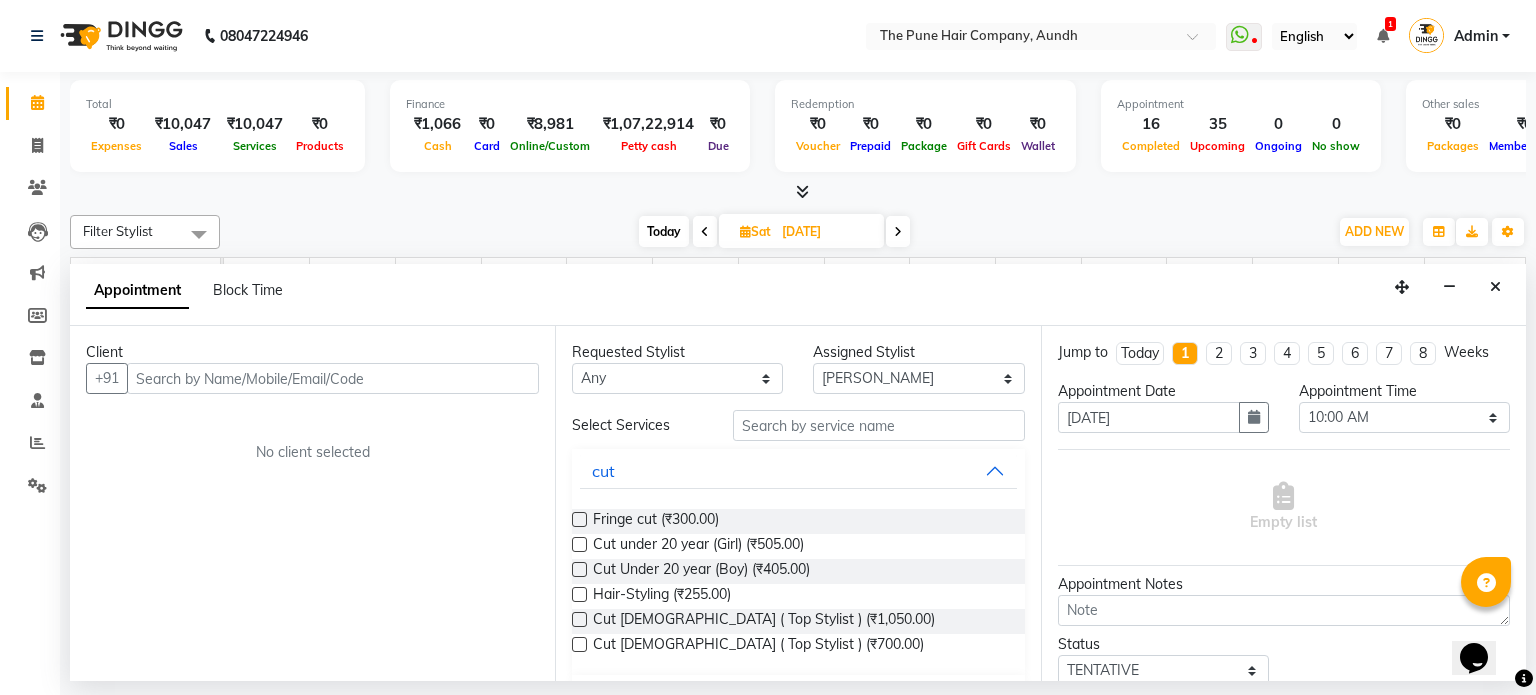click at bounding box center [333, 378] 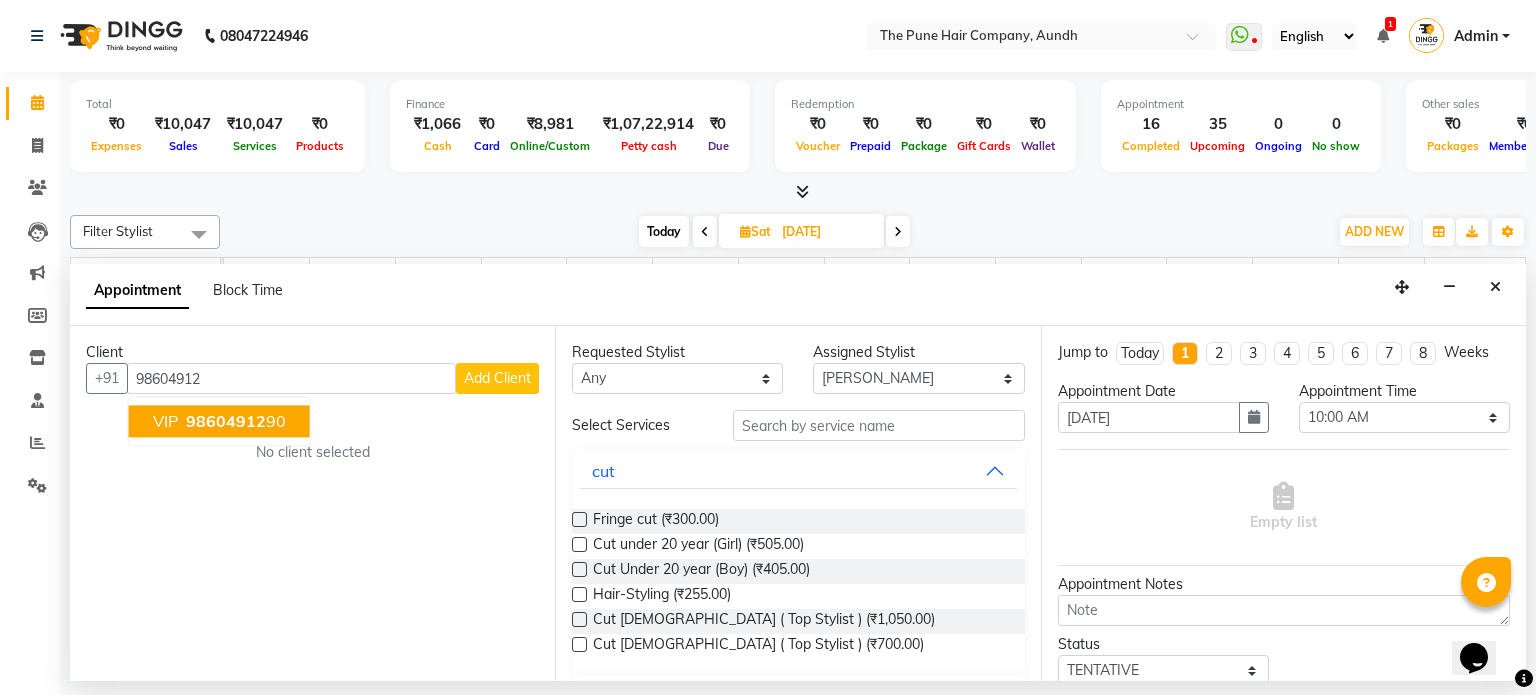 click on "98604912" at bounding box center [226, 422] 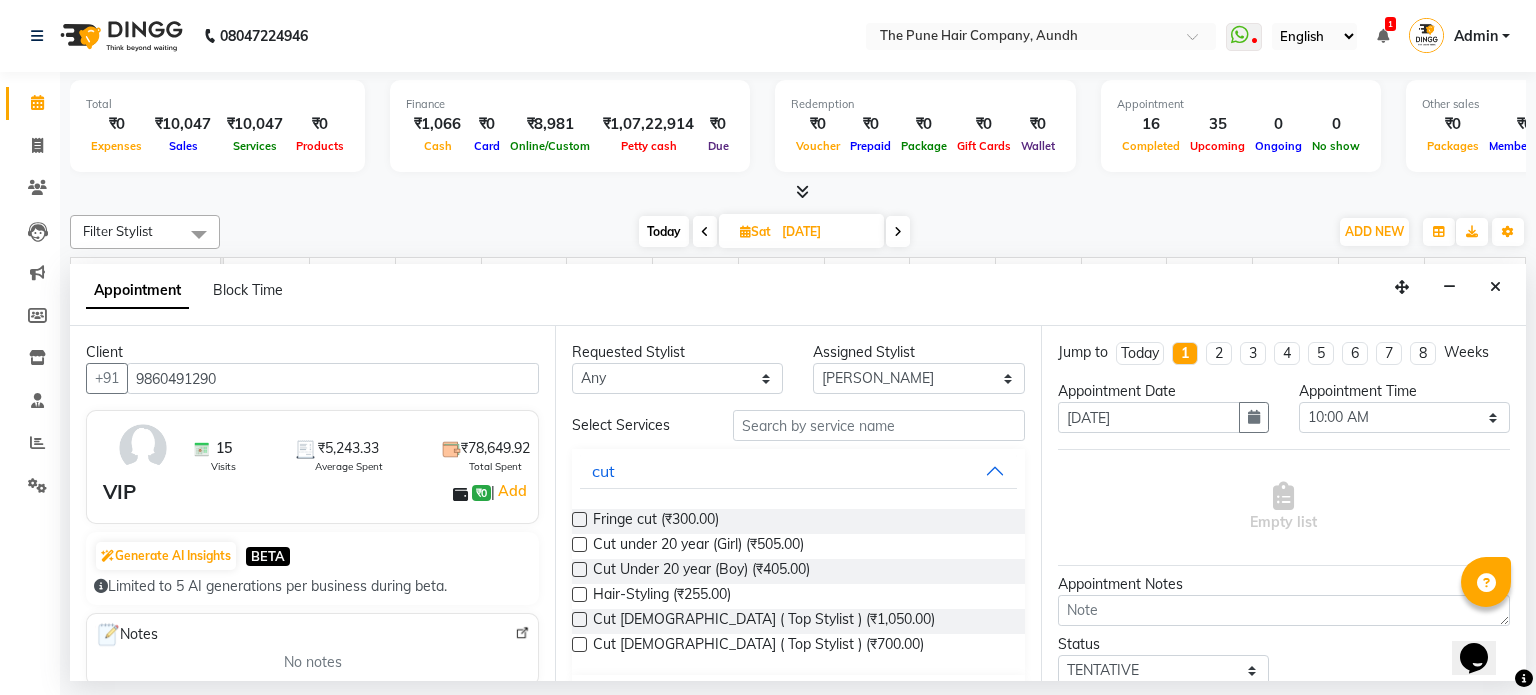 type on "9860491290" 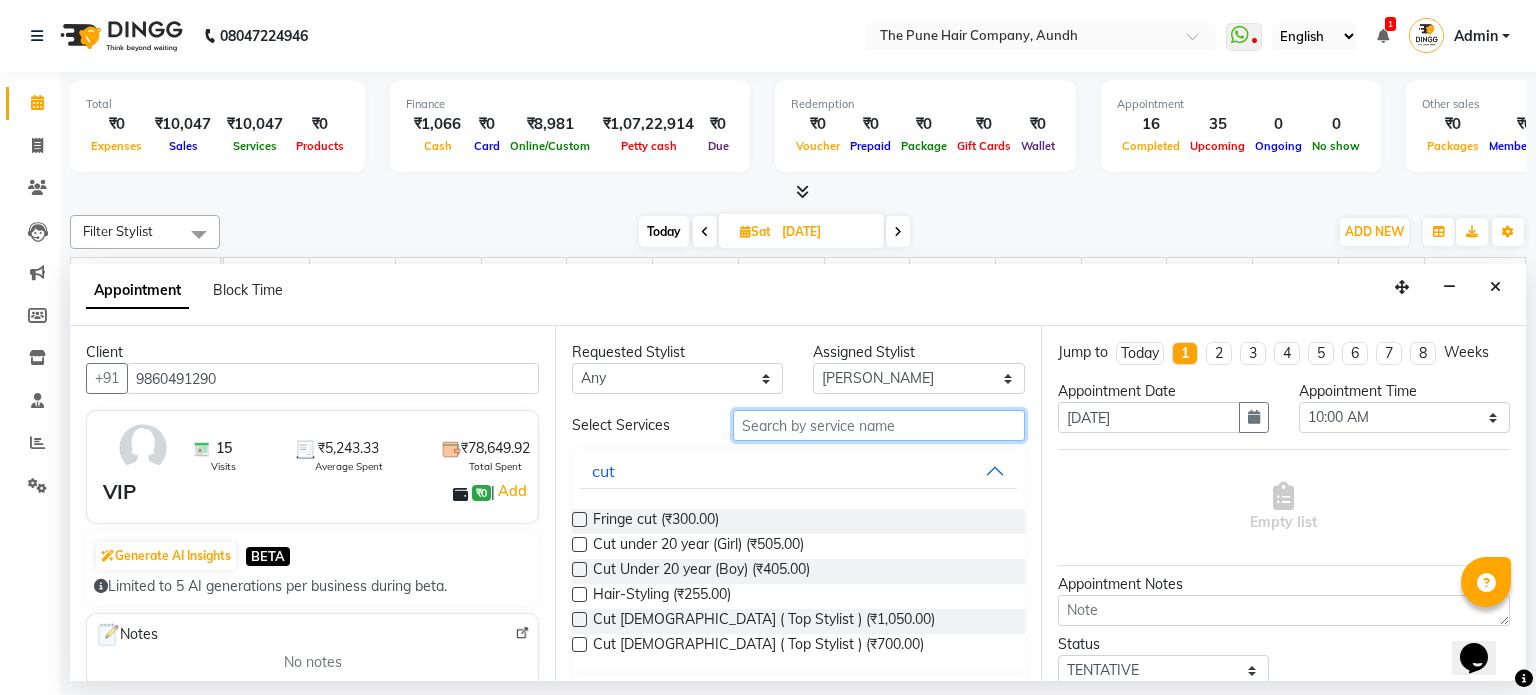click at bounding box center [879, 425] 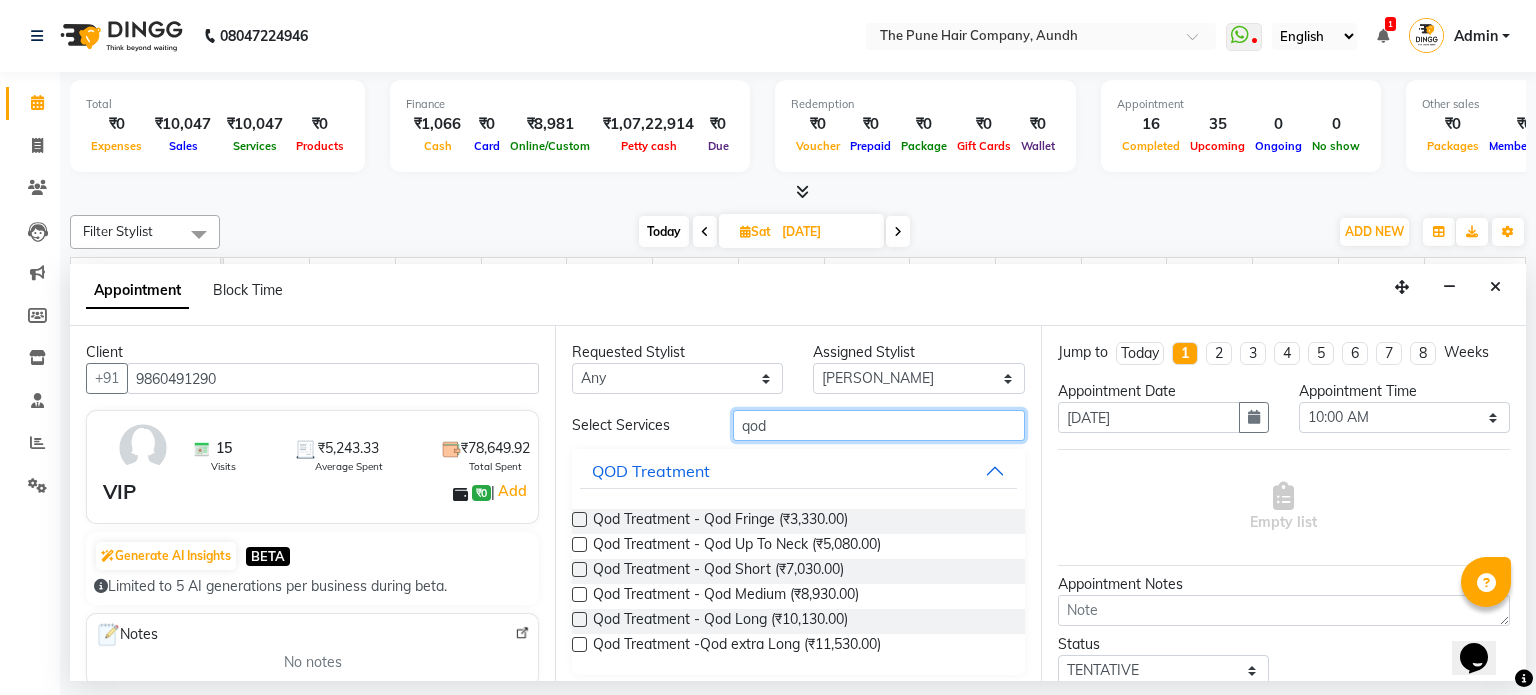 type on "qod" 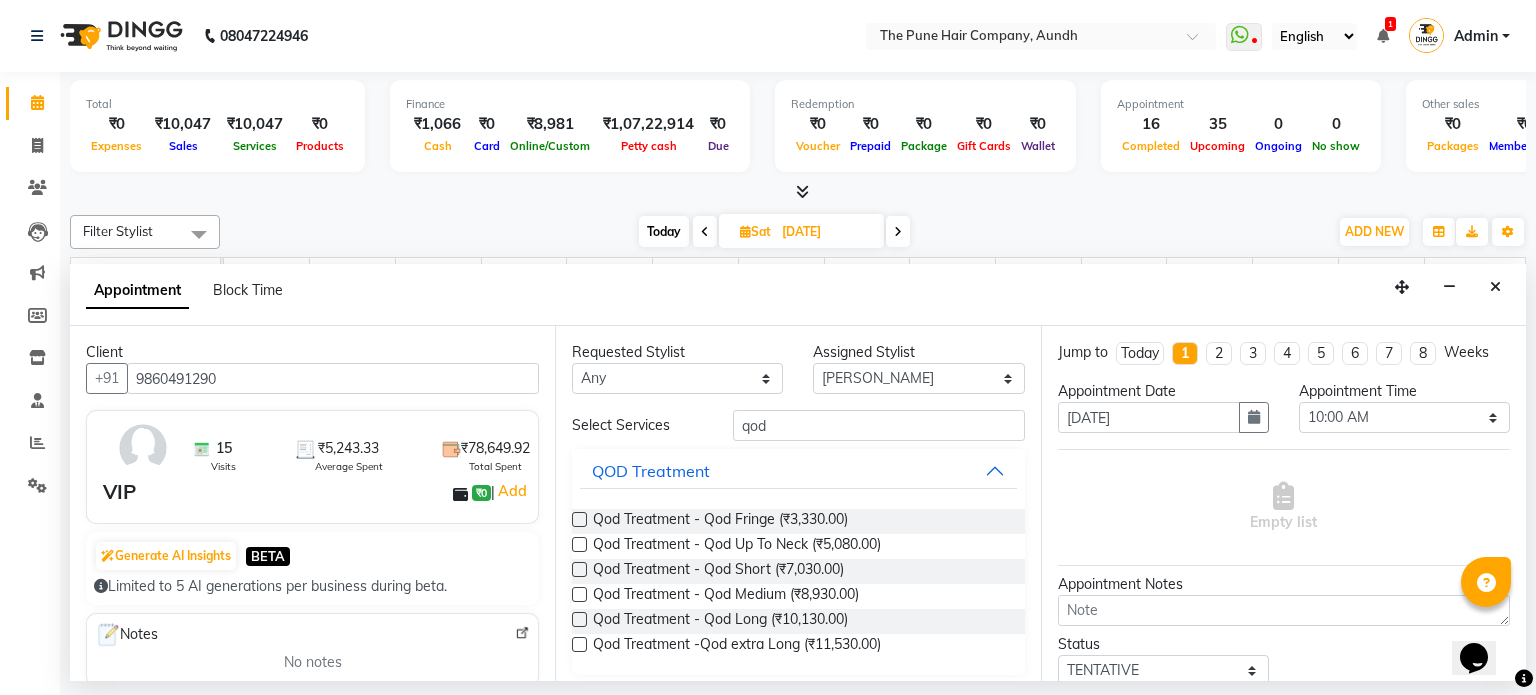 click at bounding box center (579, 594) 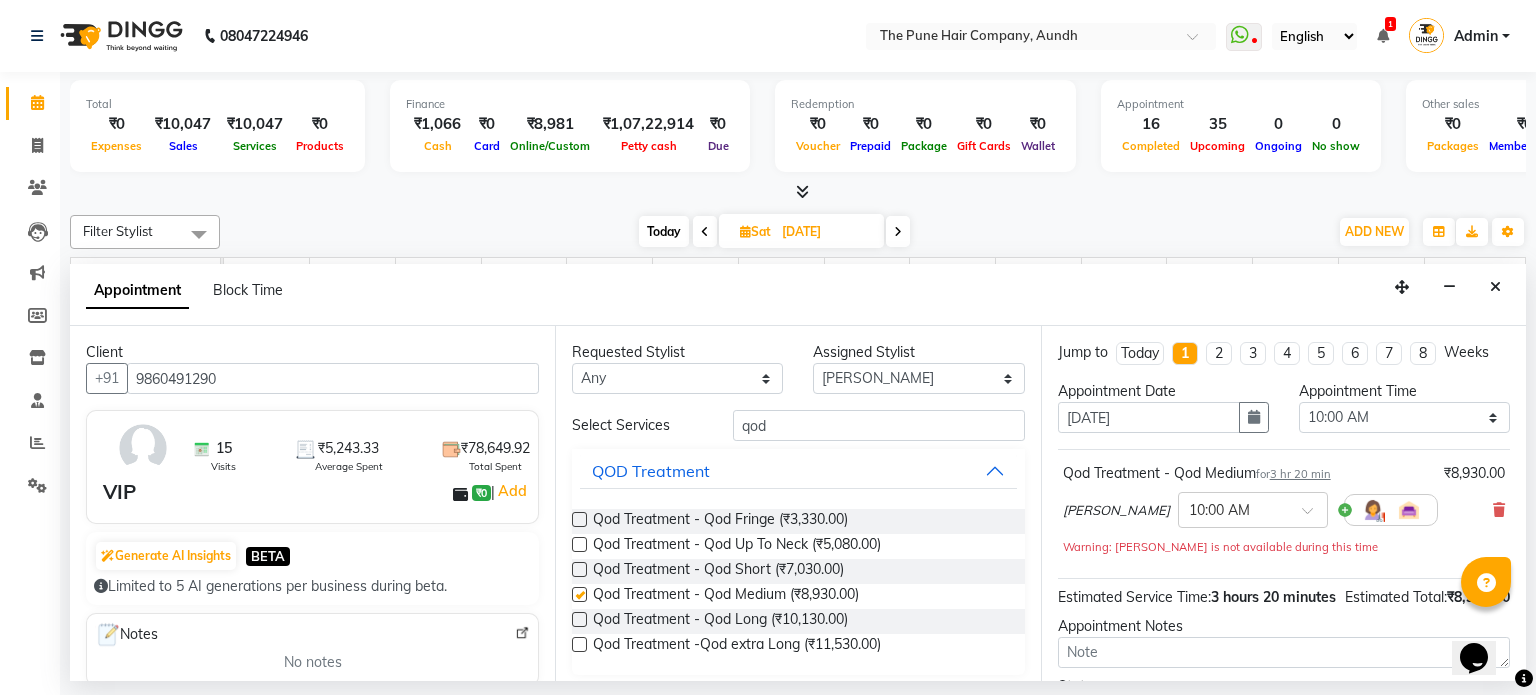 checkbox on "false" 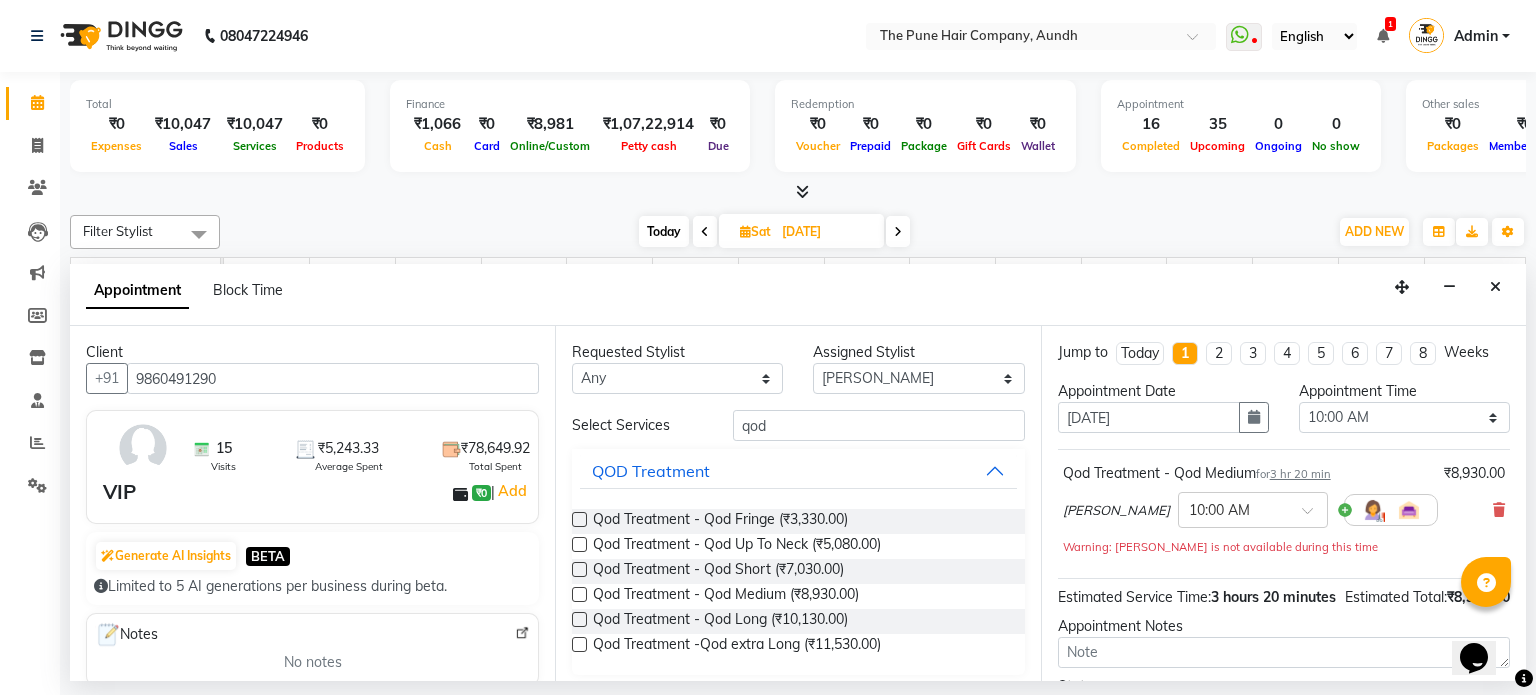 scroll, scrollTop: 192, scrollLeft: 0, axis: vertical 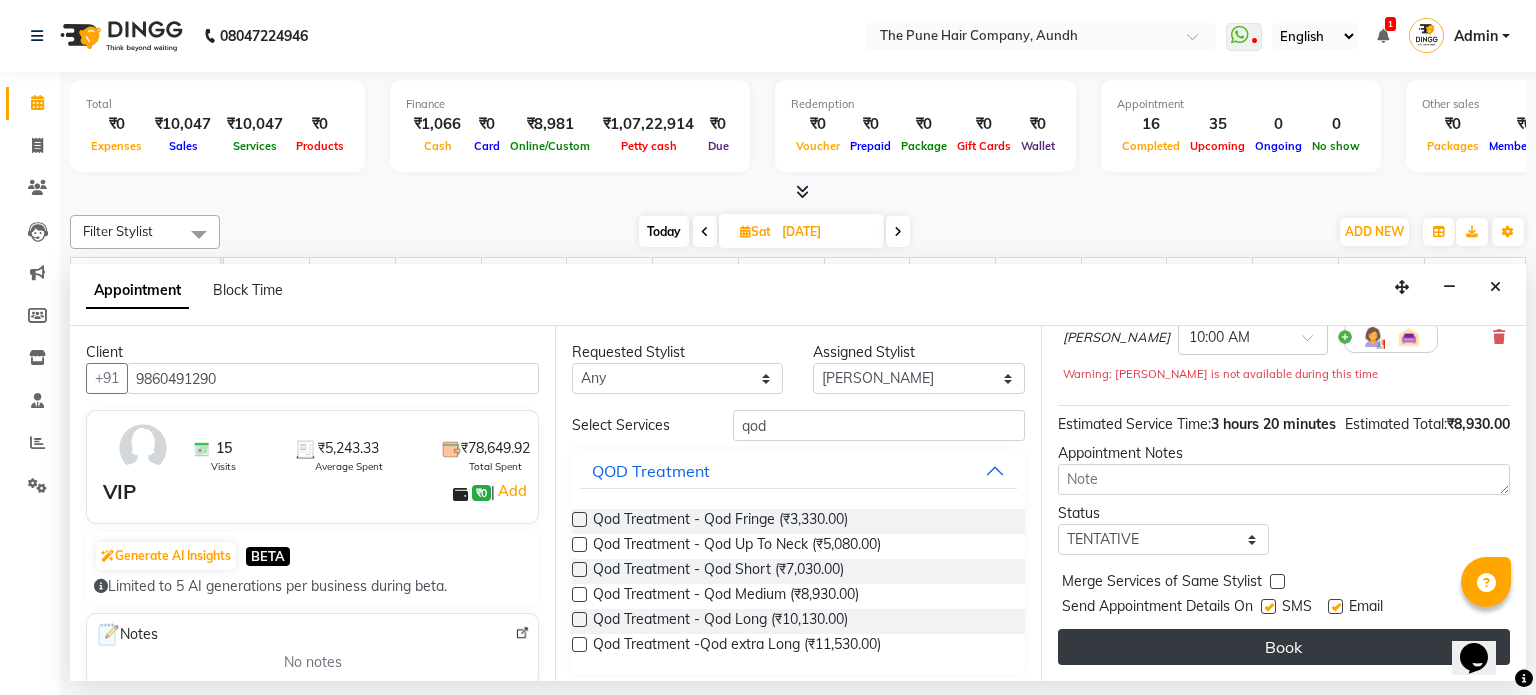 click on "Book" at bounding box center [1284, 647] 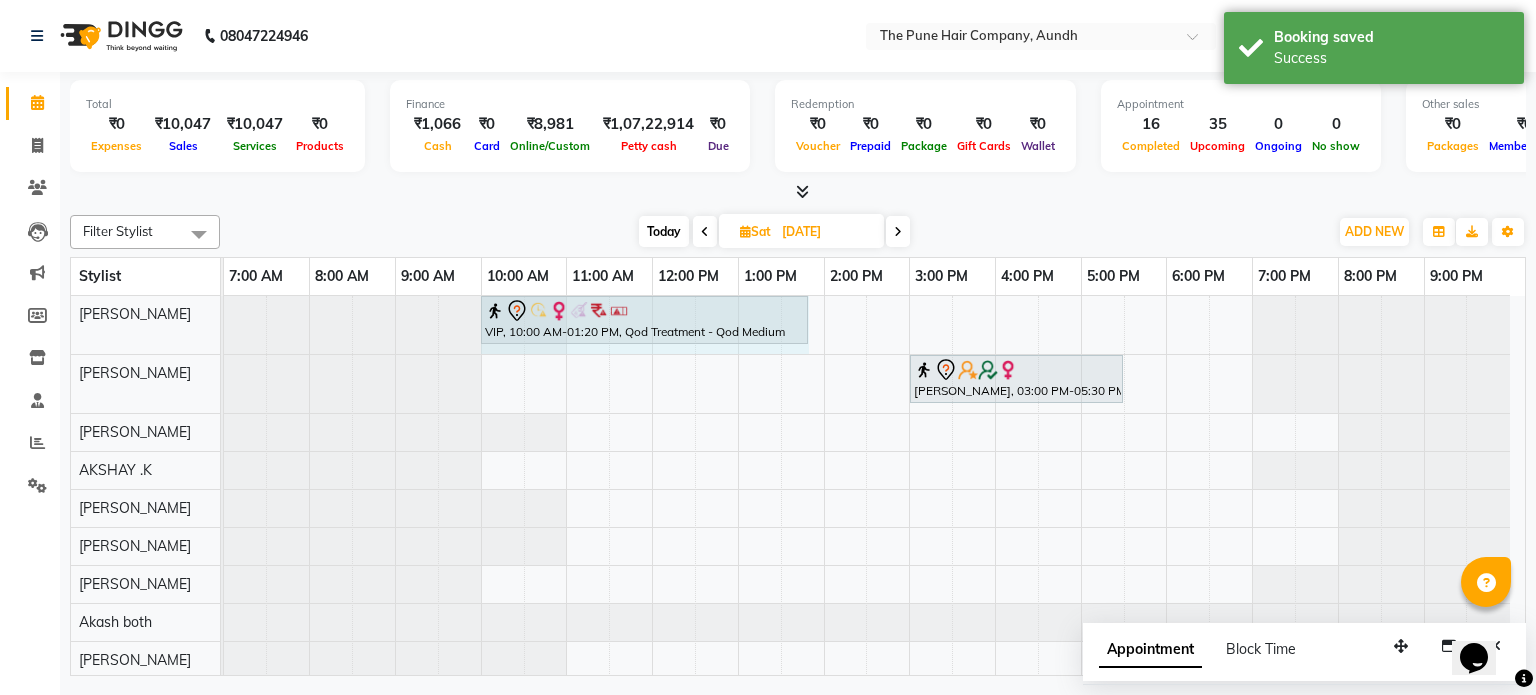 drag, startPoint x: 763, startPoint y: 312, endPoint x: 820, endPoint y: 313, distance: 57.00877 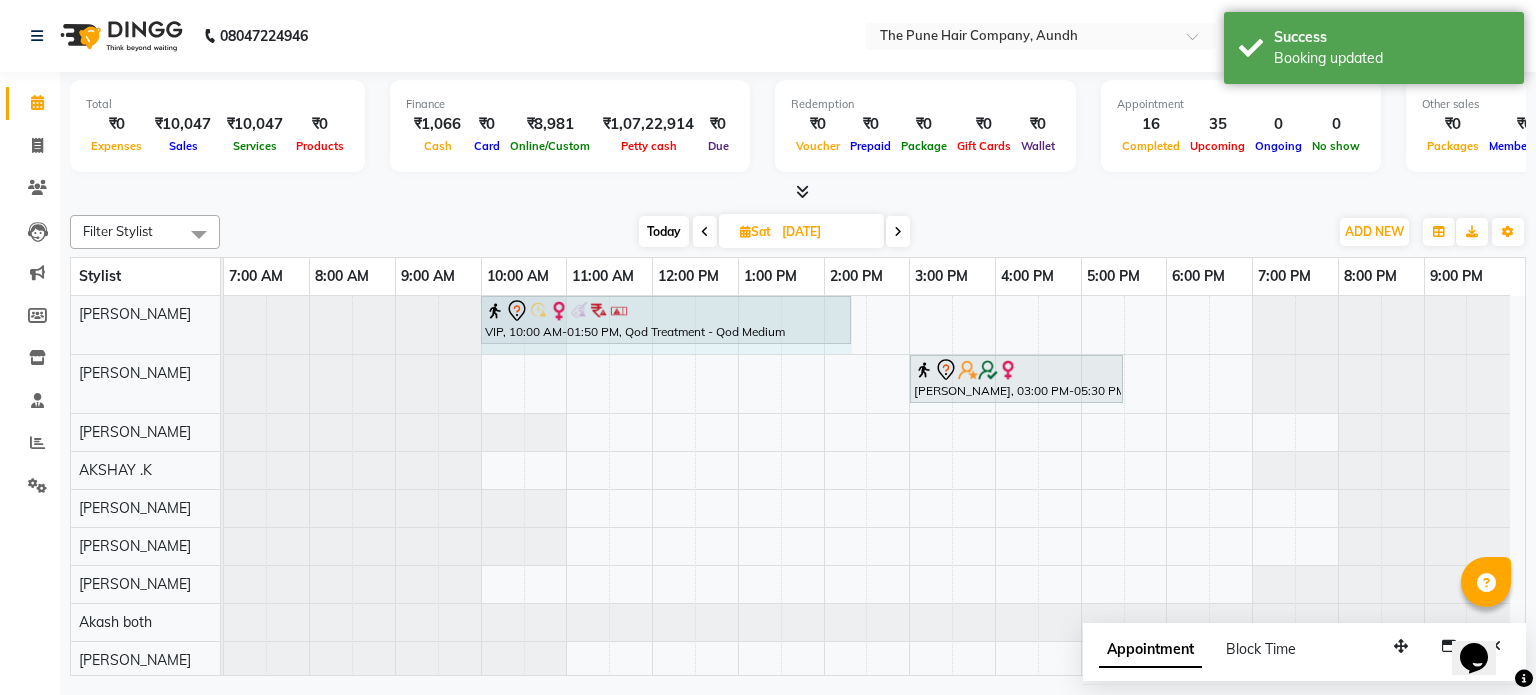 drag, startPoint x: 809, startPoint y: 307, endPoint x: 825, endPoint y: 306, distance: 16.03122 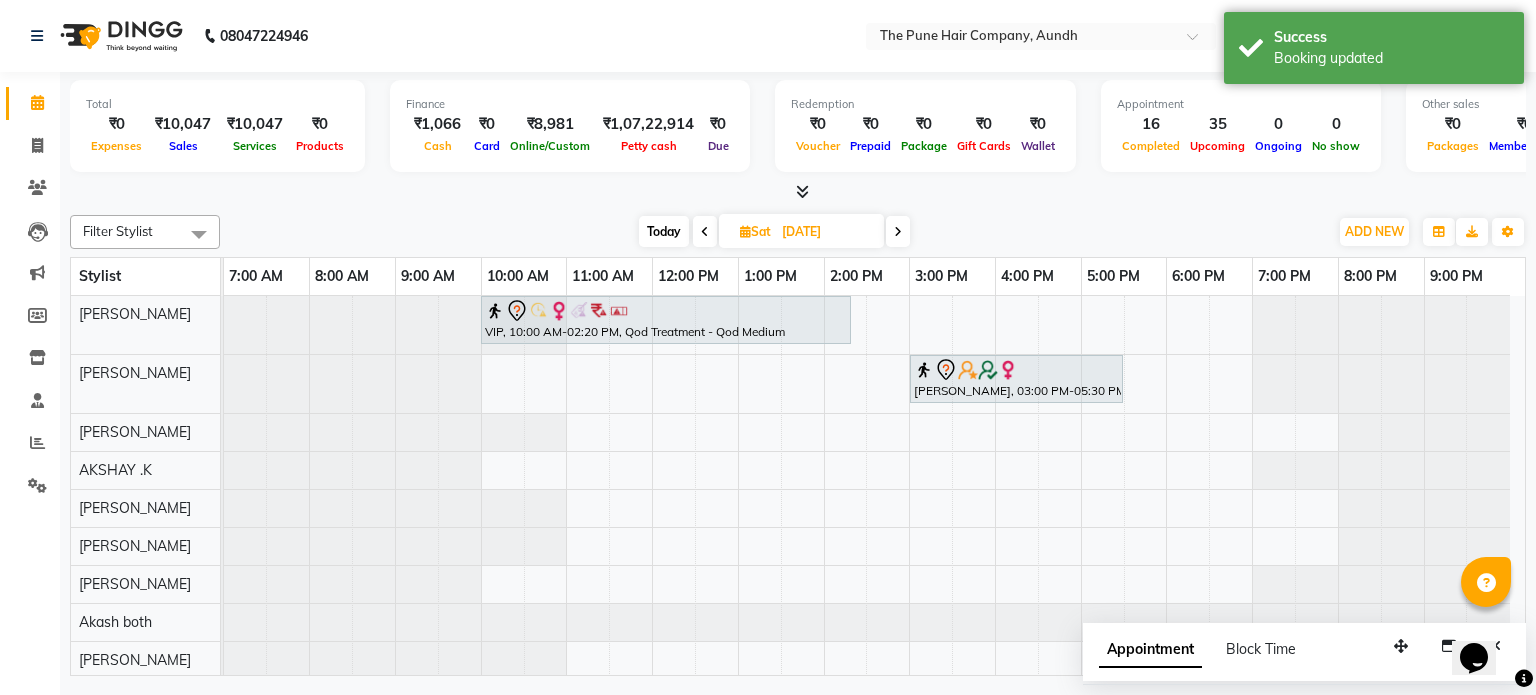 scroll, scrollTop: 153, scrollLeft: 0, axis: vertical 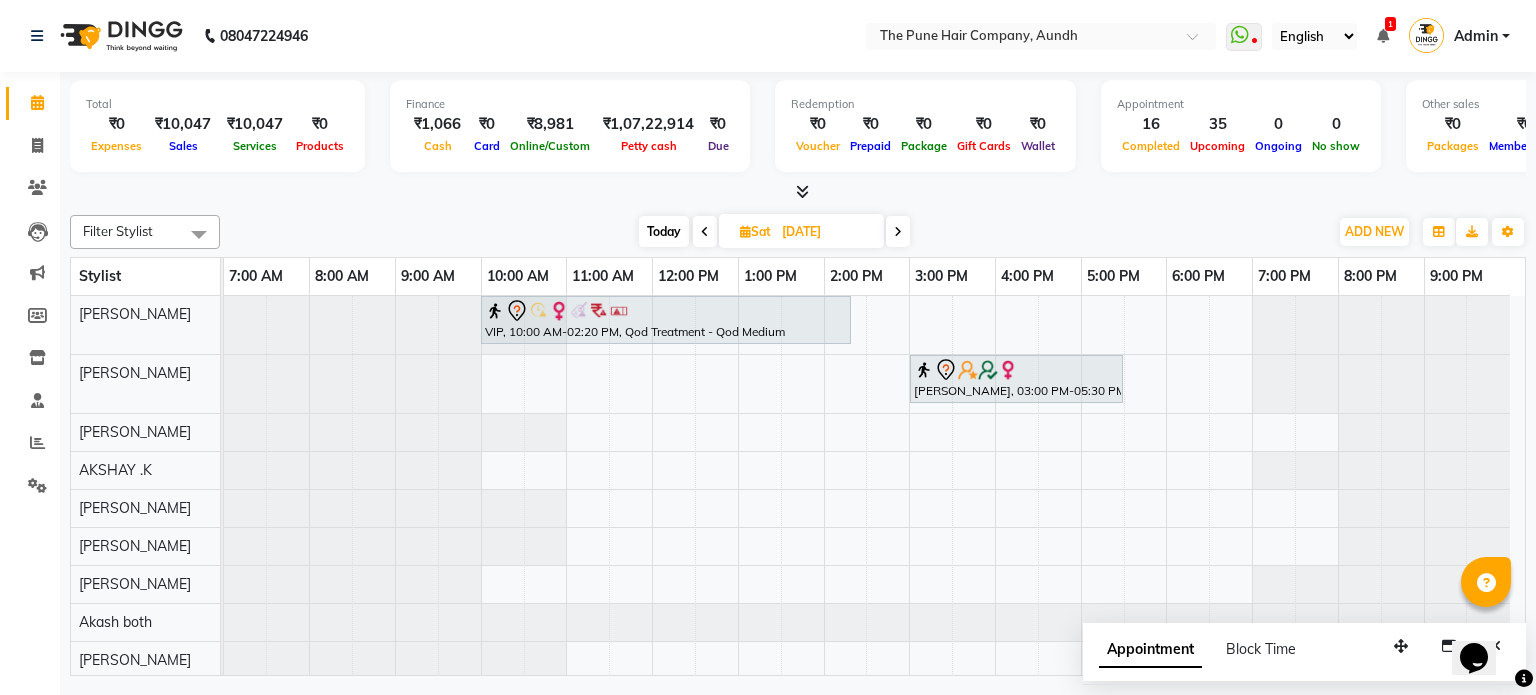 click at bounding box center [898, 231] 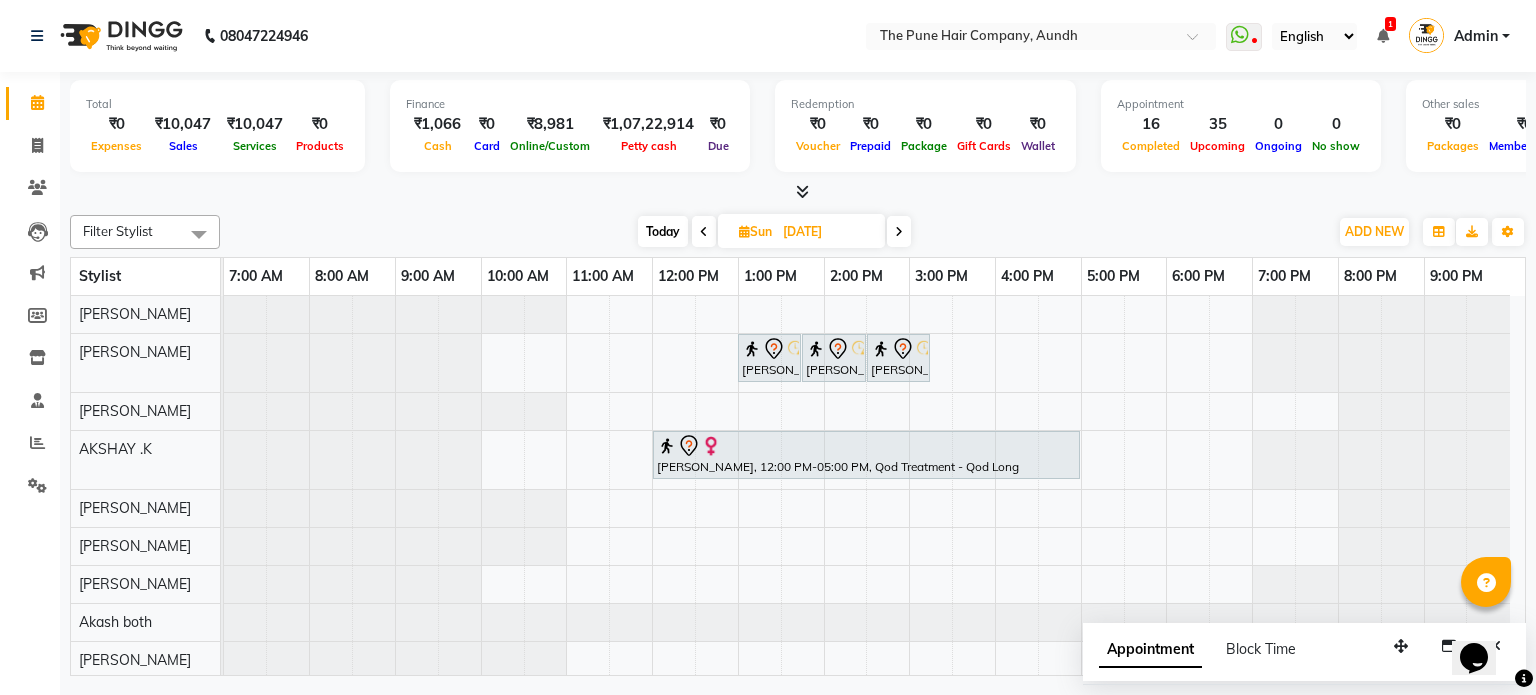click at bounding box center (899, 231) 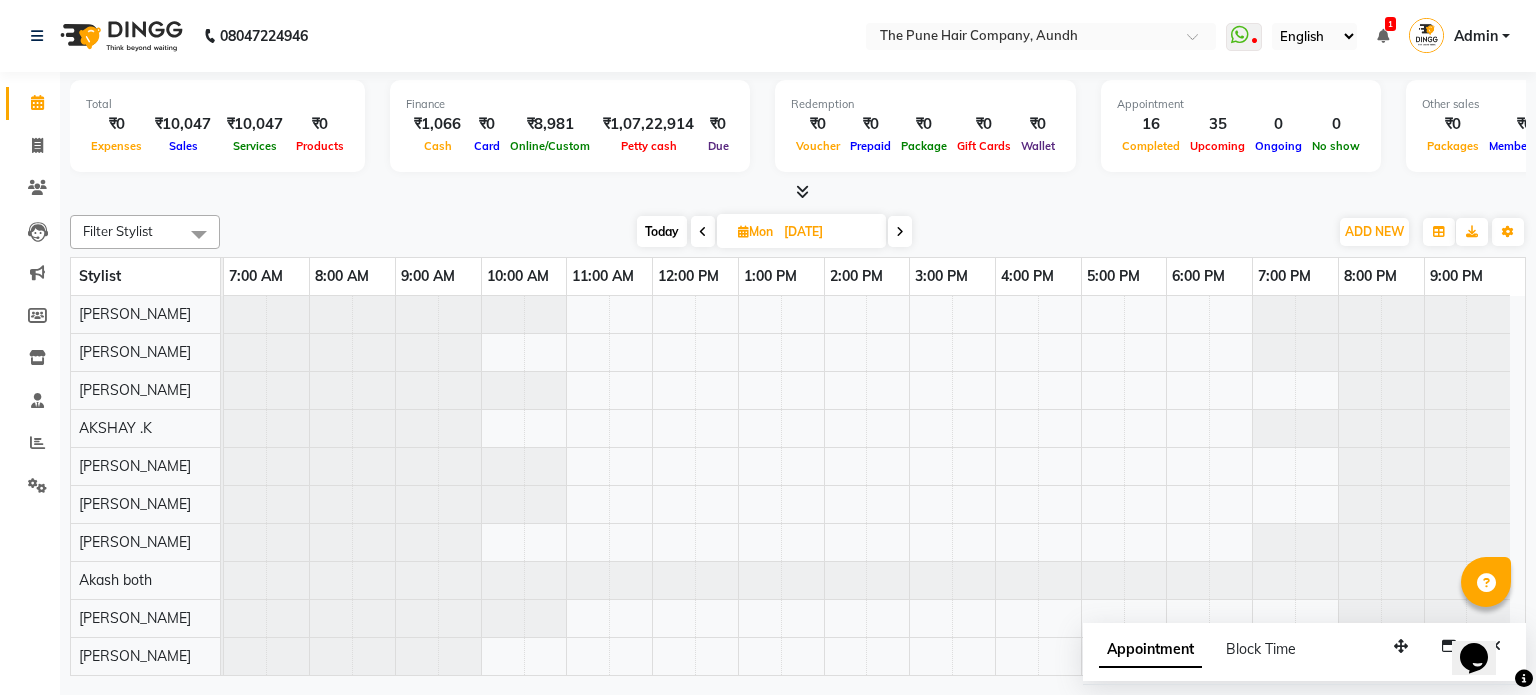 scroll, scrollTop: 148, scrollLeft: 0, axis: vertical 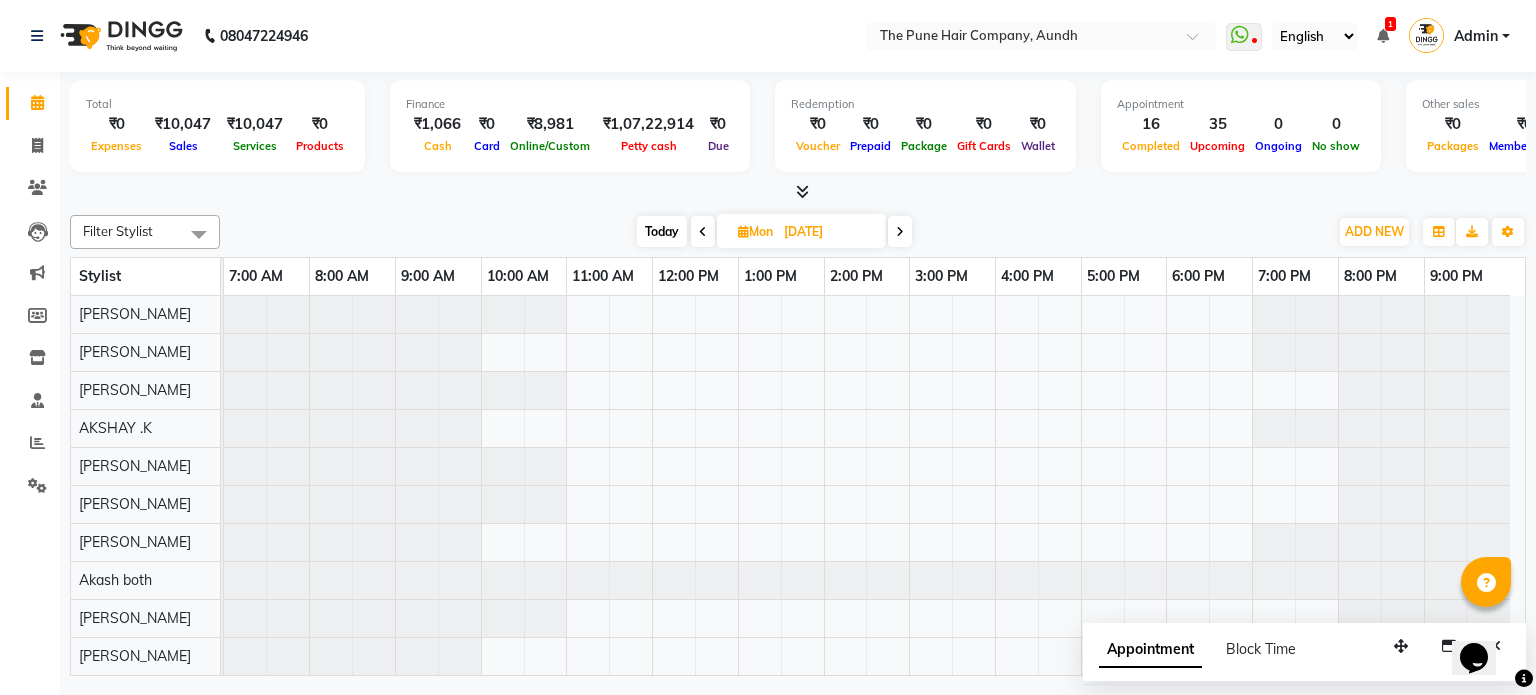click on "Today" at bounding box center (662, 231) 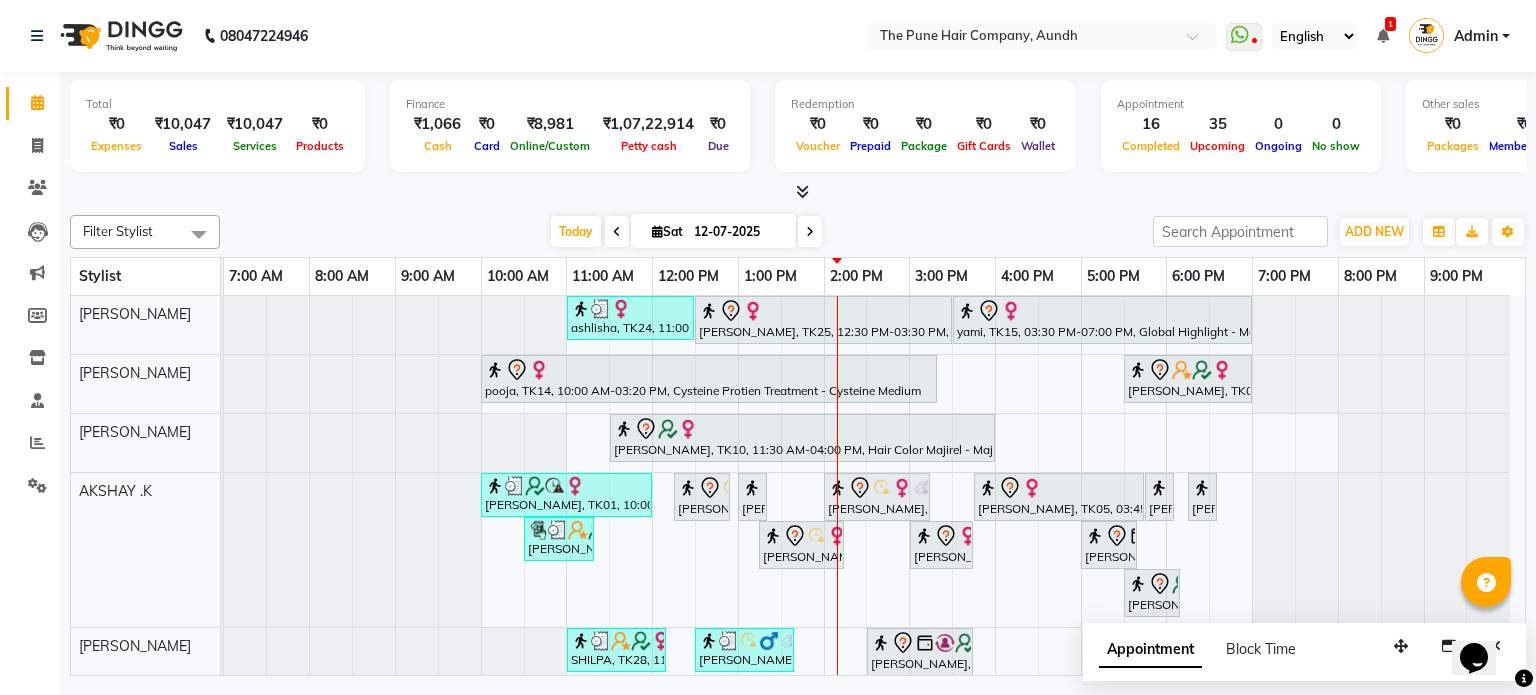 scroll, scrollTop: 68, scrollLeft: 0, axis: vertical 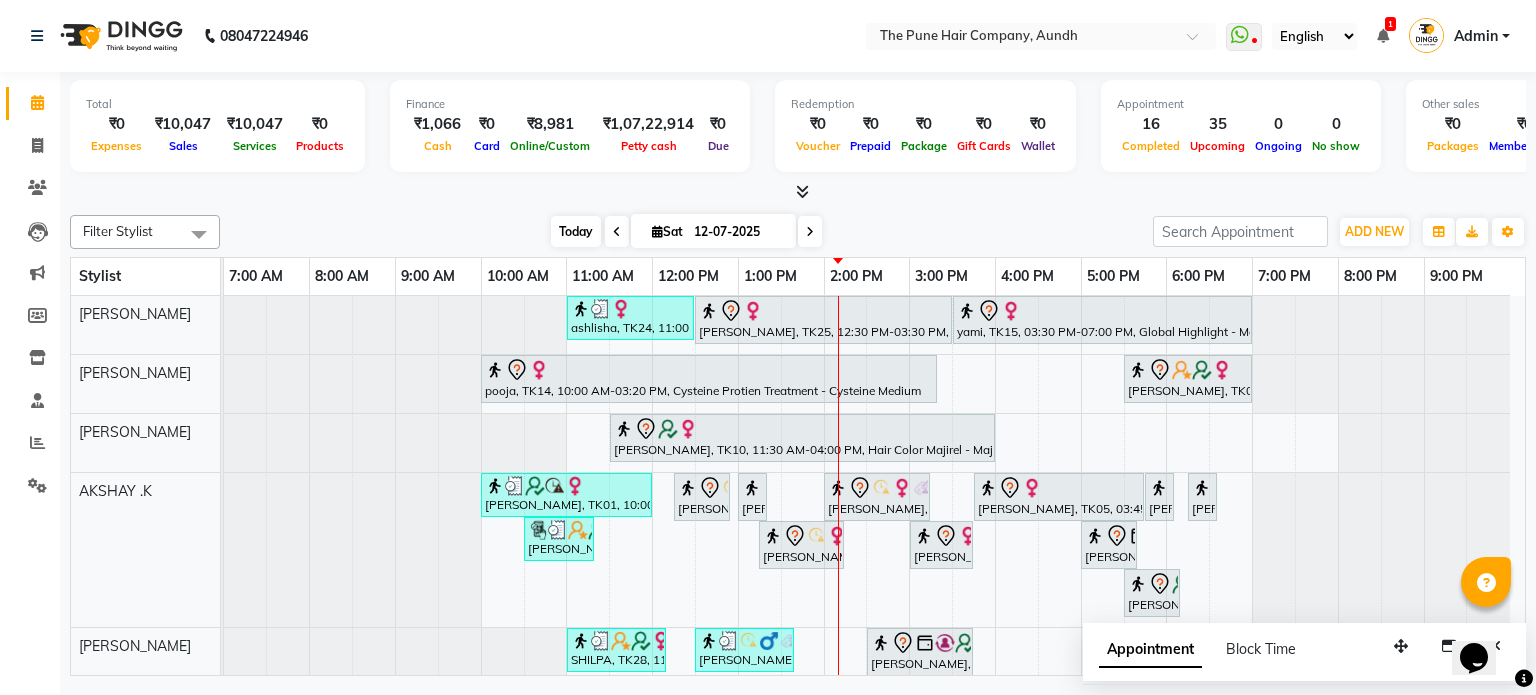 click on "Today" at bounding box center (576, 231) 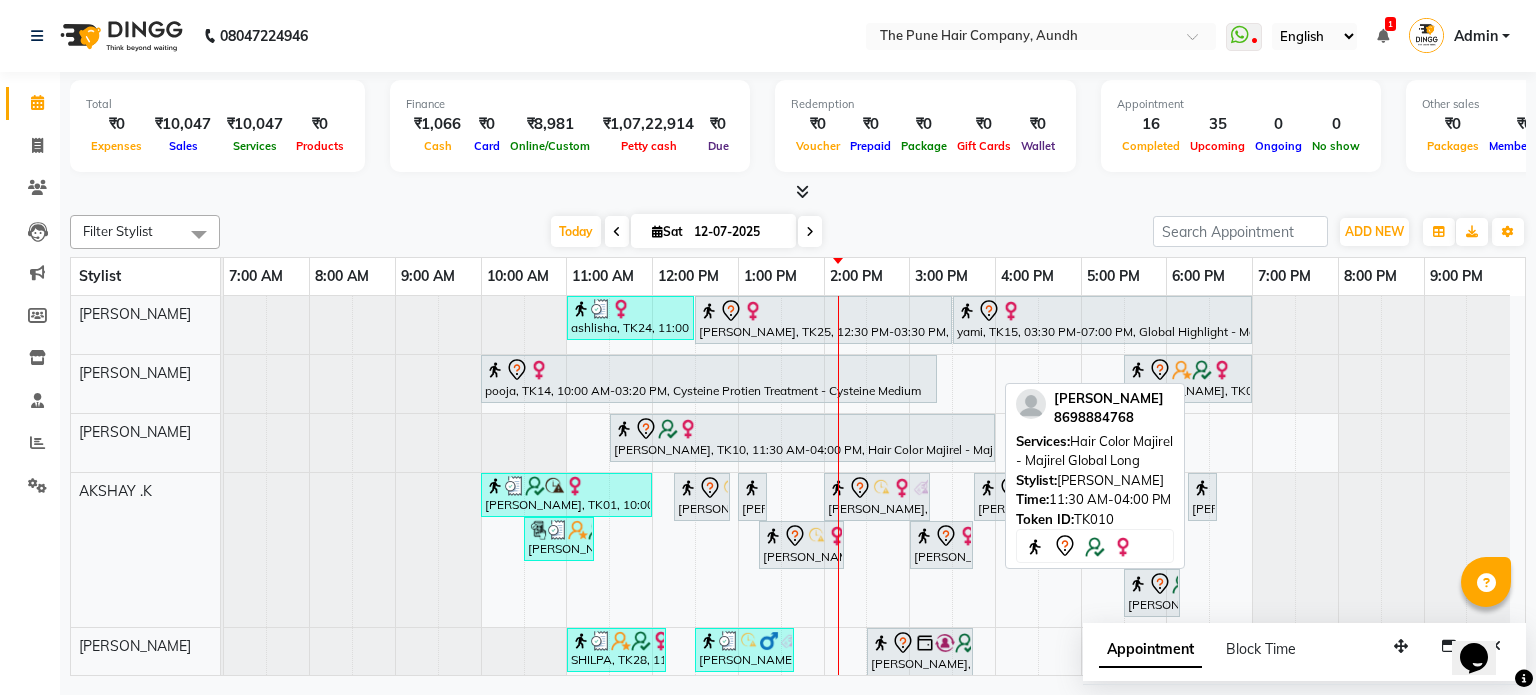 click on "[PERSON_NAME], TK10, 11:30 AM-04:00 PM, Hair Color Majirel - Majirel Global Long" at bounding box center (802, 438) 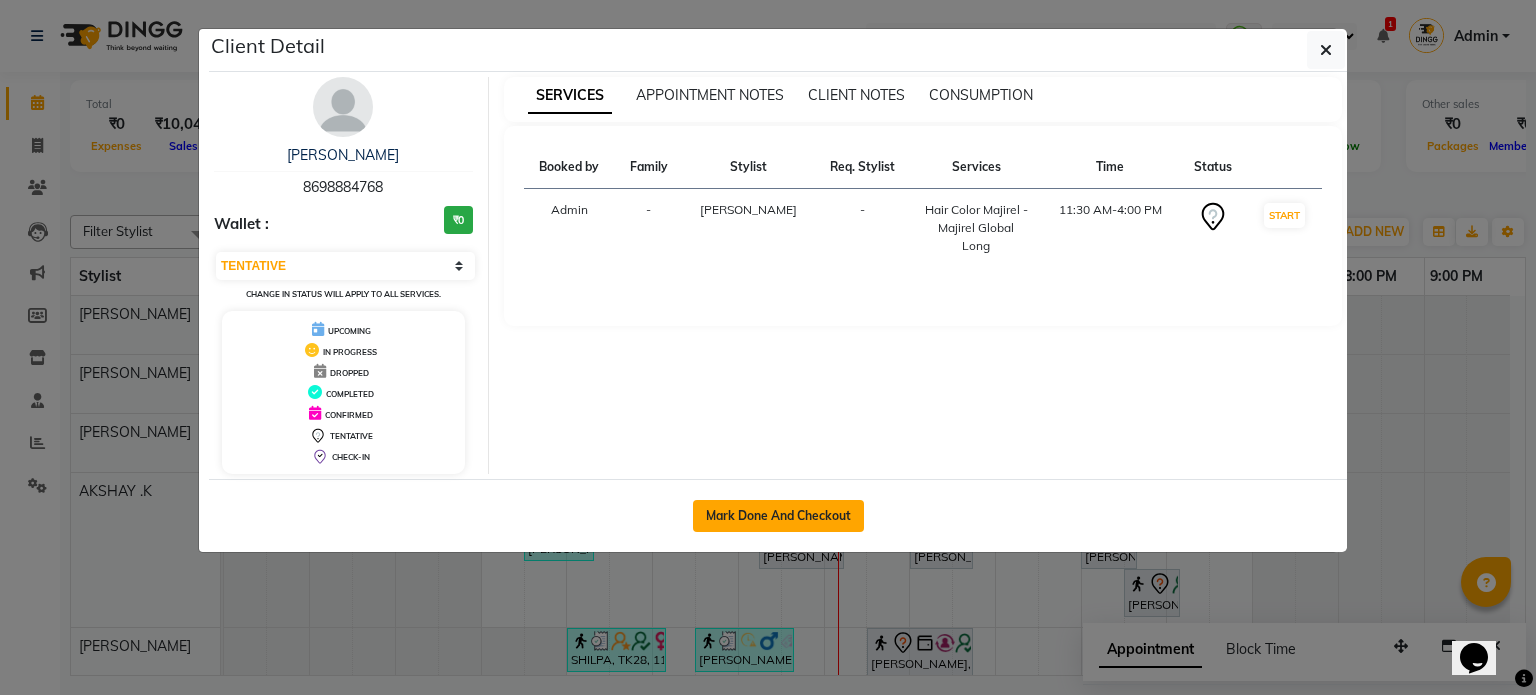 click on "Mark Done And Checkout" 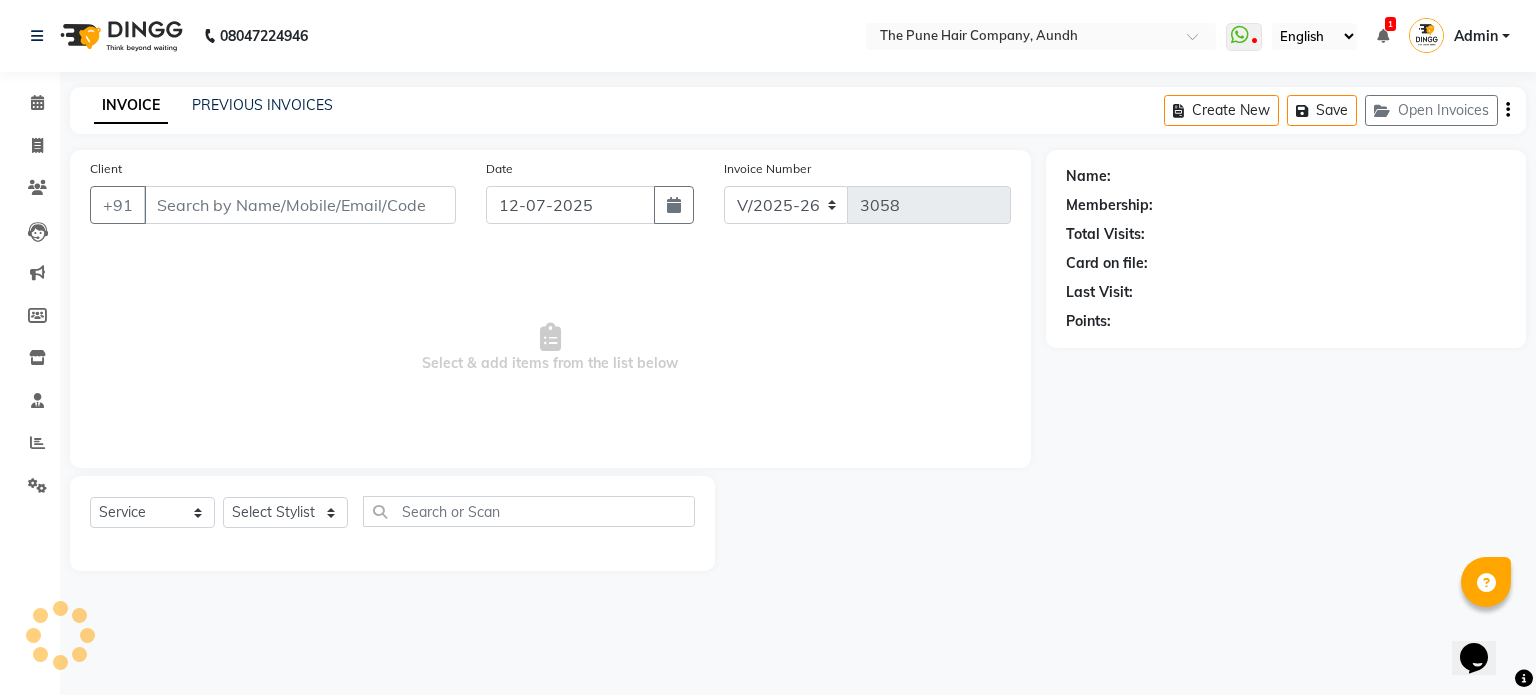 type on "8698884768" 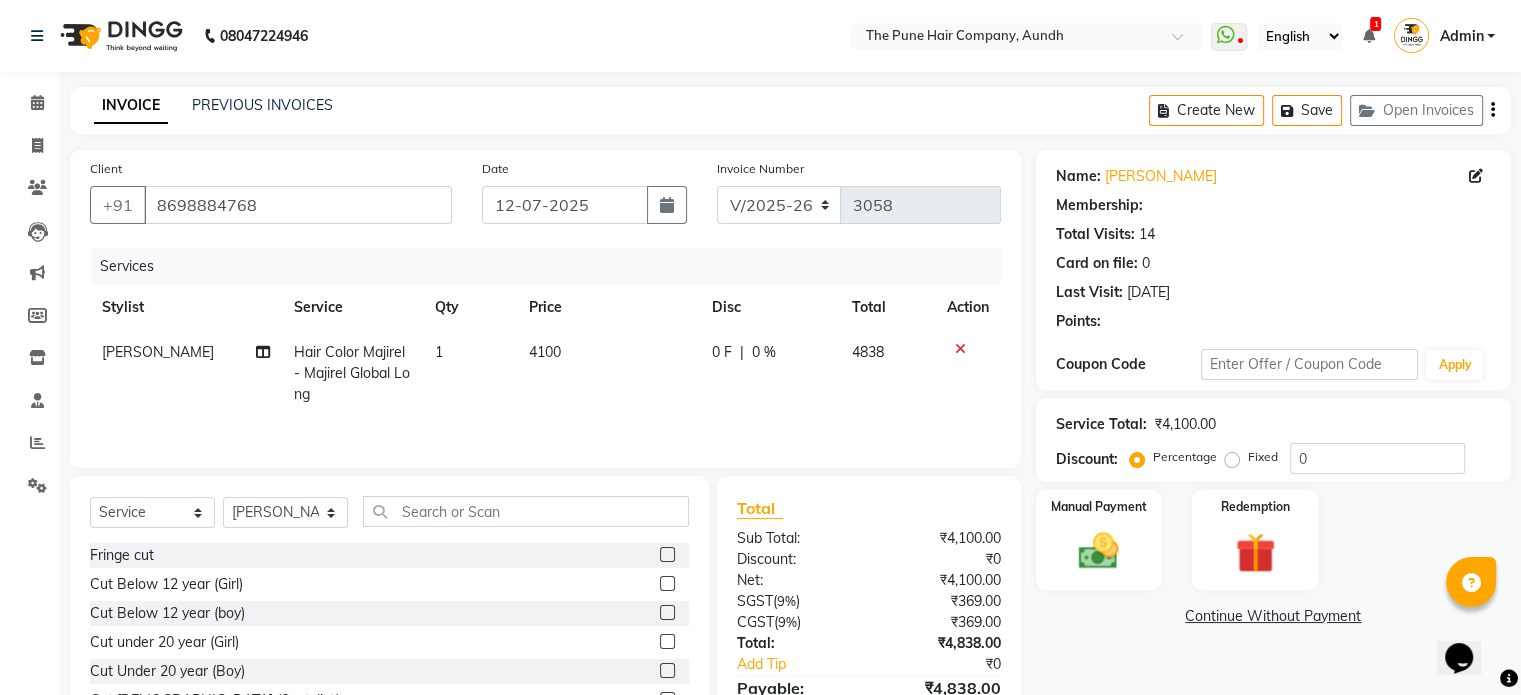 select on "1: Object" 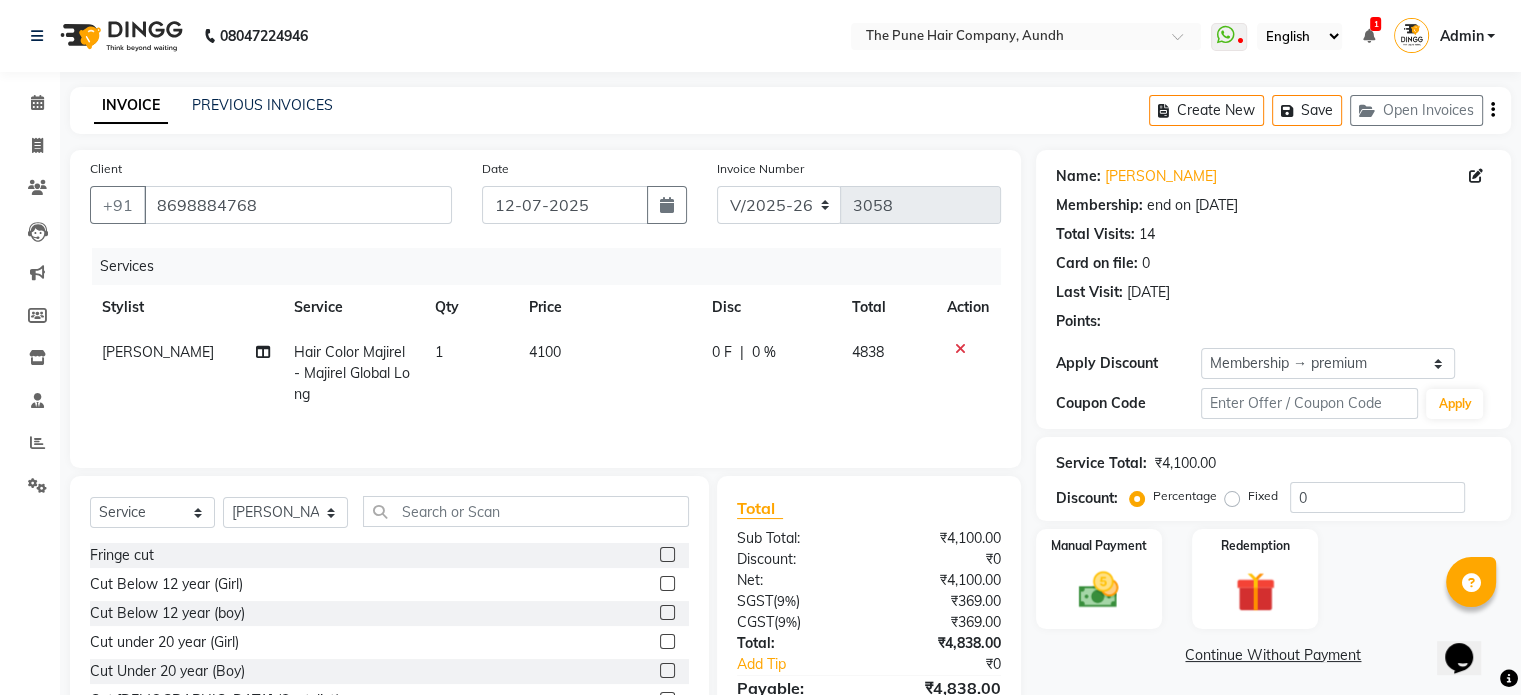 type on "20" 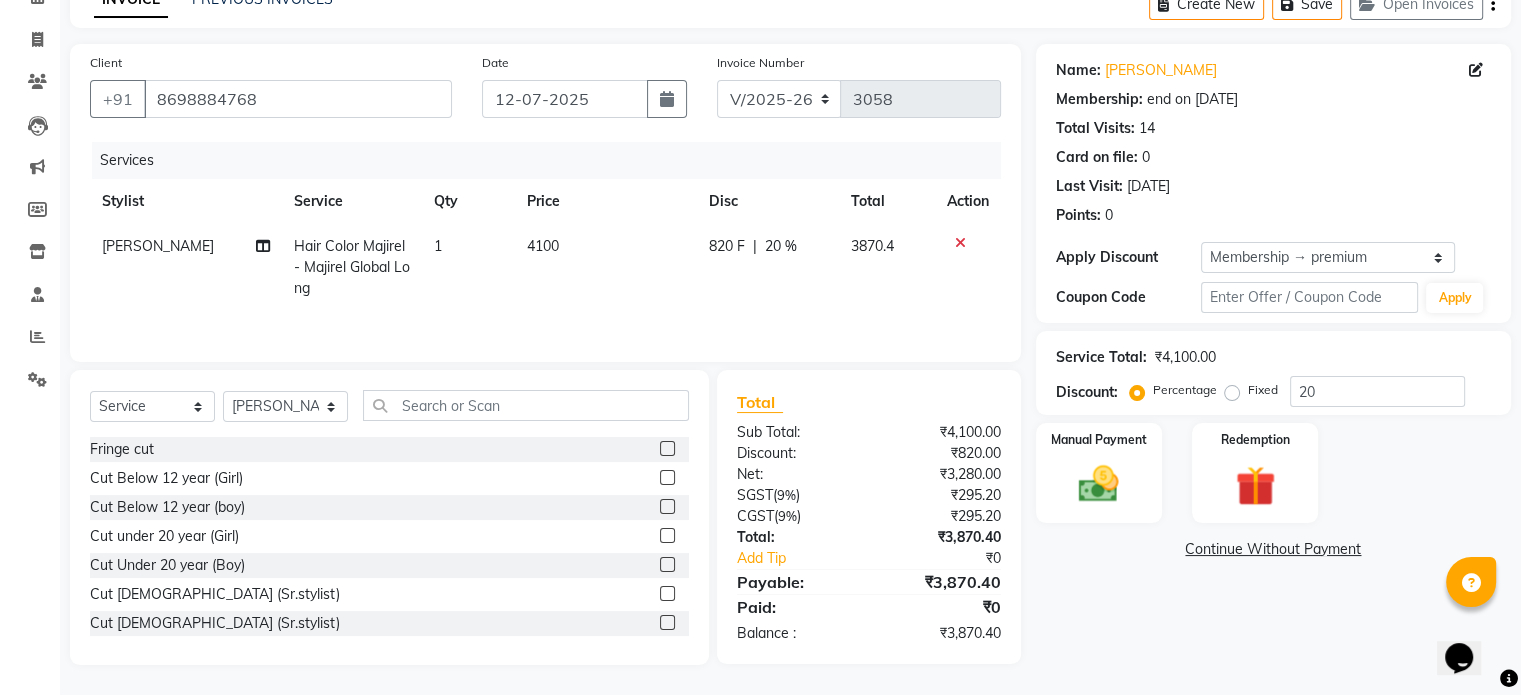 click on "Hair Color Majirel - Majirel Global Long" 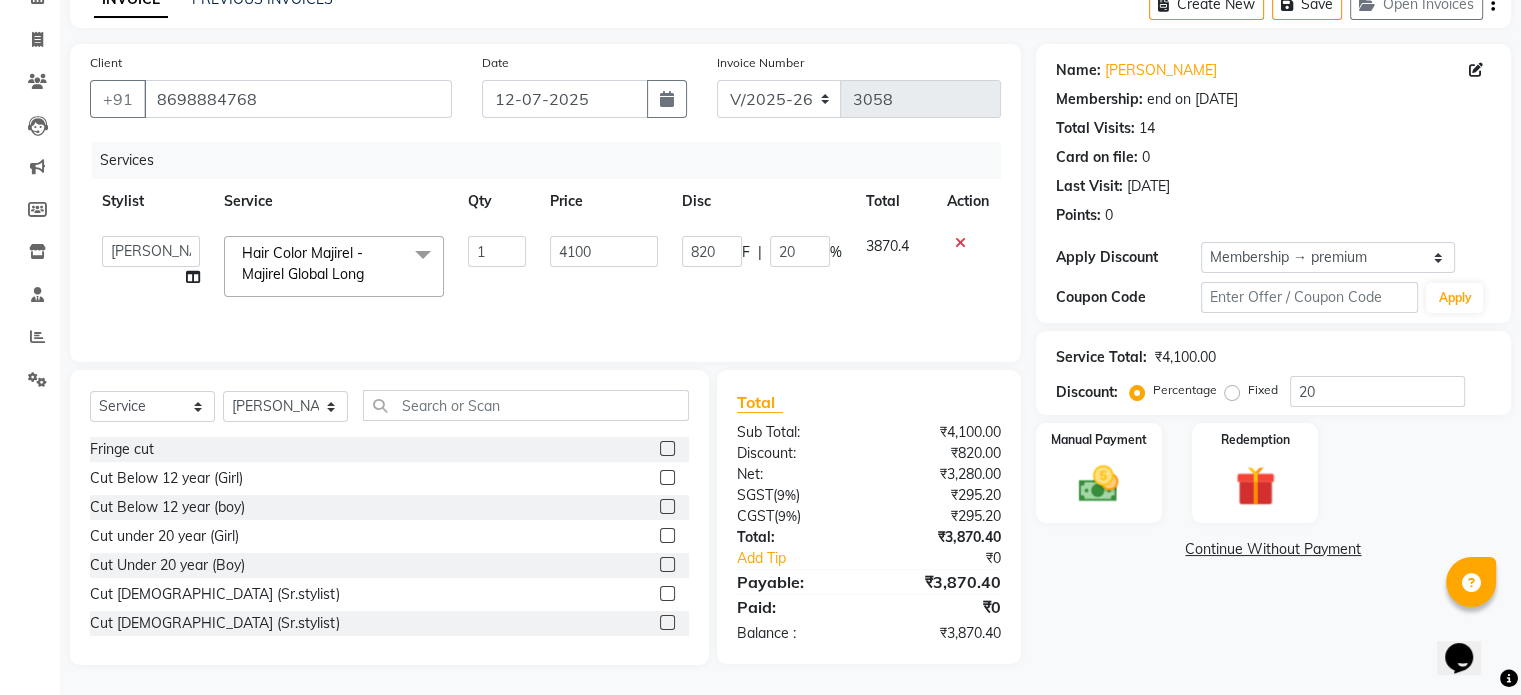 scroll, scrollTop: 106, scrollLeft: 0, axis: vertical 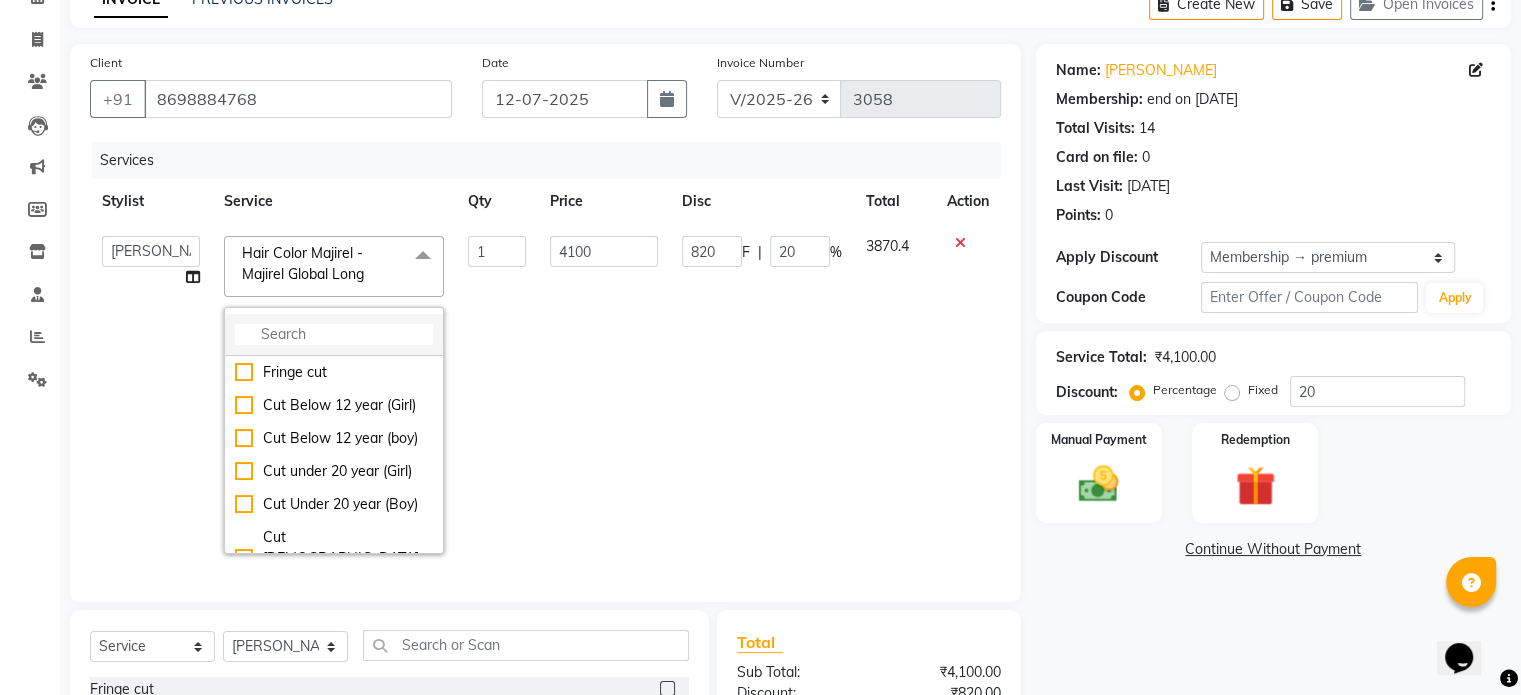 click 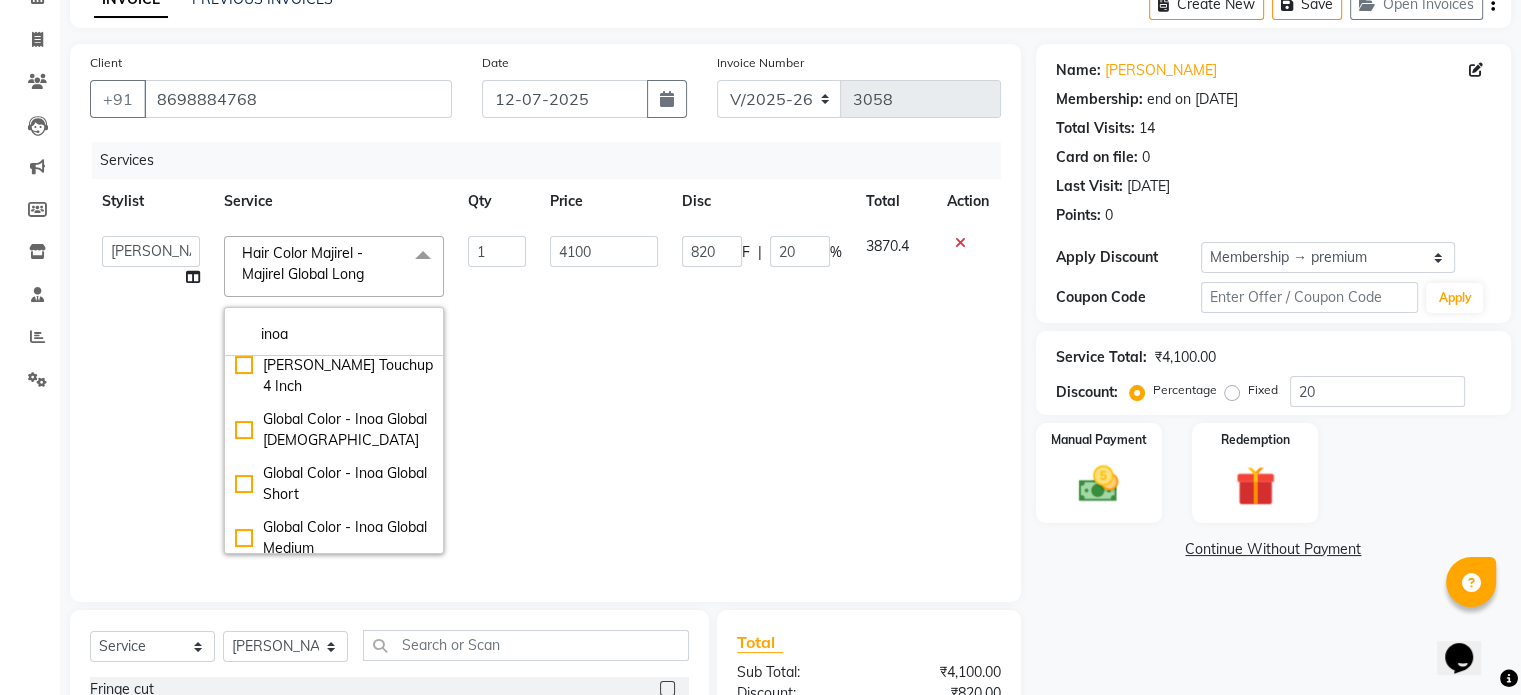 scroll, scrollTop: 600, scrollLeft: 0, axis: vertical 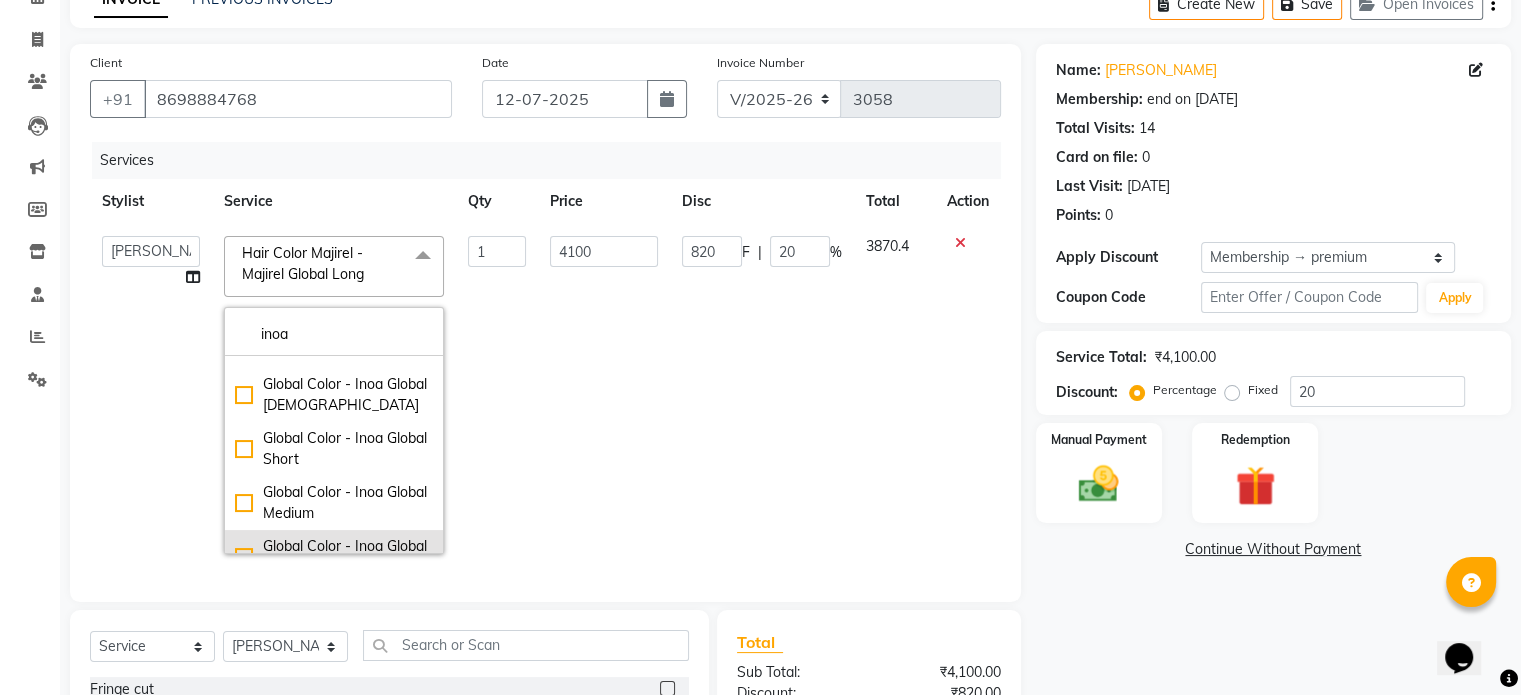 type on "inoa" 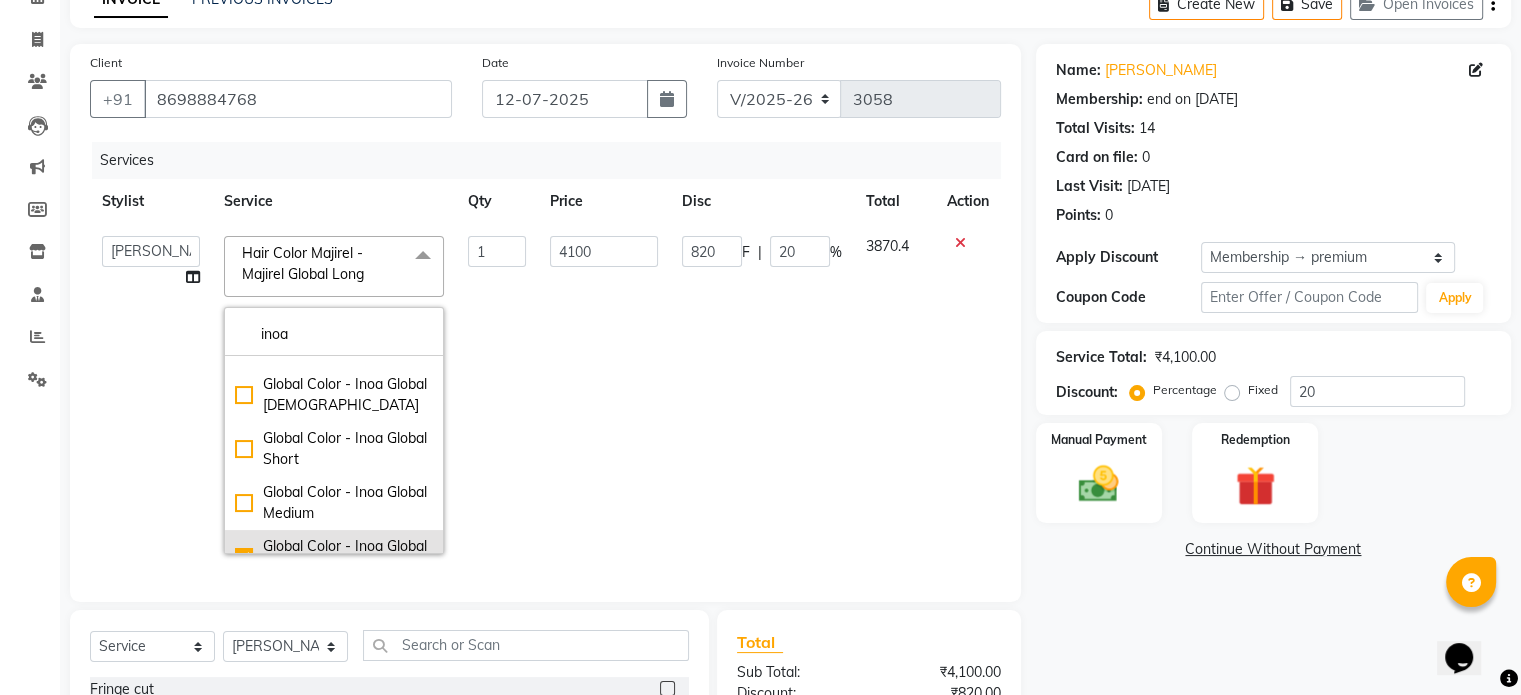 checkbox on "true" 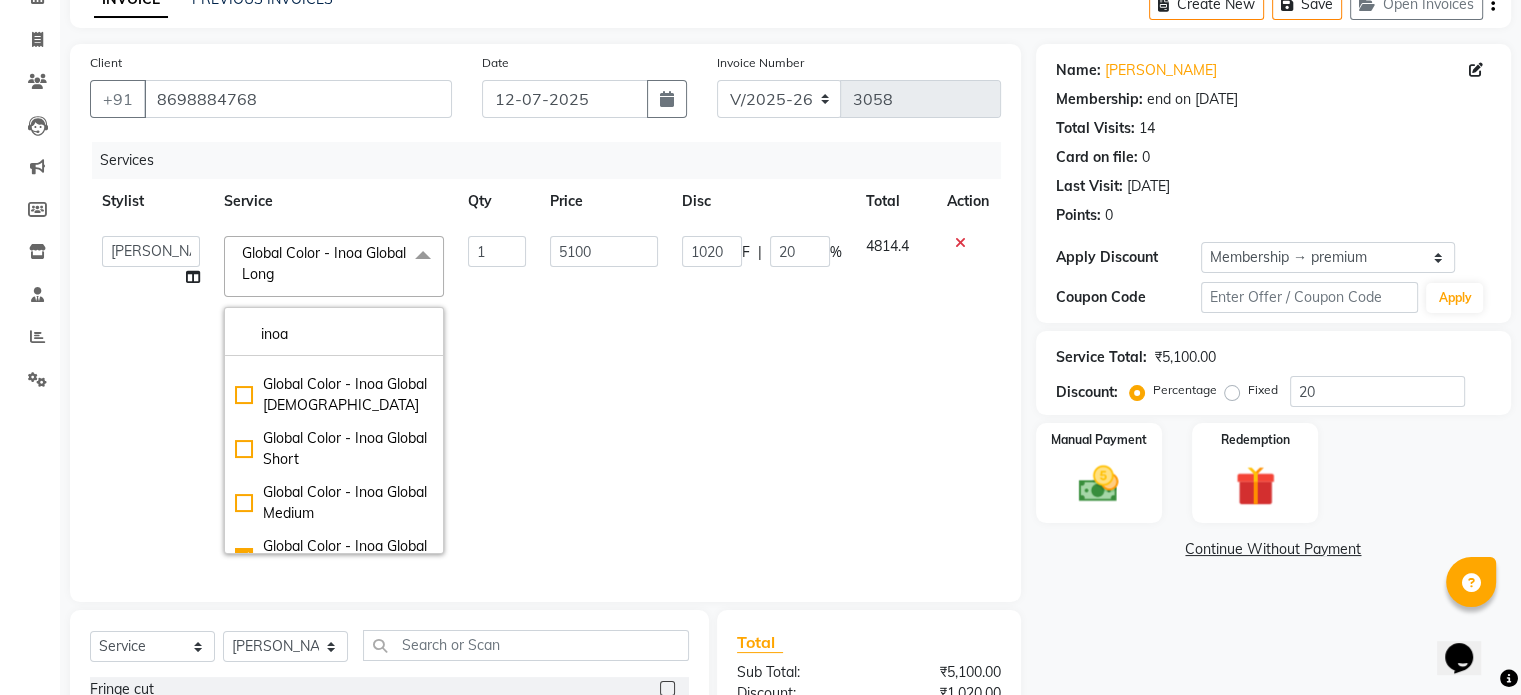 click on "5100" 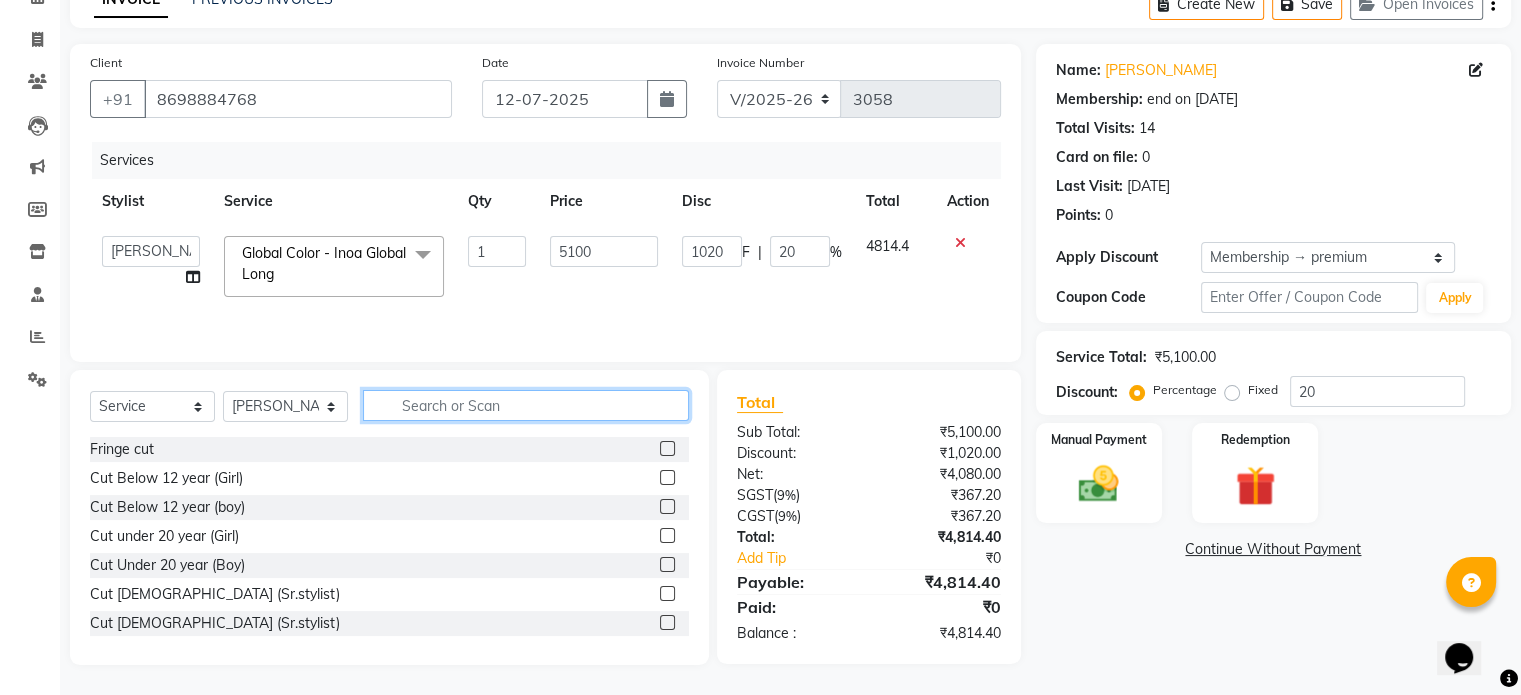 click 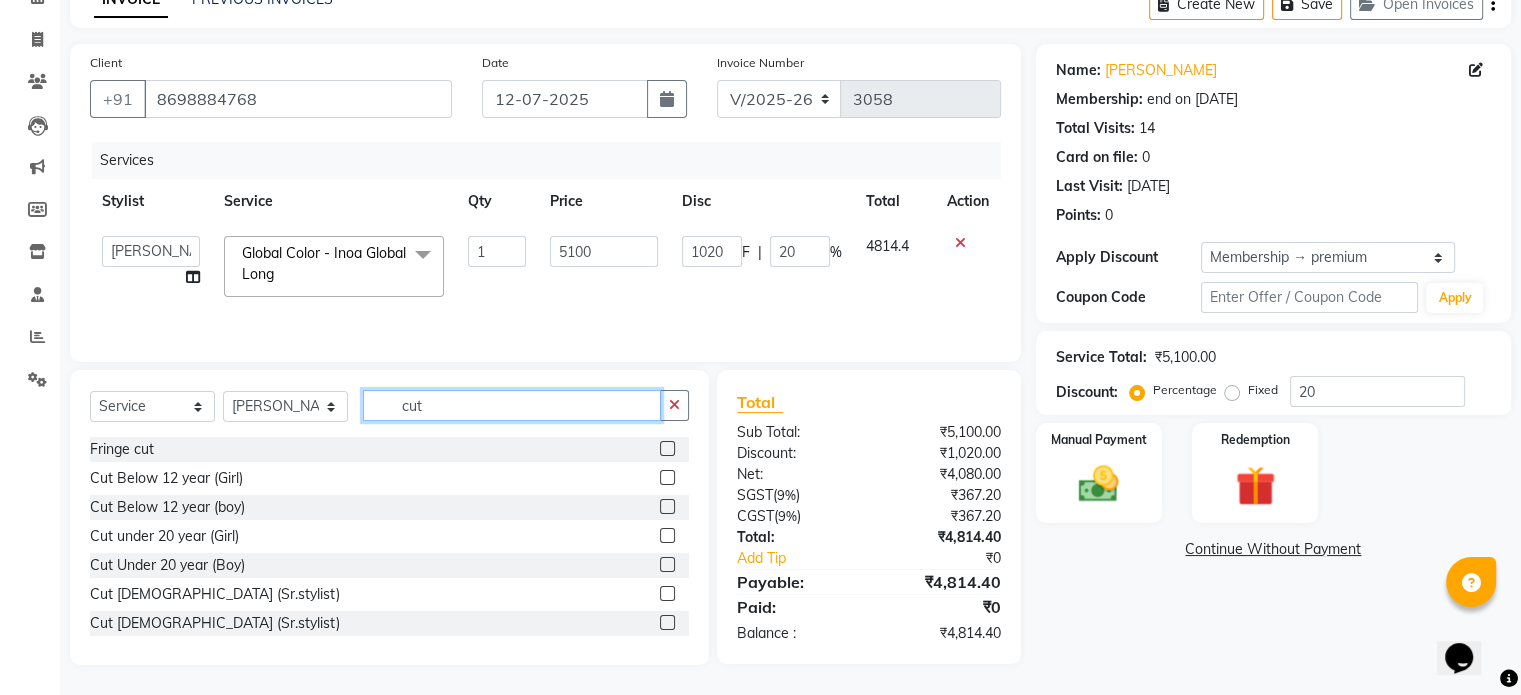 type on "cut" 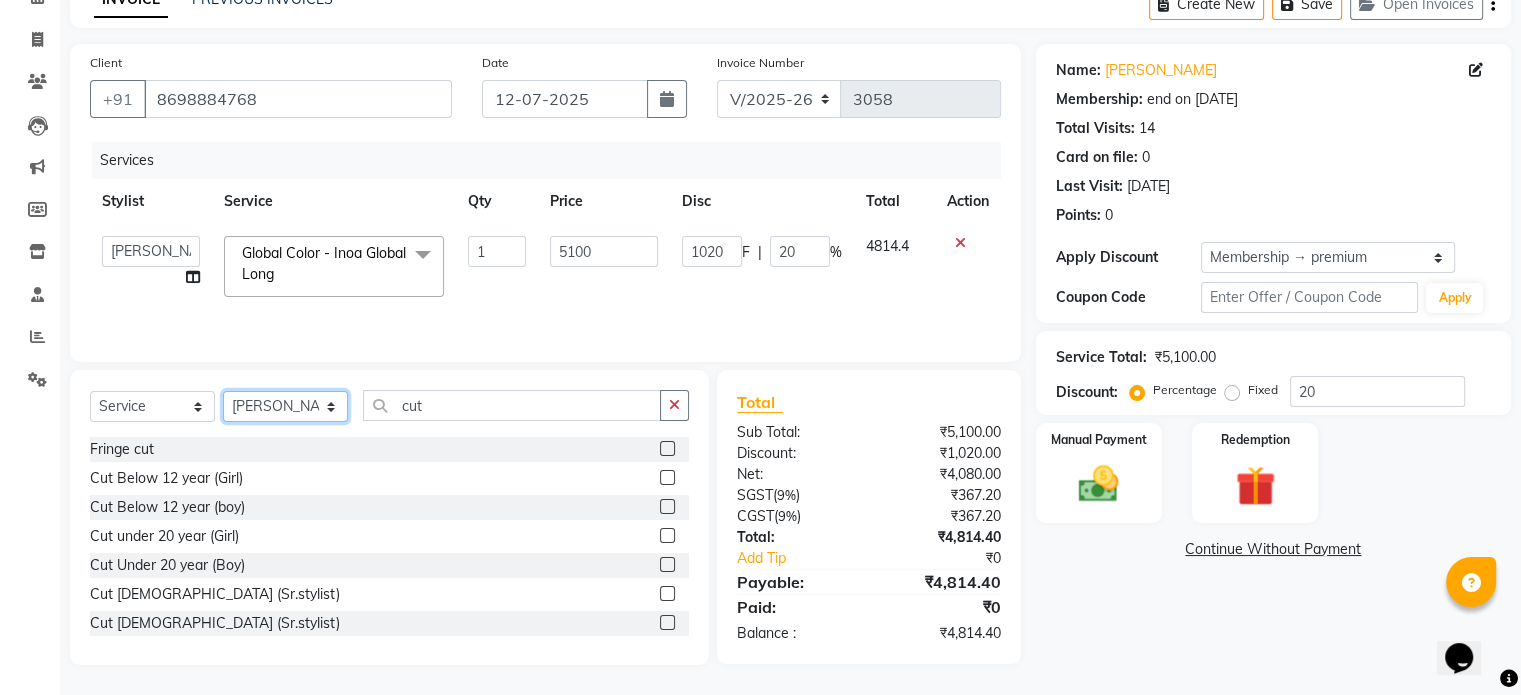 click on "Select Stylist Akash both [PERSON_NAME] .K [PERSON_NAME] kaif [PERSON_NAME] [PERSON_NAME] [PERSON_NAME] [PERSON_NAME] mane POOJA MORE [PERSON_NAME]  [PERSON_NAME] Shweta [PERSON_NAME] [PERSON_NAME] [PERSON_NAME]" 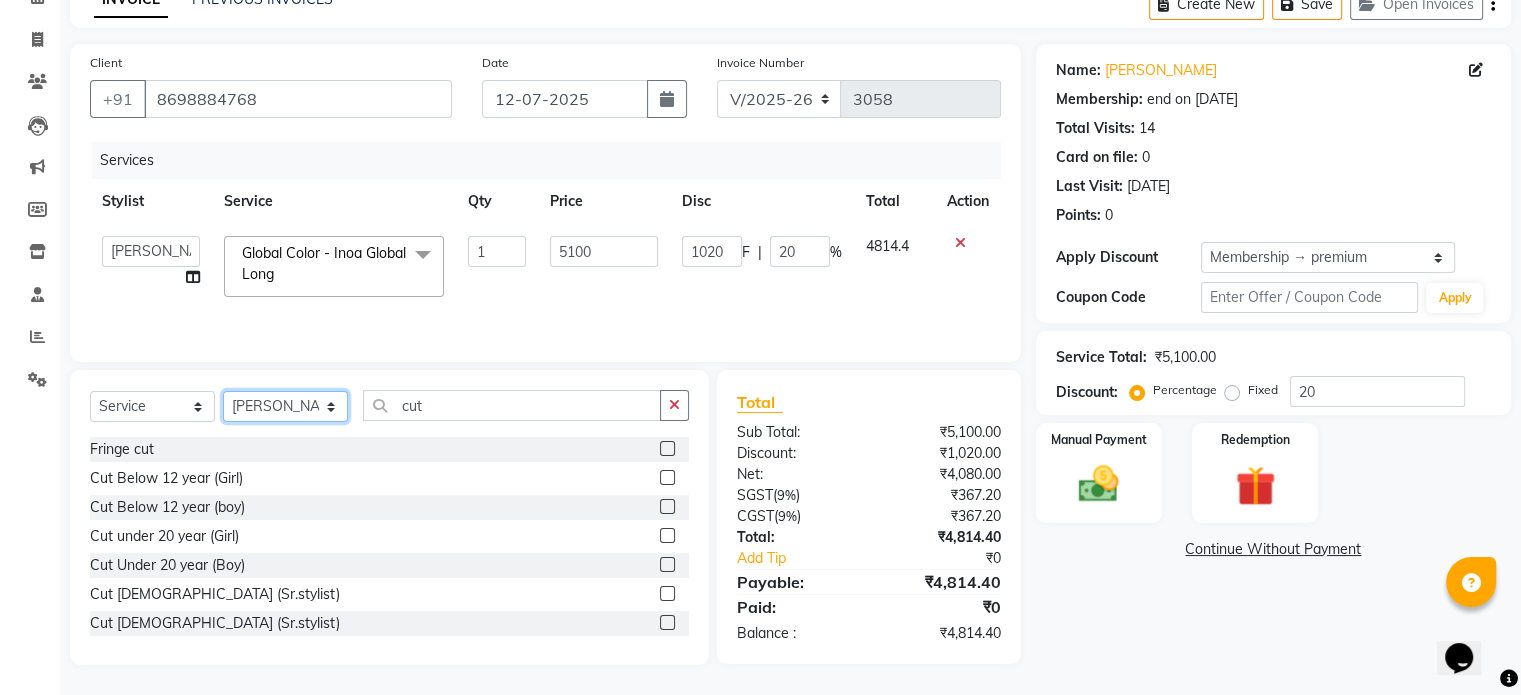 select on "3338" 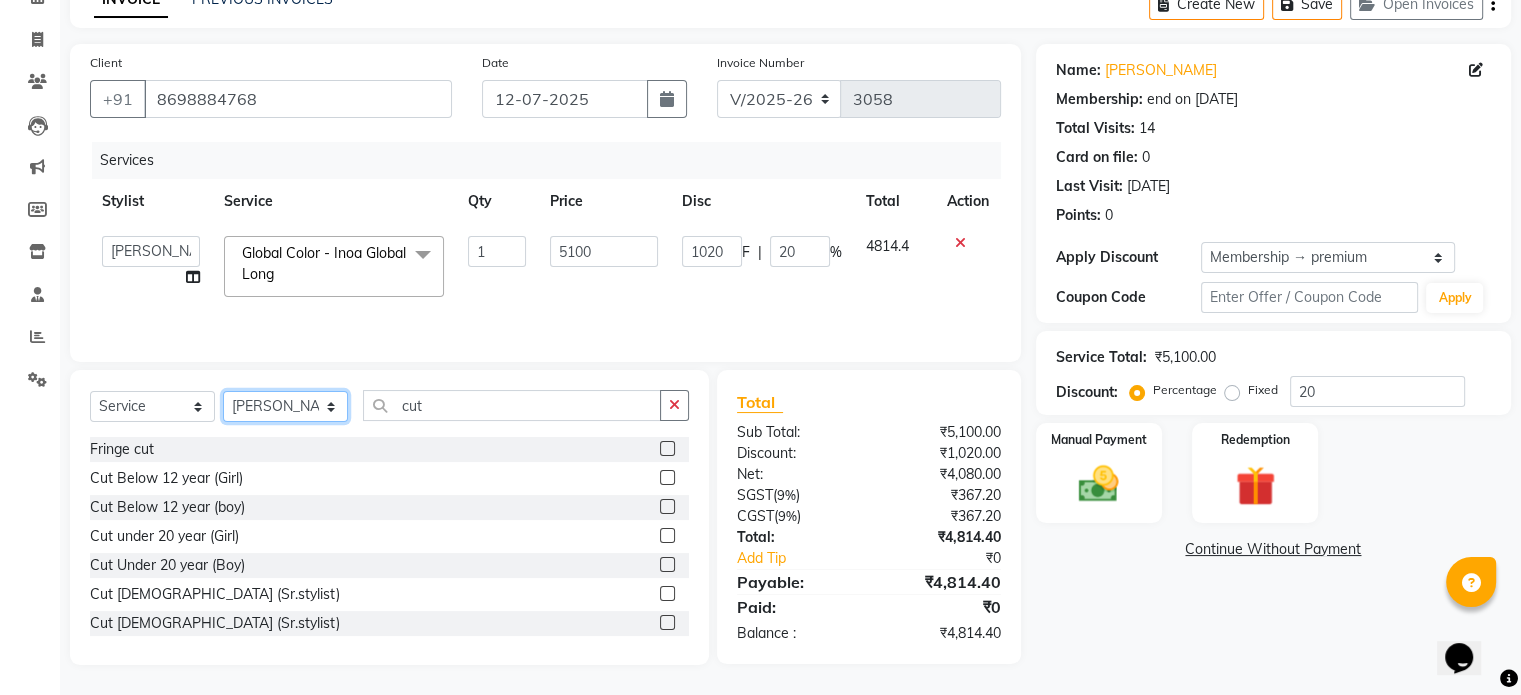 click on "Select Stylist Akash both [PERSON_NAME] .K [PERSON_NAME] kaif [PERSON_NAME] [PERSON_NAME] [PERSON_NAME] [PERSON_NAME] mane POOJA MORE [PERSON_NAME]  [PERSON_NAME] Shweta [PERSON_NAME] [PERSON_NAME] [PERSON_NAME]" 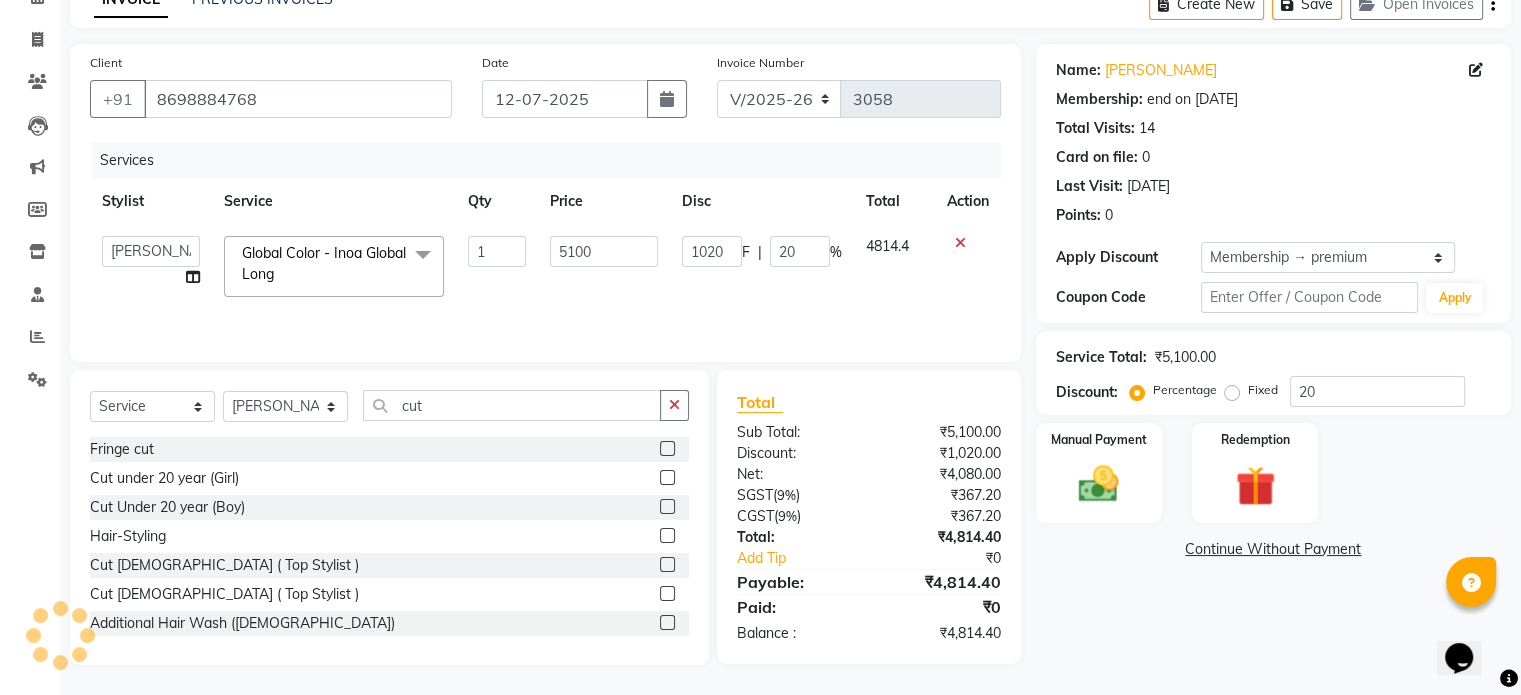 click 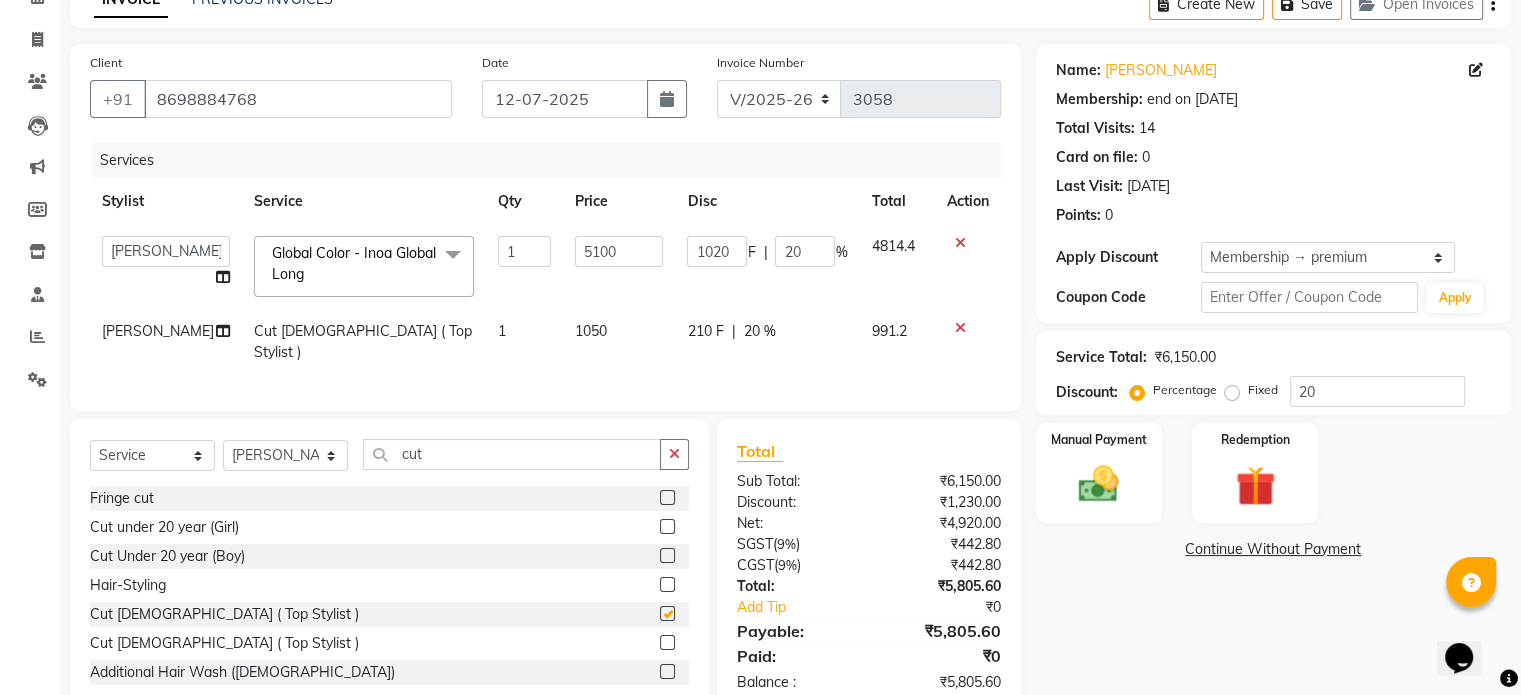 checkbox on "false" 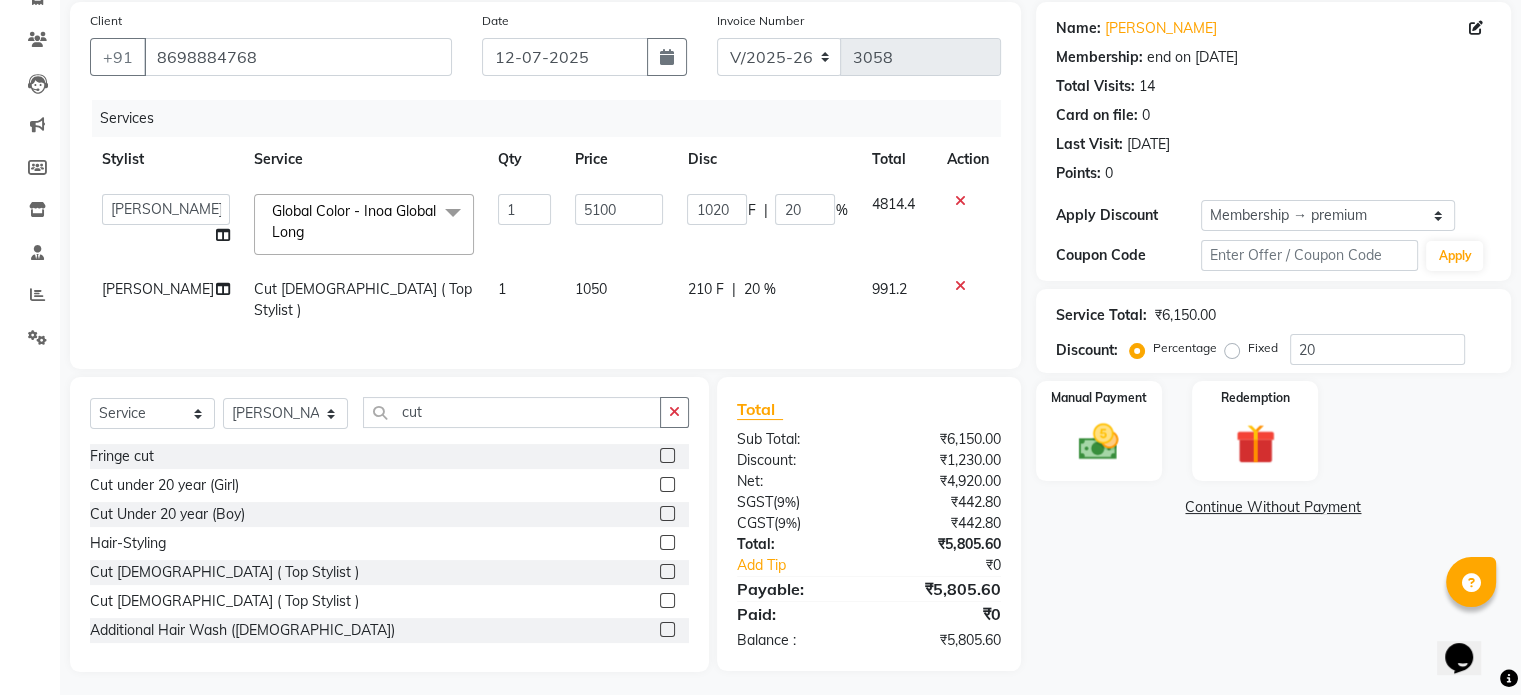 scroll, scrollTop: 170, scrollLeft: 0, axis: vertical 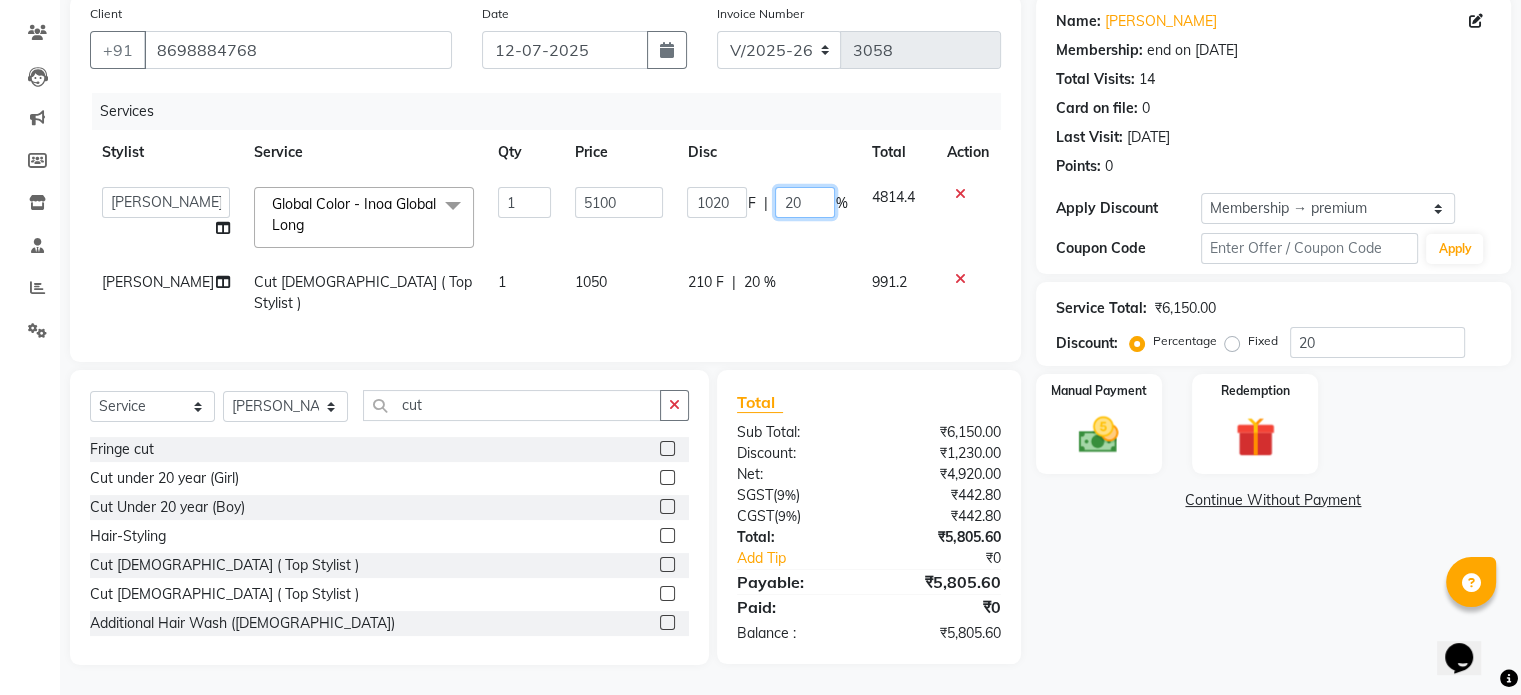 click on "20" 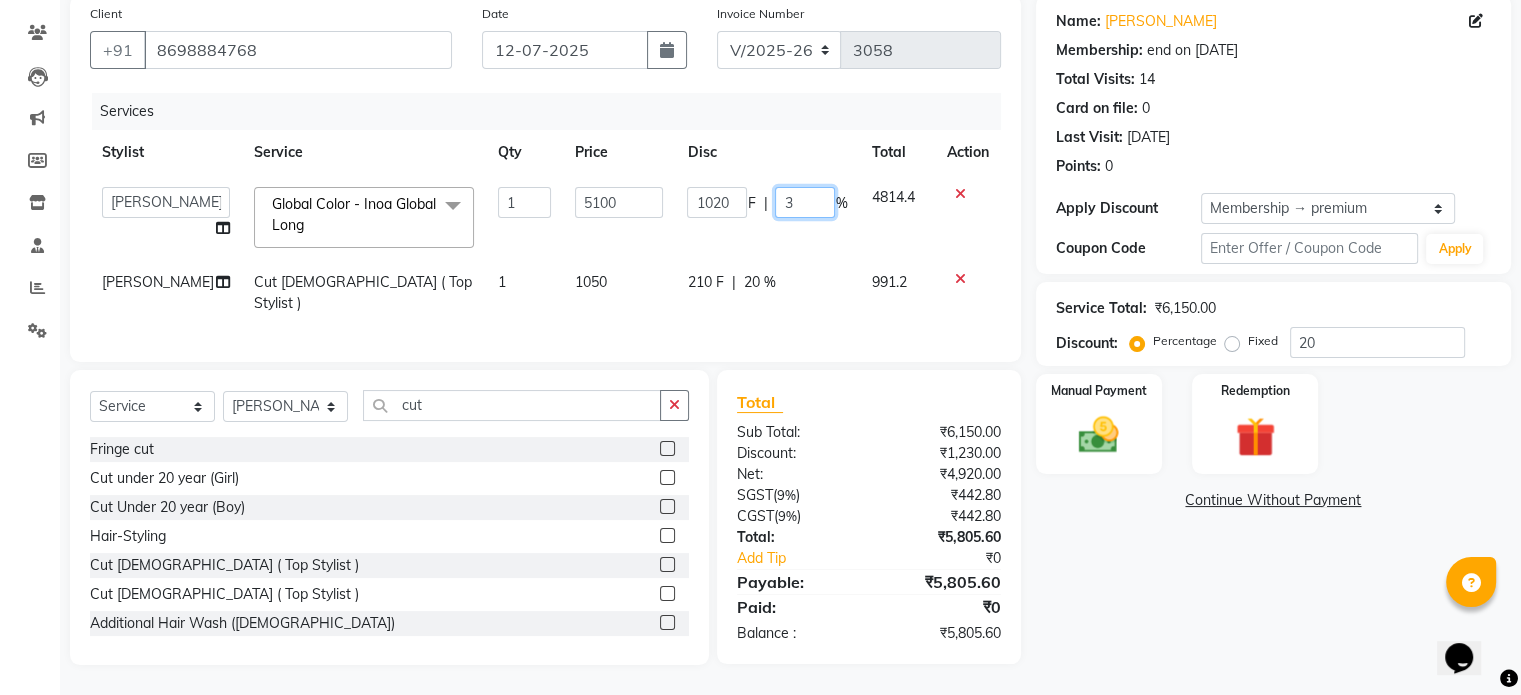 type on "30" 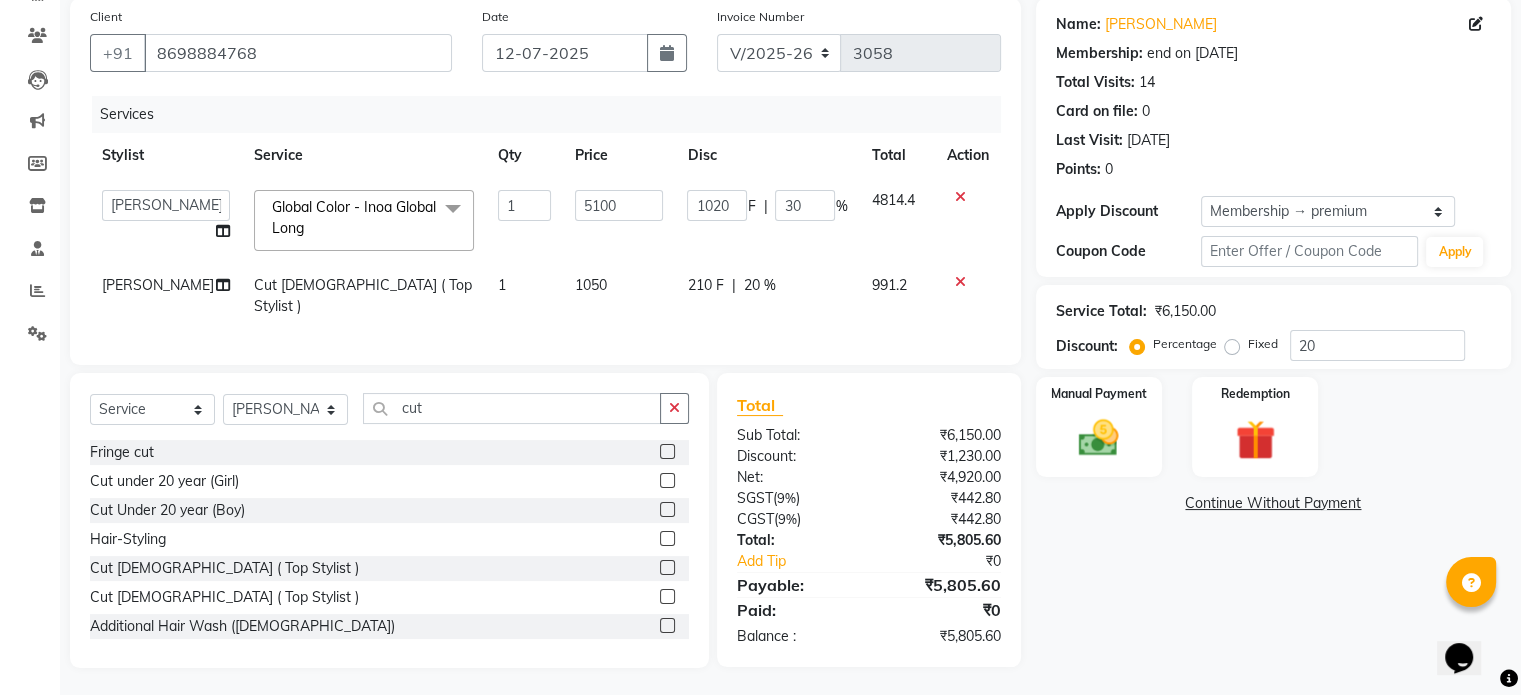click on "1020 F | 30 %" 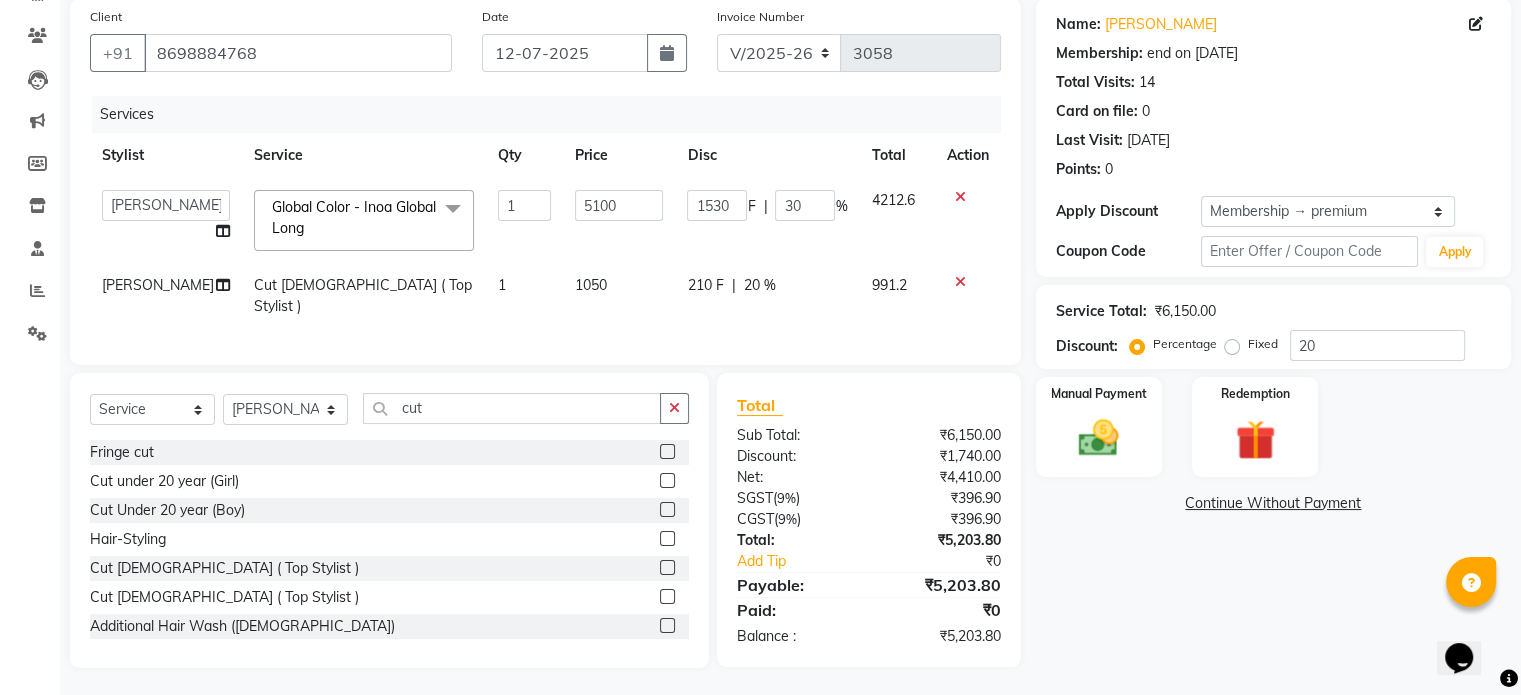 scroll, scrollTop: 170, scrollLeft: 0, axis: vertical 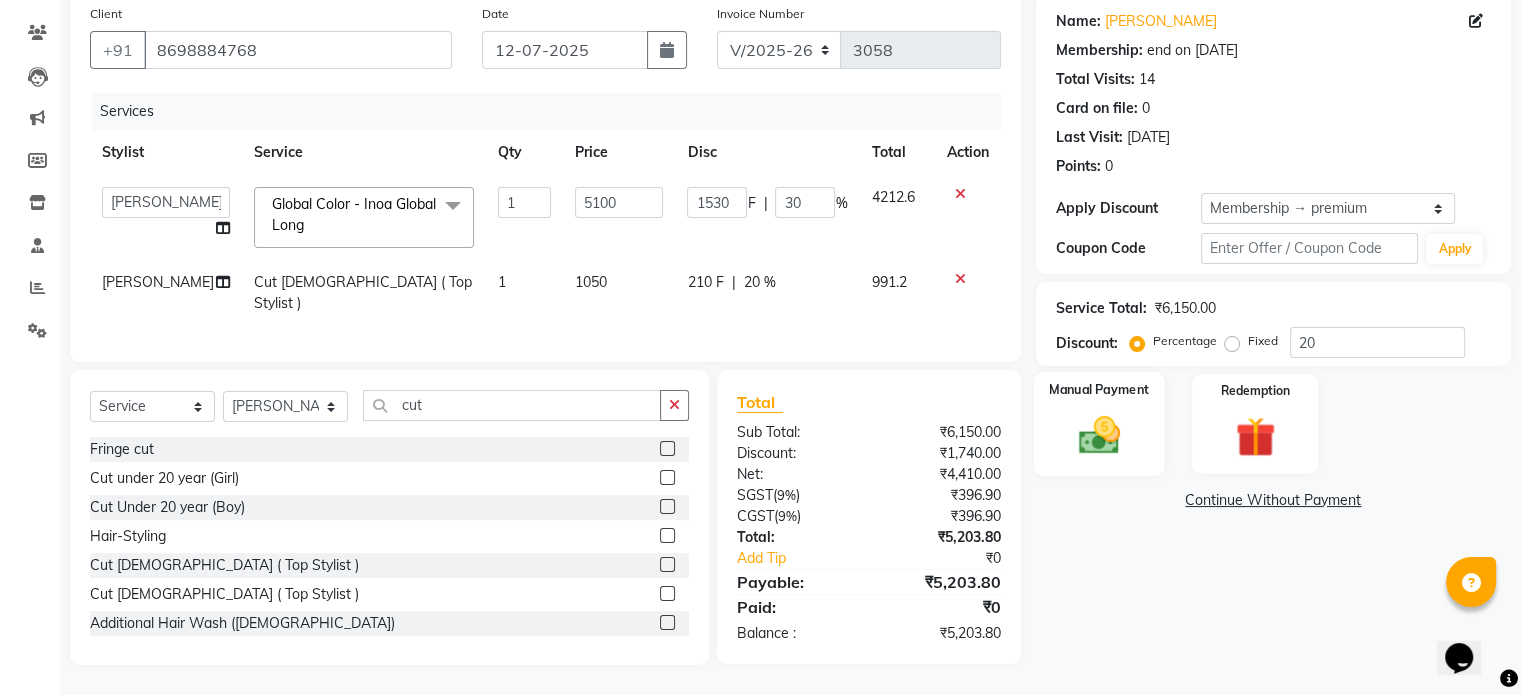 click 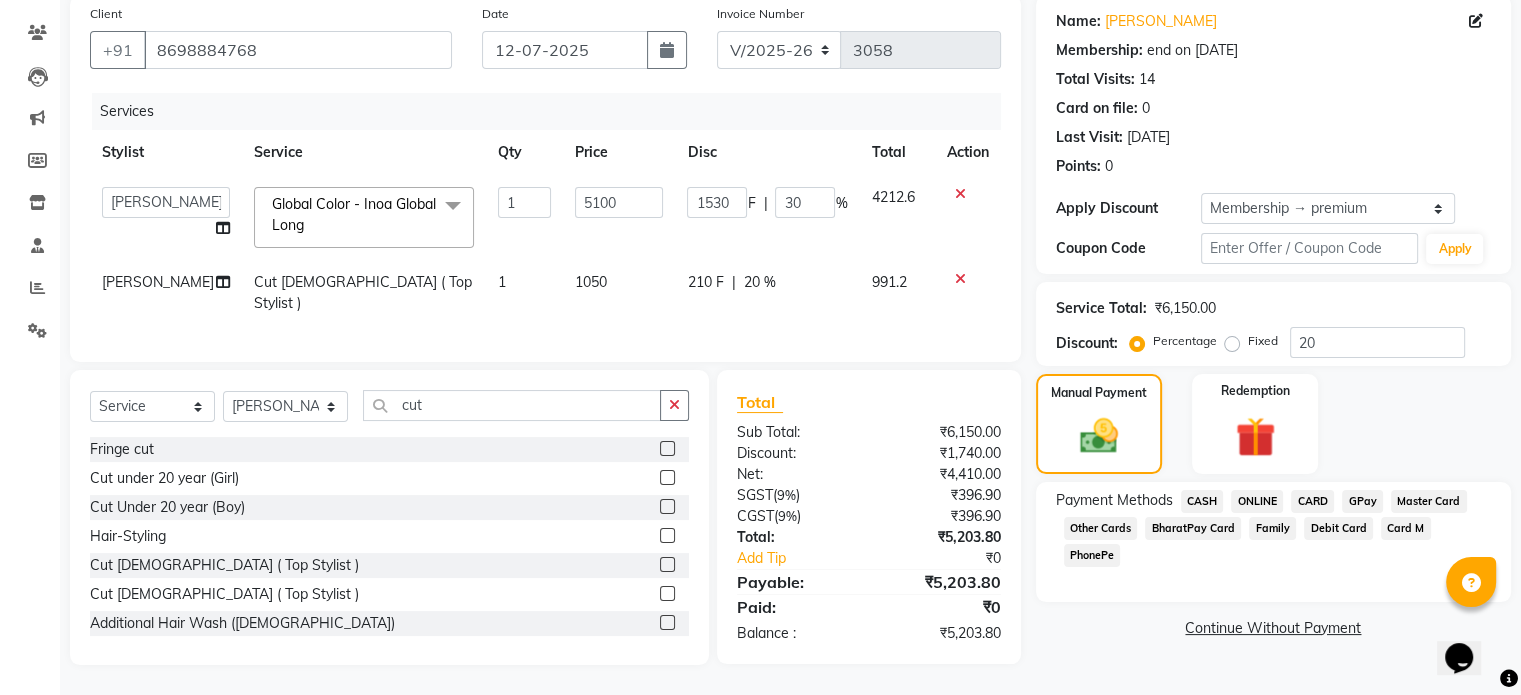 click on "ONLINE" 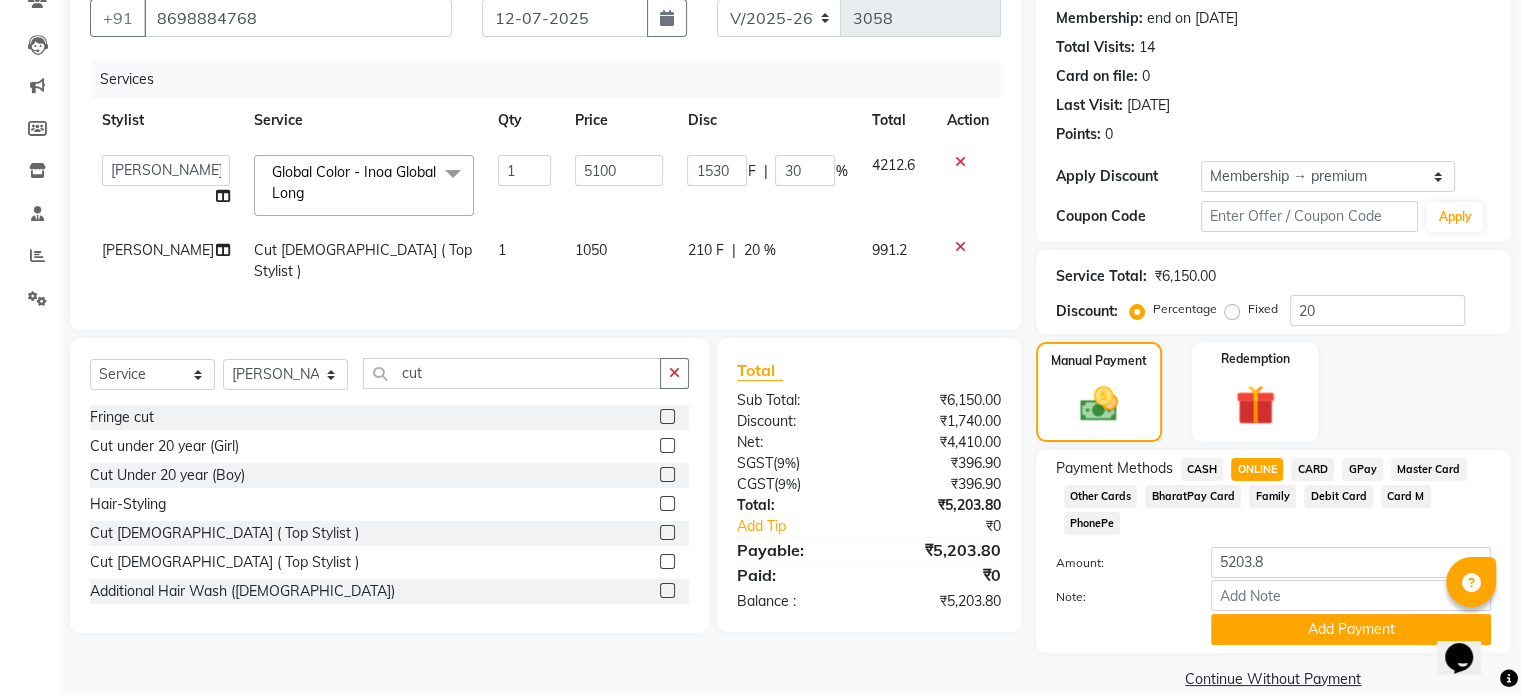 scroll, scrollTop: 191, scrollLeft: 0, axis: vertical 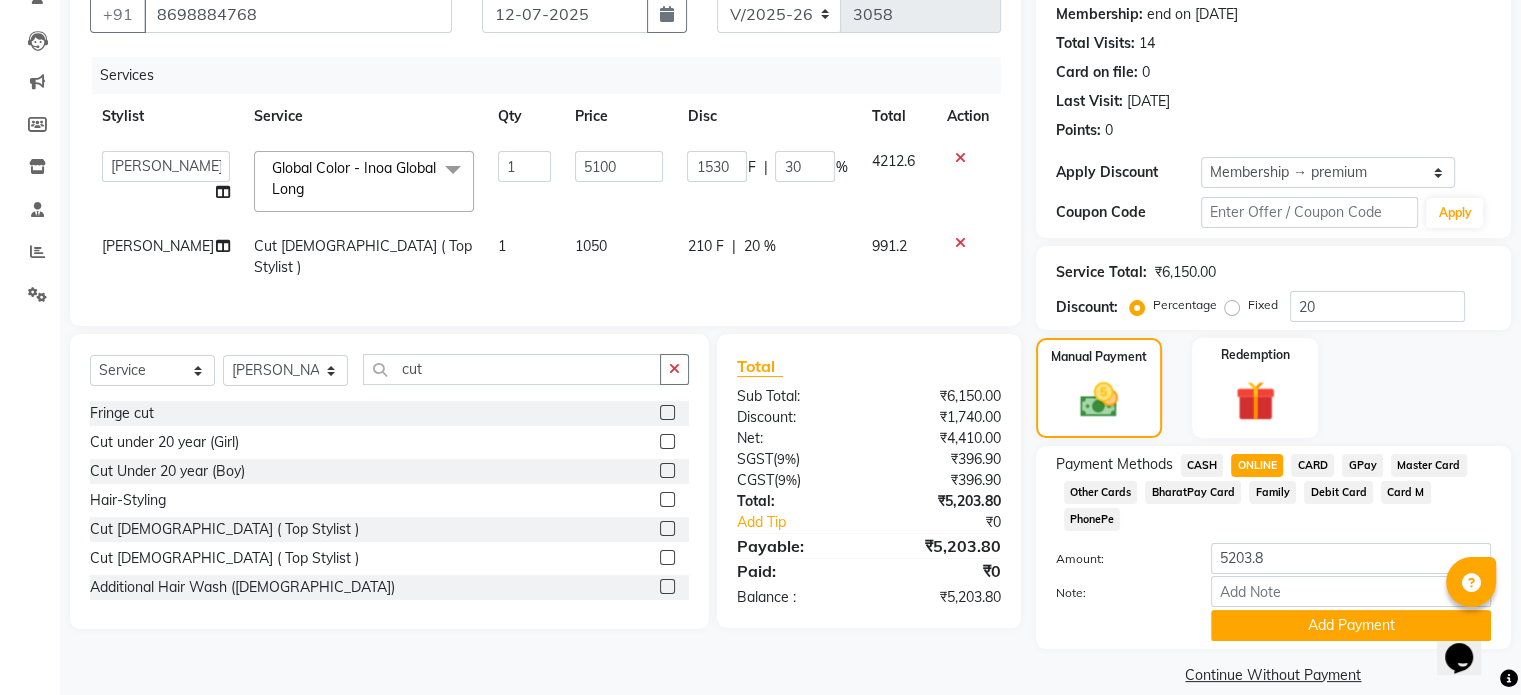 click on "Payment Methods  CASH   ONLINE   CARD   GPay   Master Card   Other Cards   BharatPay Card   Family   Debit Card   Card M   PhonePe  Amount: 5203.8 Note: Add Payment" 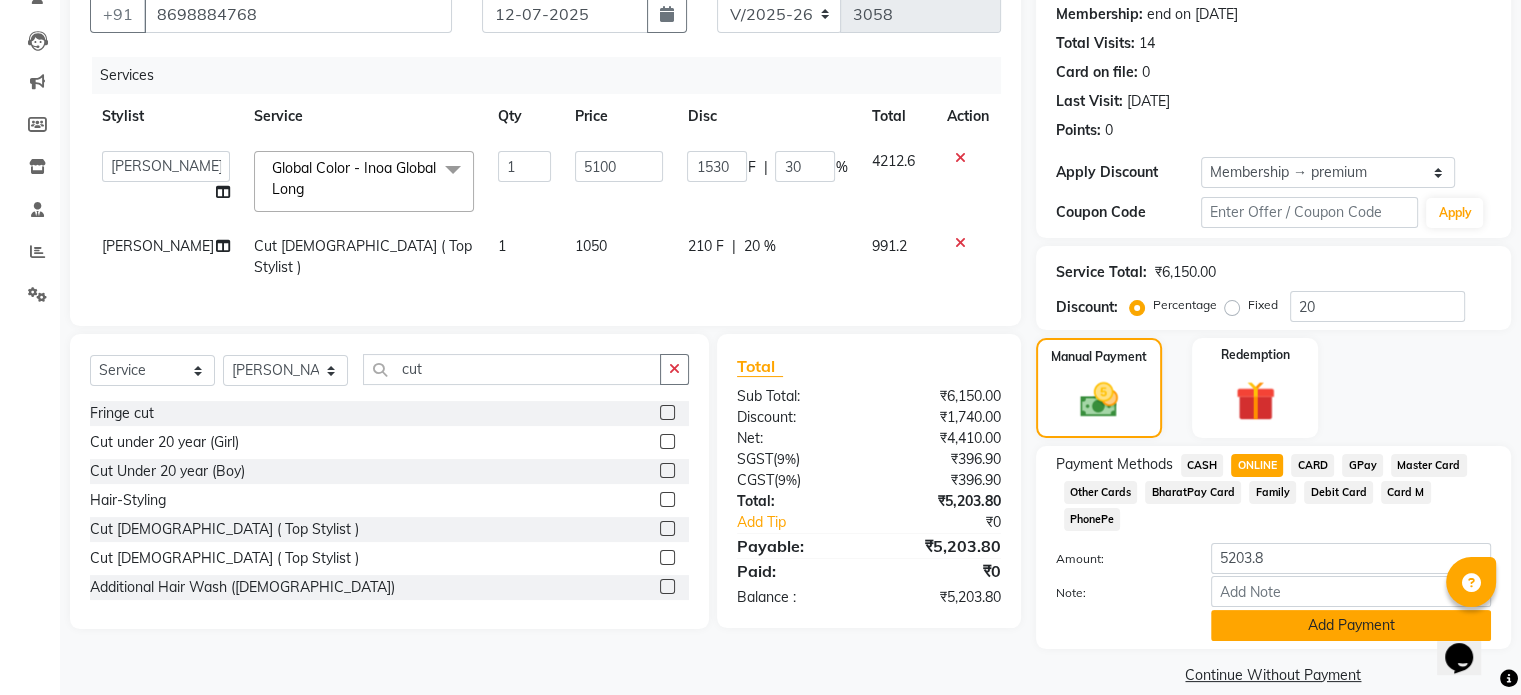 click on "Add Payment" 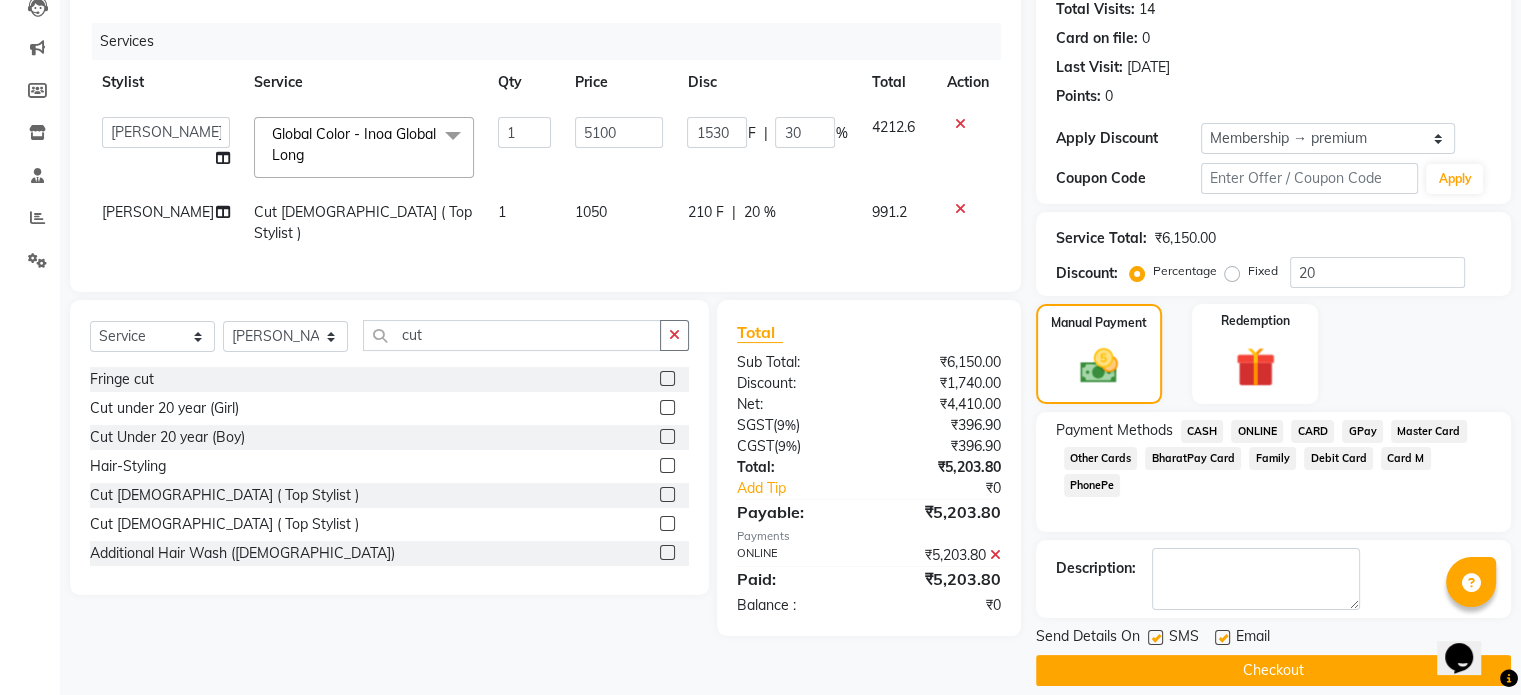 scroll, scrollTop: 244, scrollLeft: 0, axis: vertical 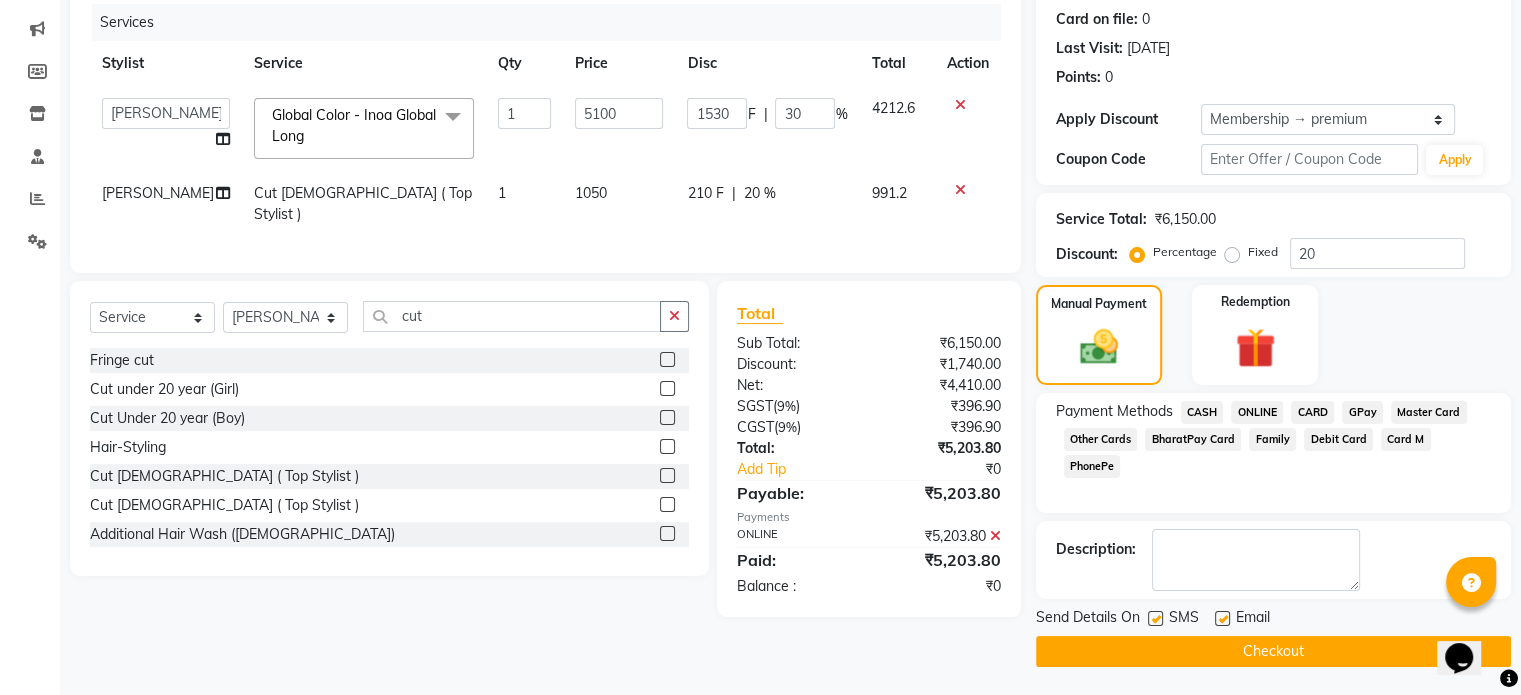 click on "Checkout" 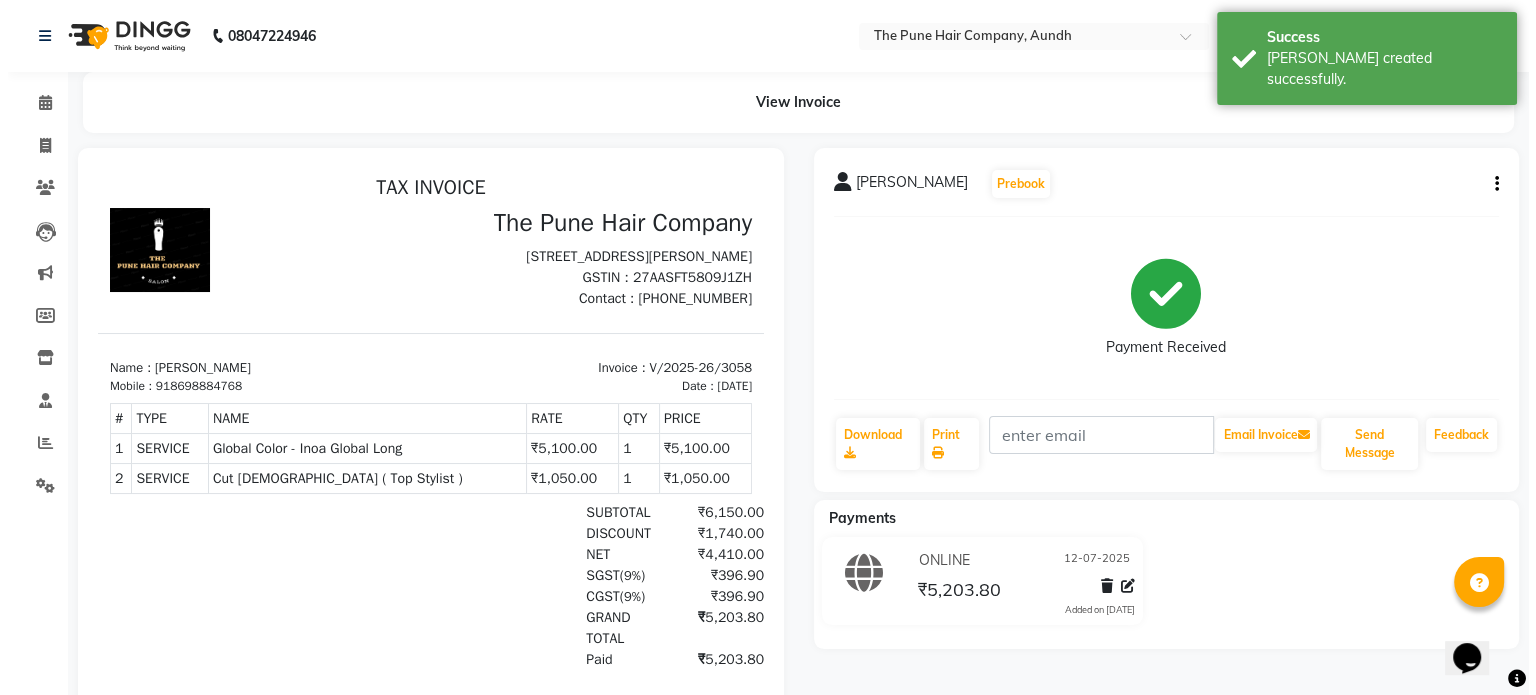 scroll, scrollTop: 0, scrollLeft: 0, axis: both 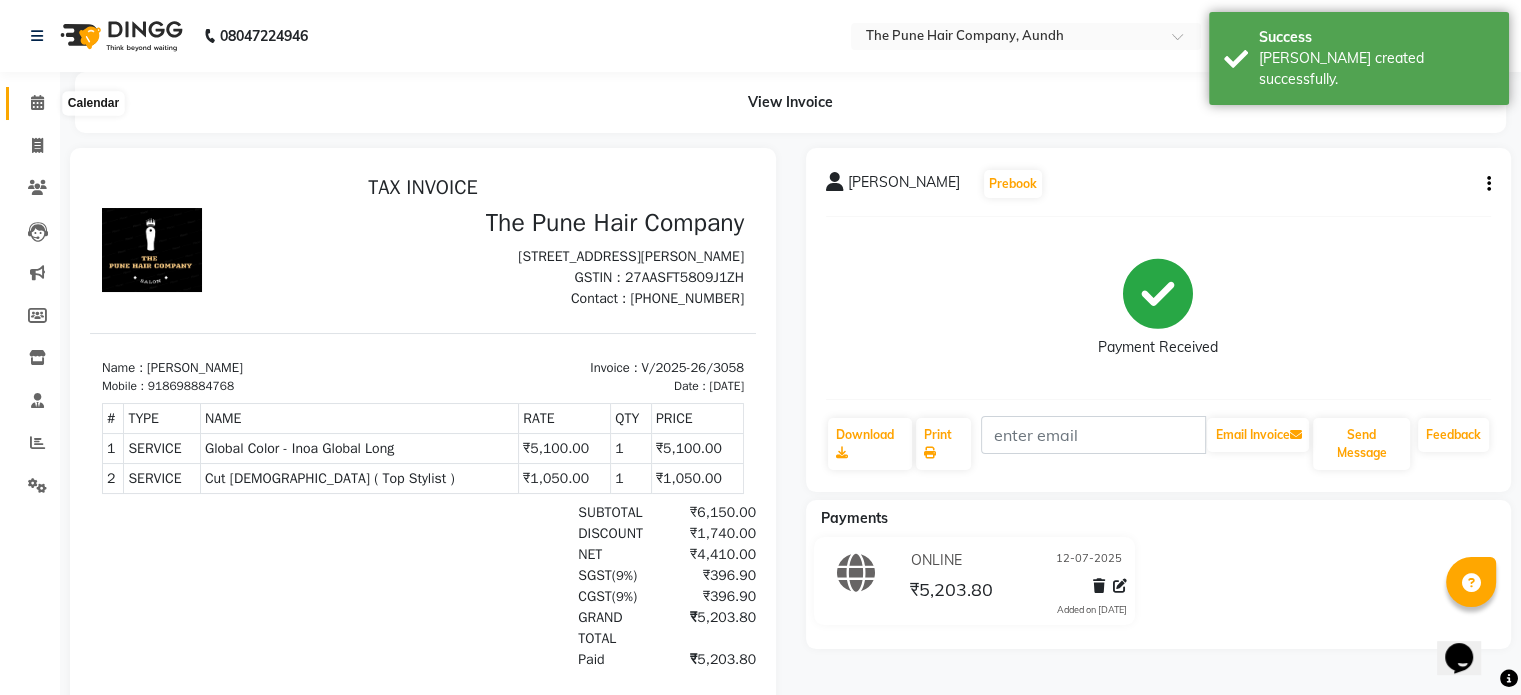 click 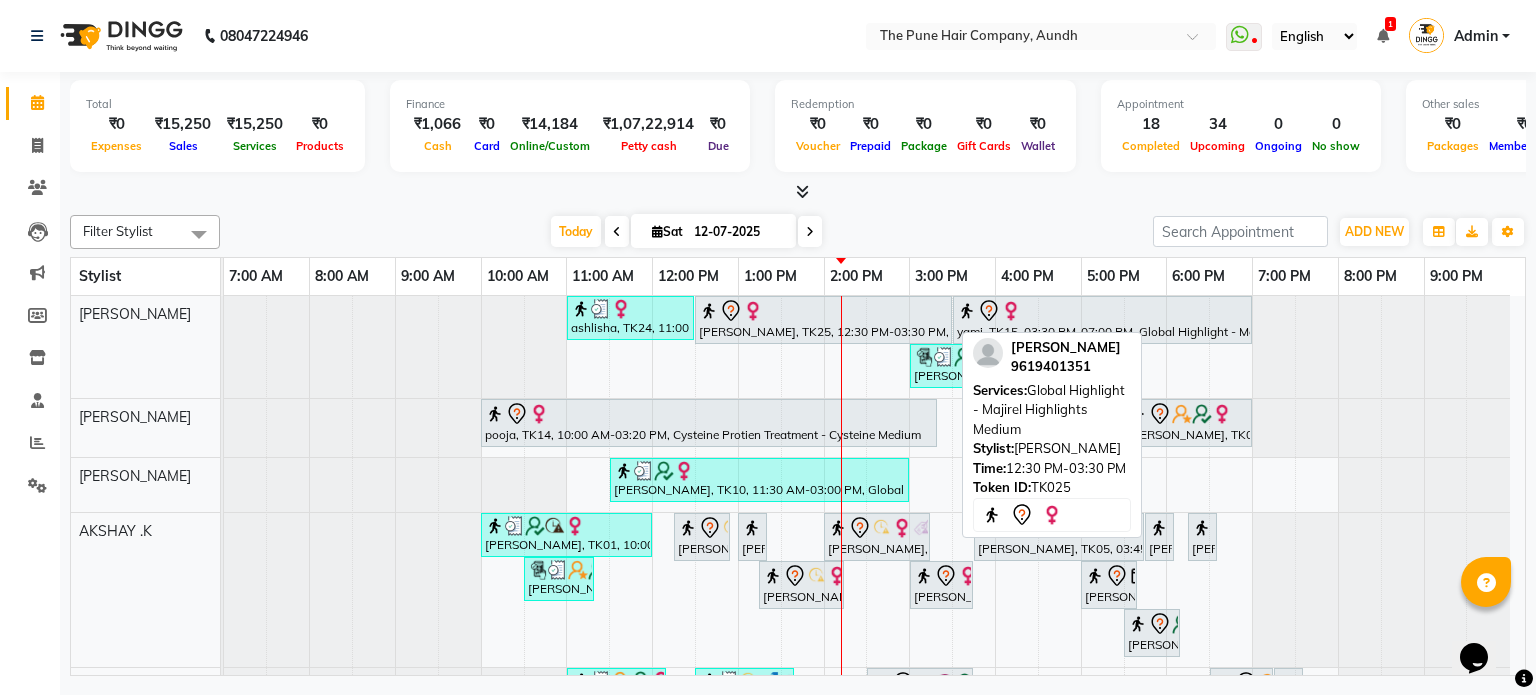 scroll, scrollTop: 128, scrollLeft: 0, axis: vertical 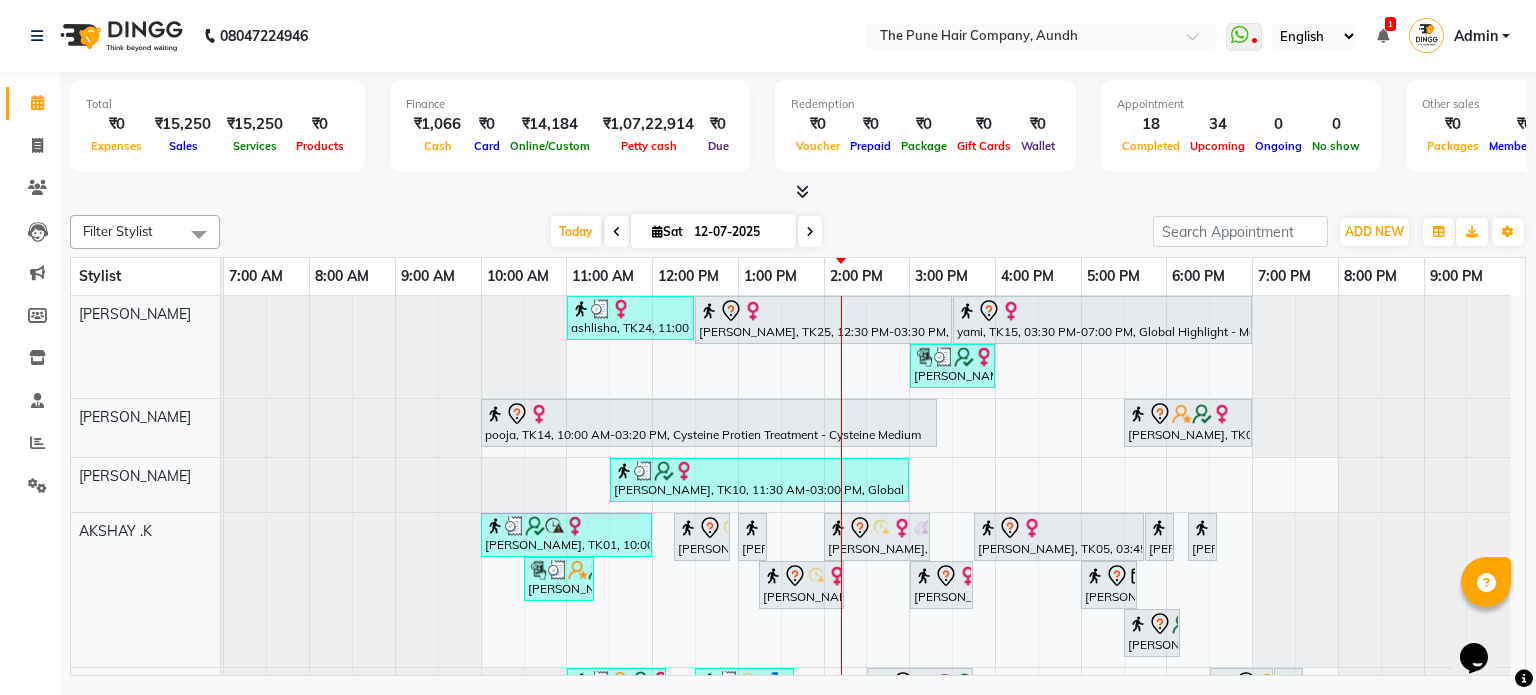 click at bounding box center [810, 231] 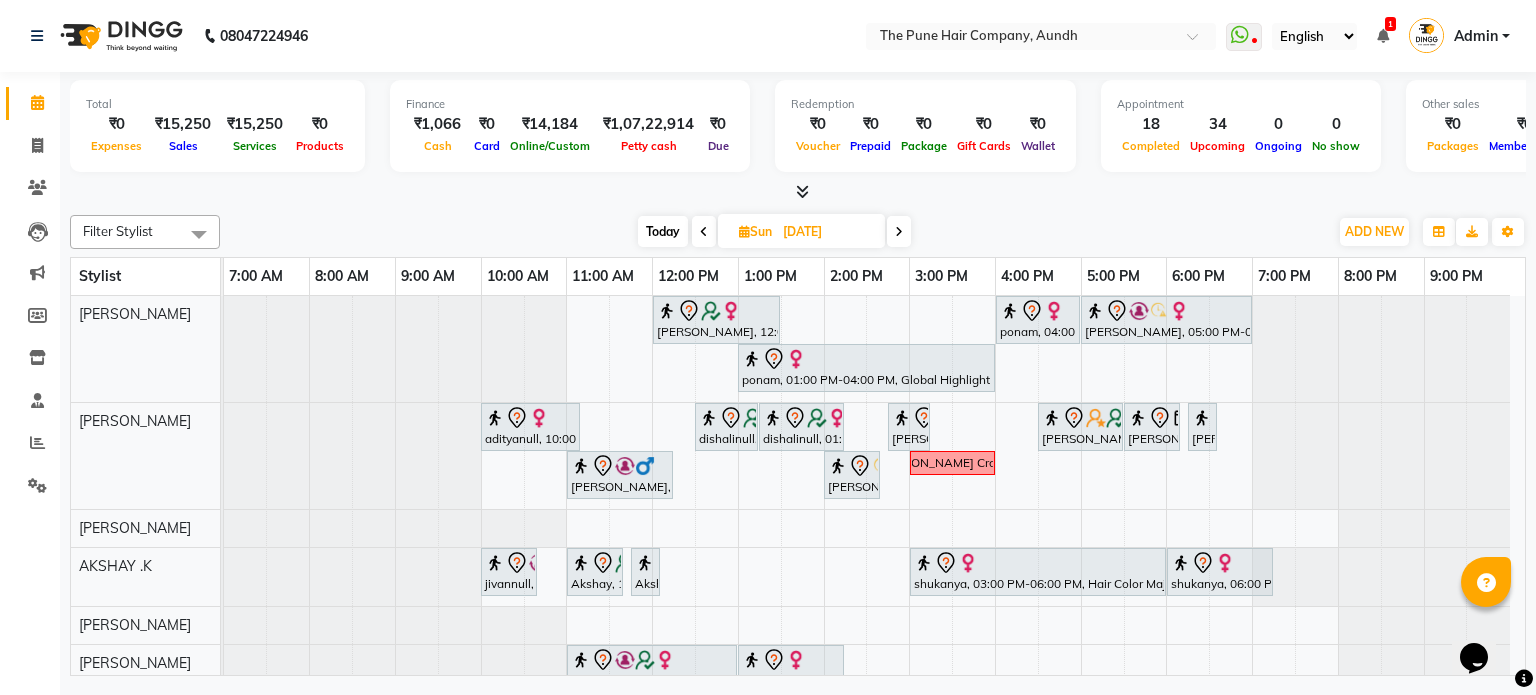 scroll, scrollTop: 97, scrollLeft: 0, axis: vertical 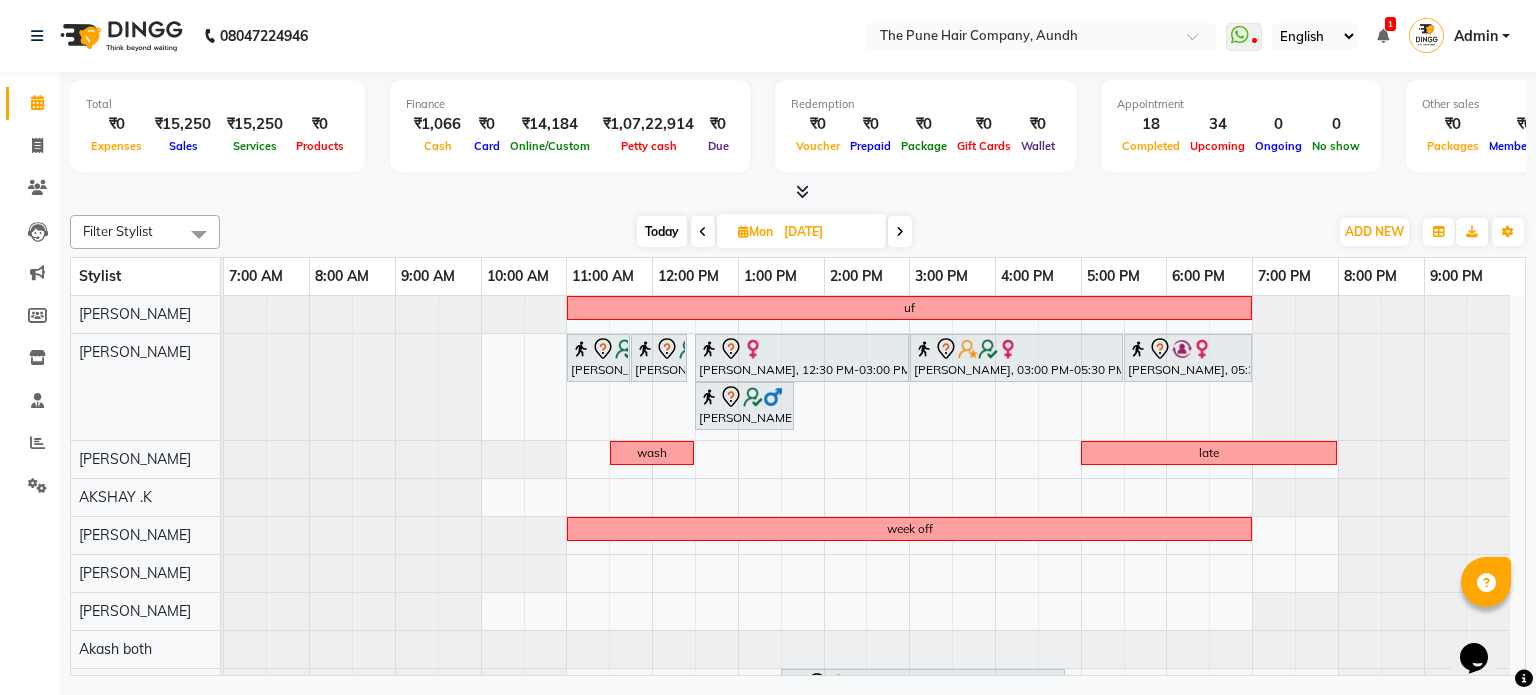 click at bounding box center [900, 231] 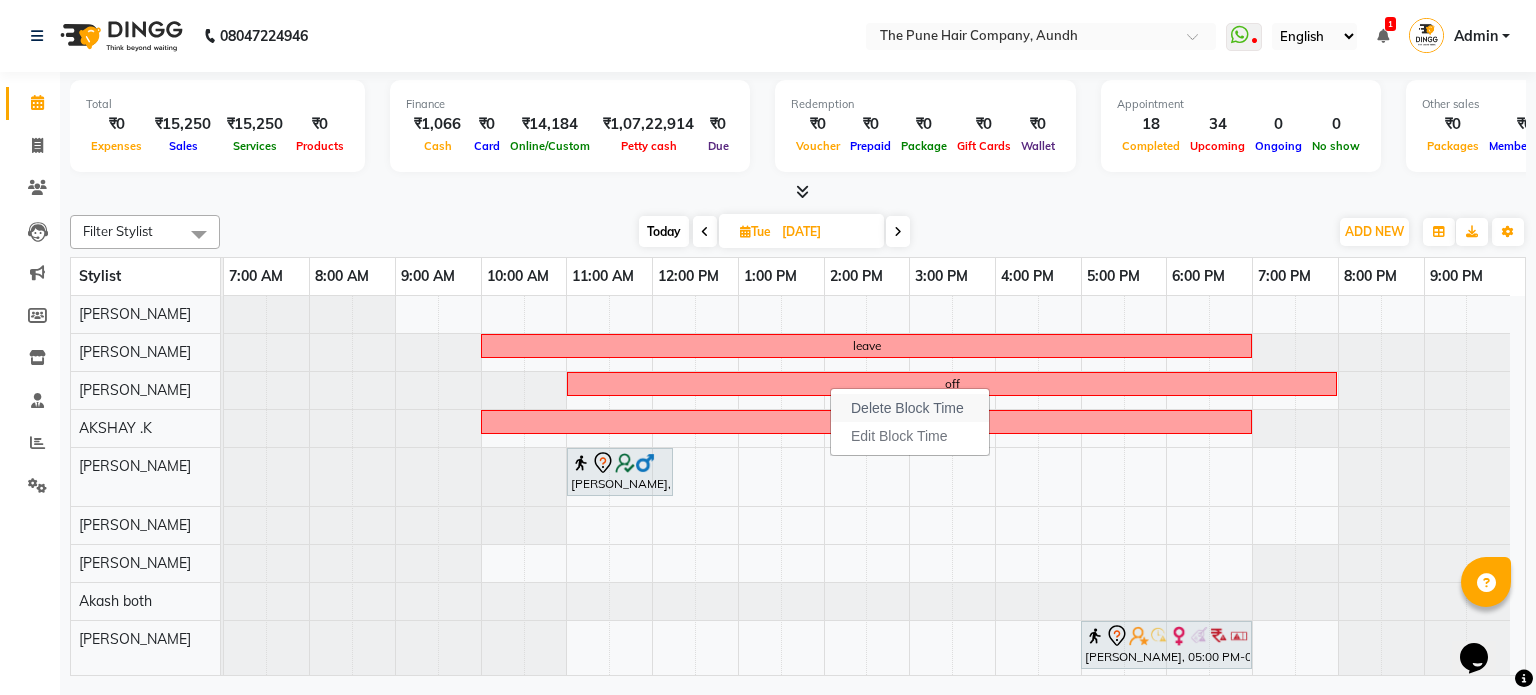 click on "Delete Block Time" at bounding box center (907, 408) 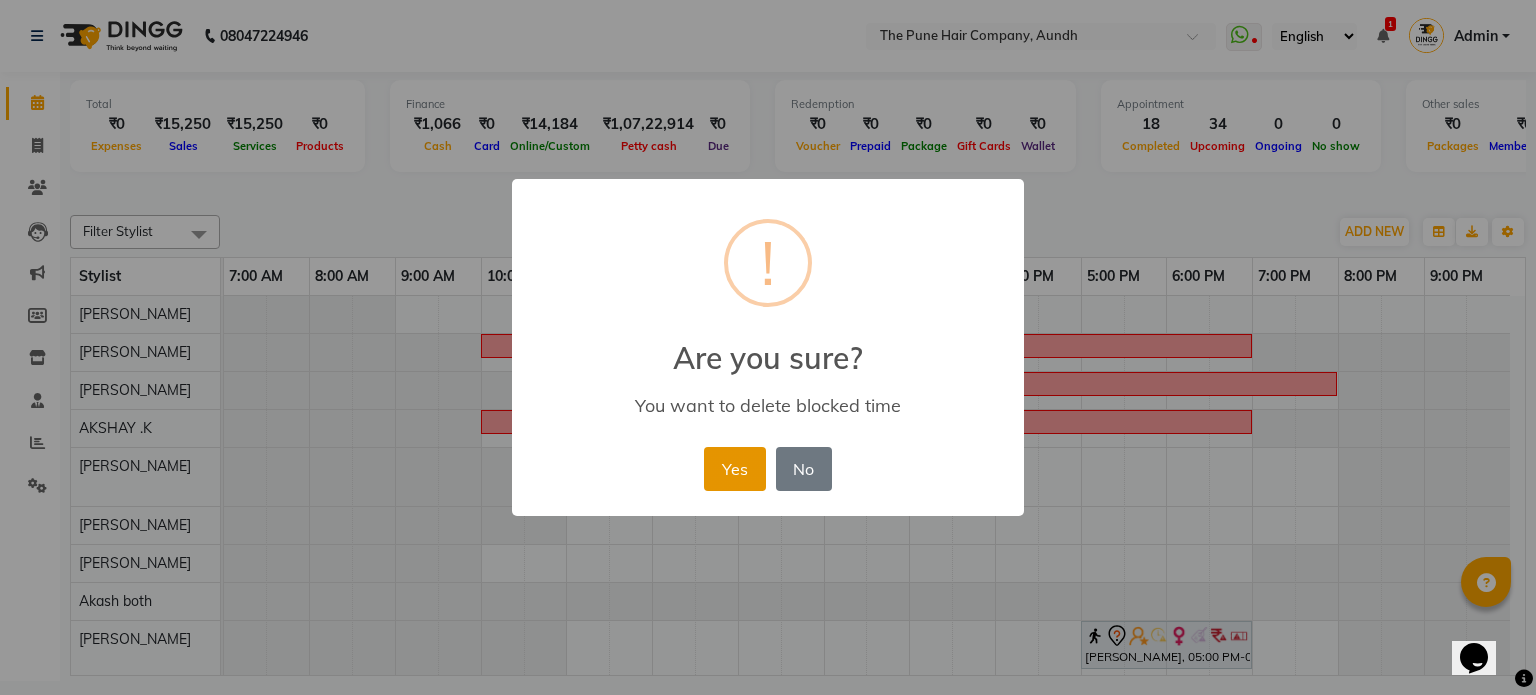 click on "Yes" at bounding box center (734, 469) 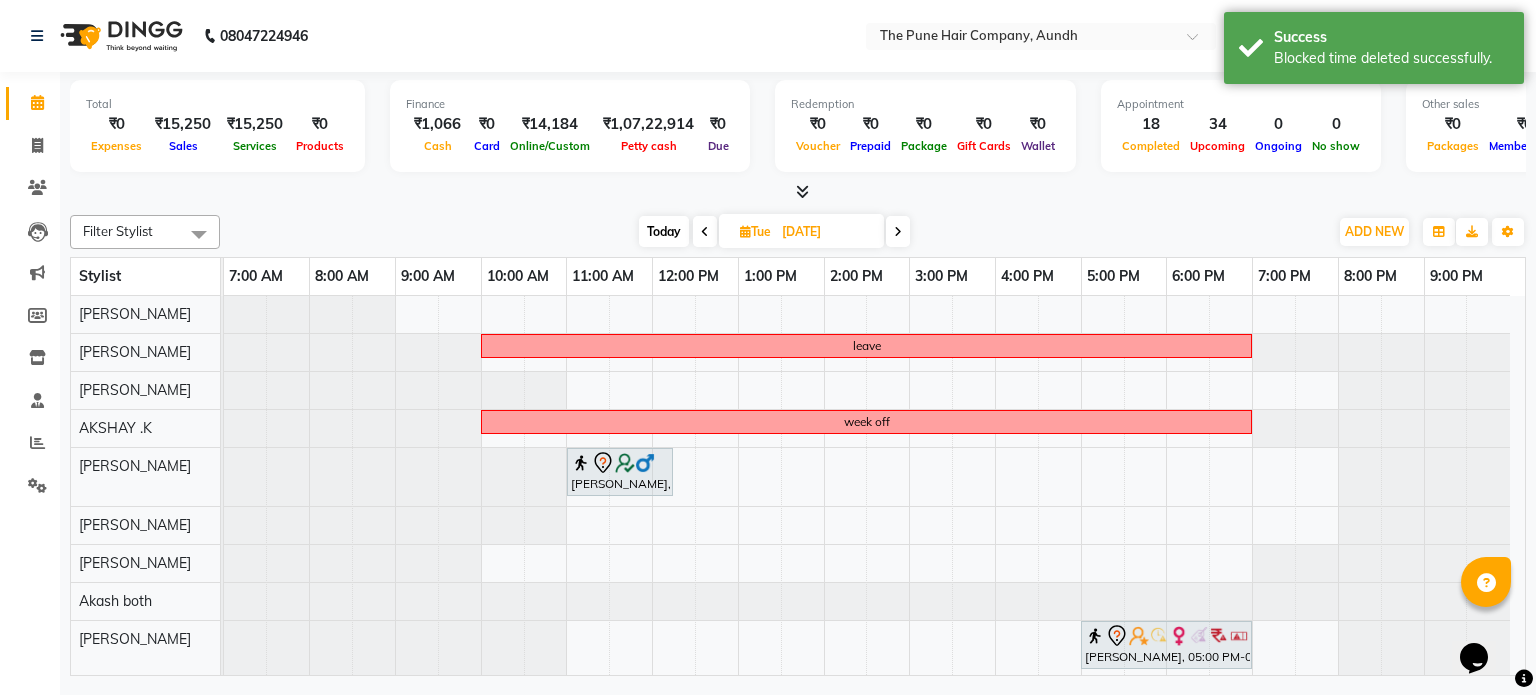 click at bounding box center (898, 232) 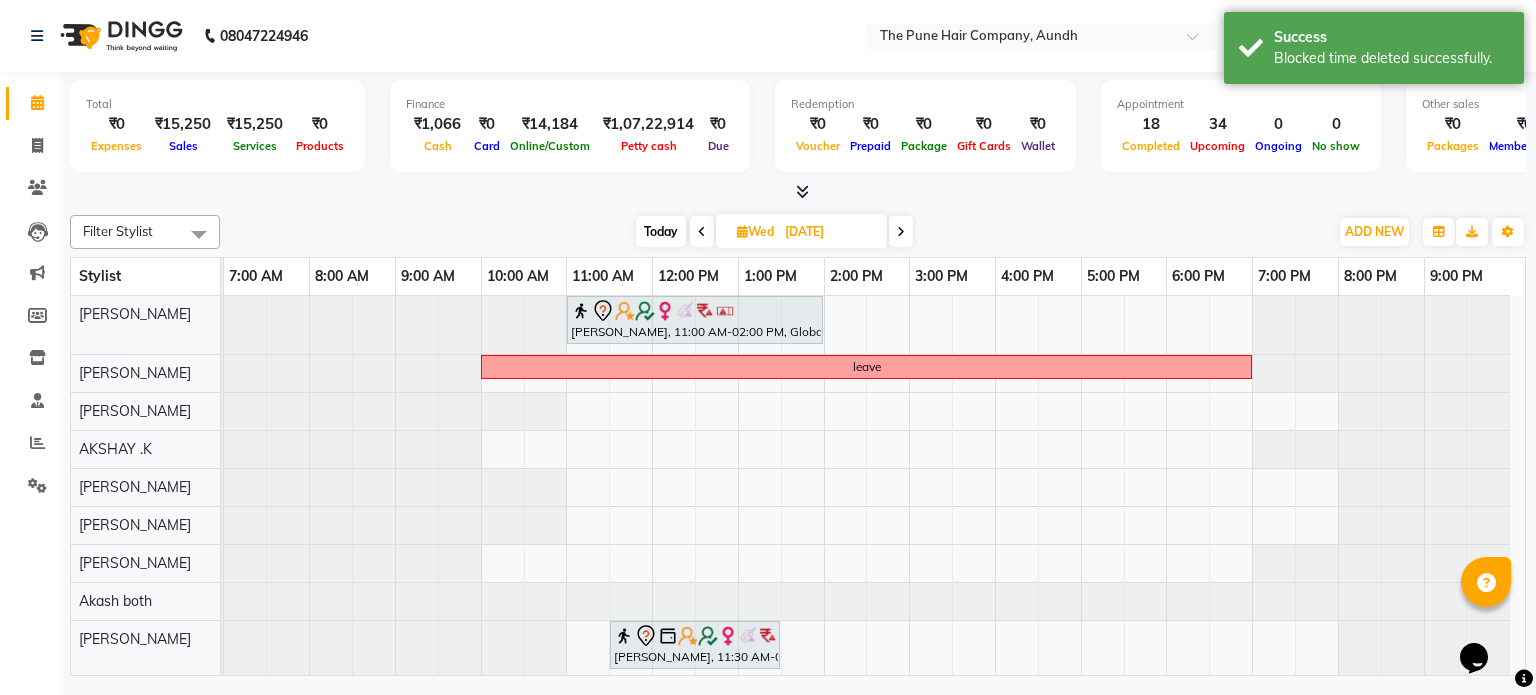 click at bounding box center [901, 232] 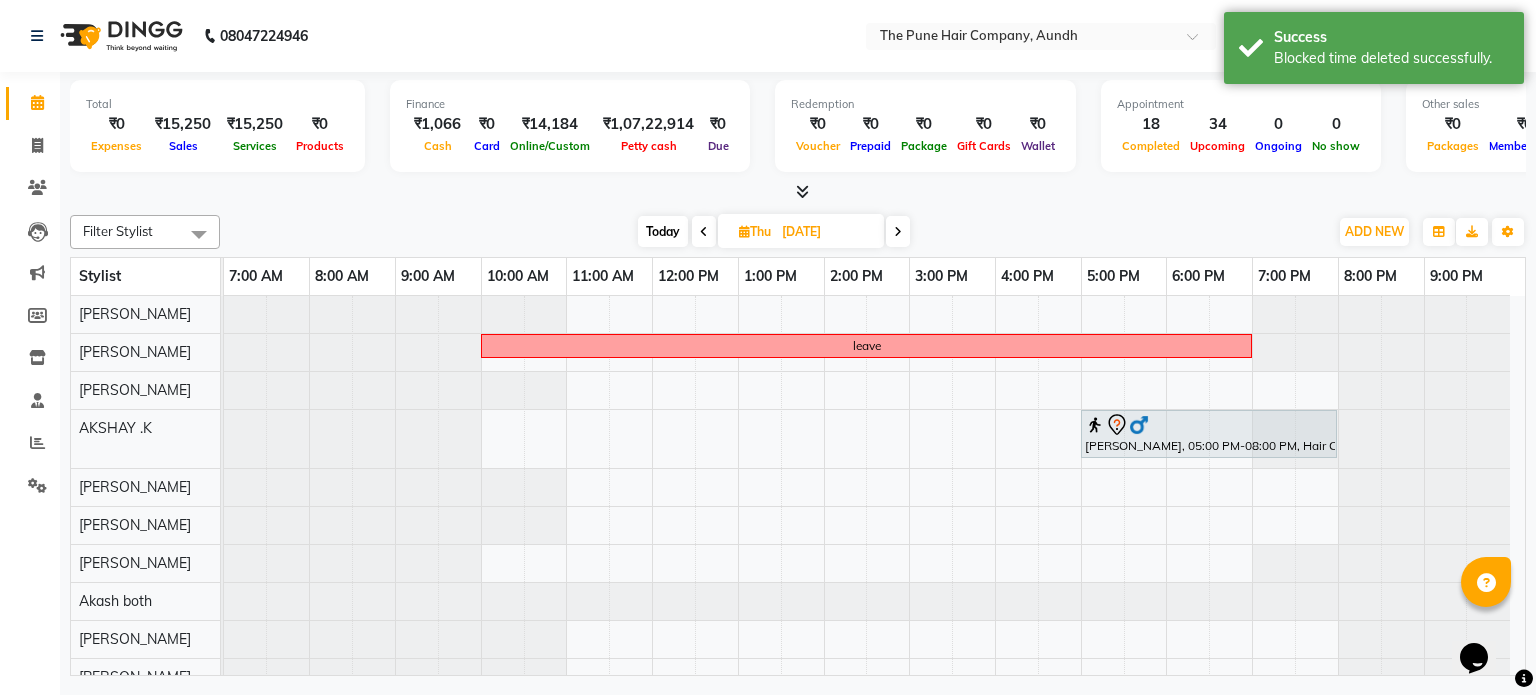 click at bounding box center [898, 232] 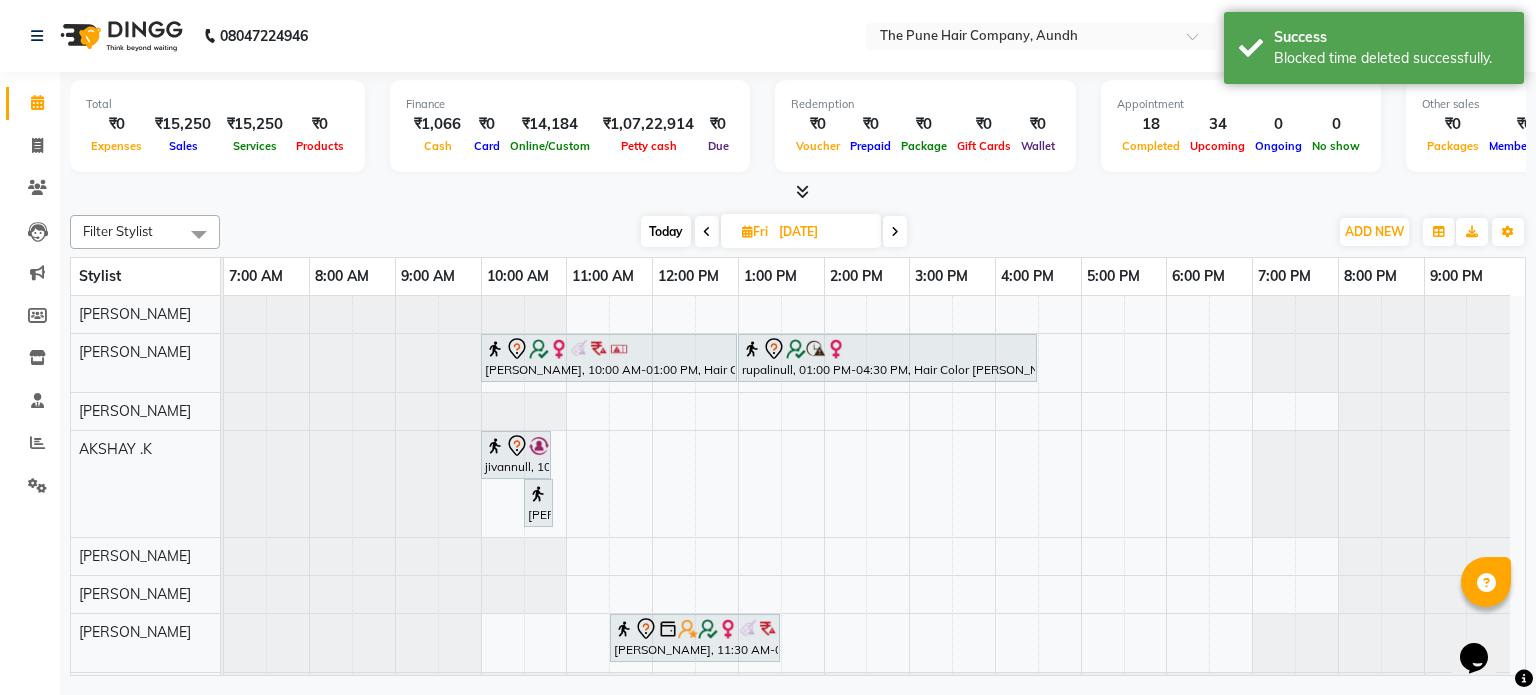 click at bounding box center [707, 232] 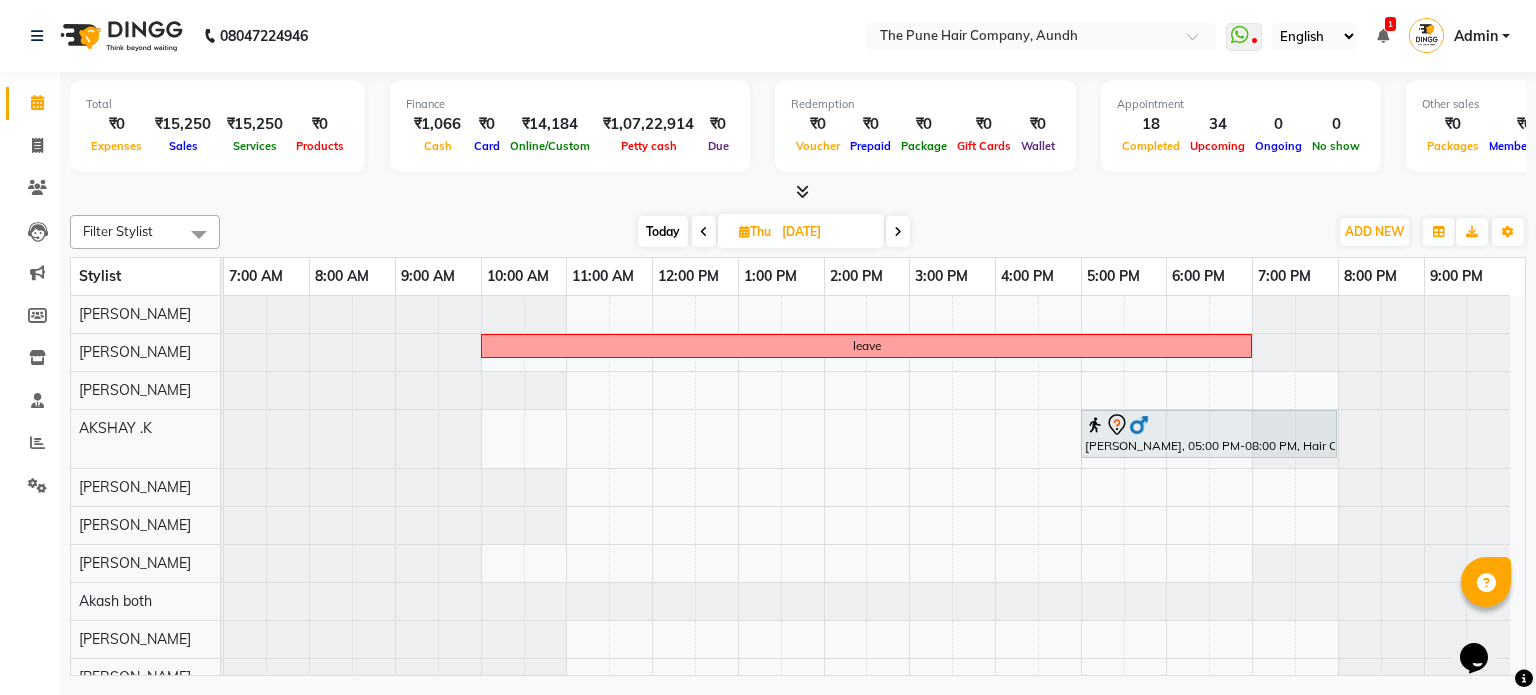 scroll, scrollTop: 168, scrollLeft: 0, axis: vertical 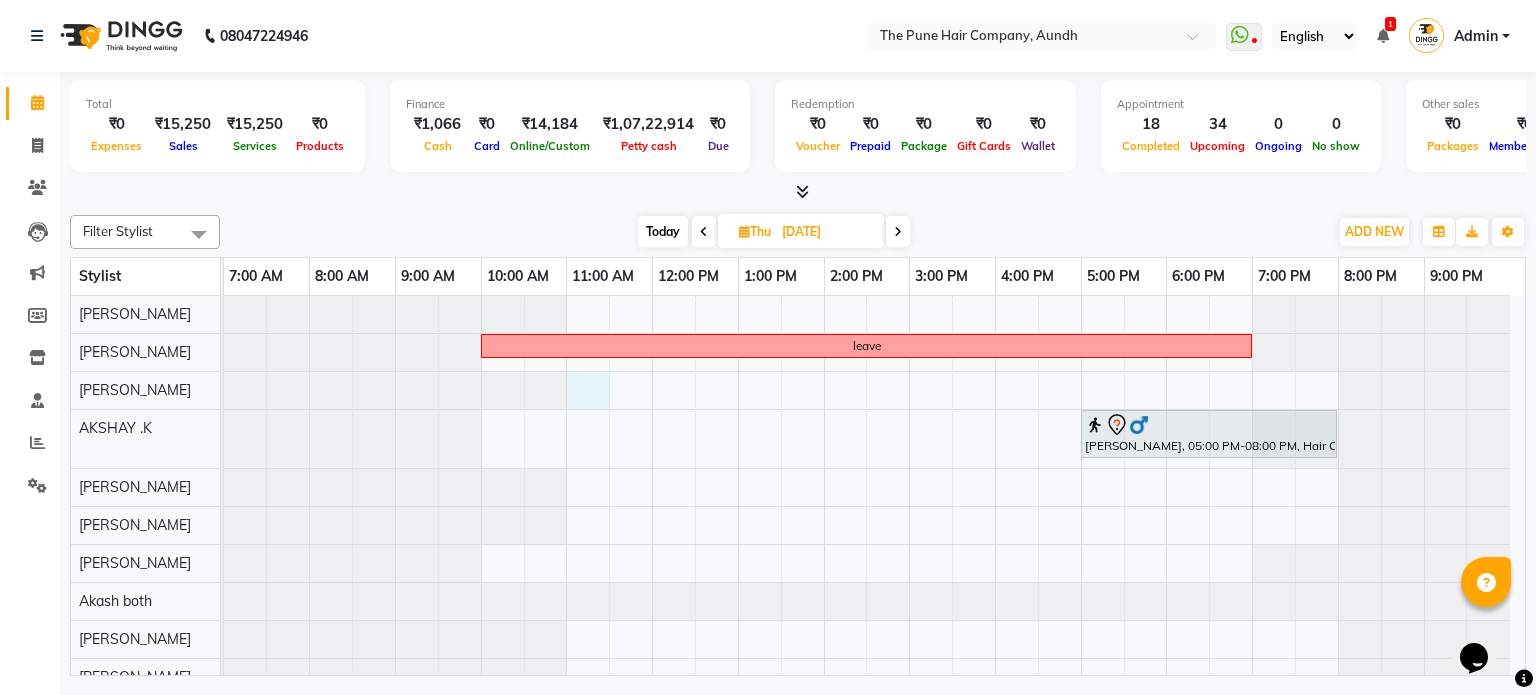 click on "leave              [PERSON_NAME], 05:00 PM-08:00 PM, Hair Color [PERSON_NAME] Touchup 2 Inch" at bounding box center (874, 572) 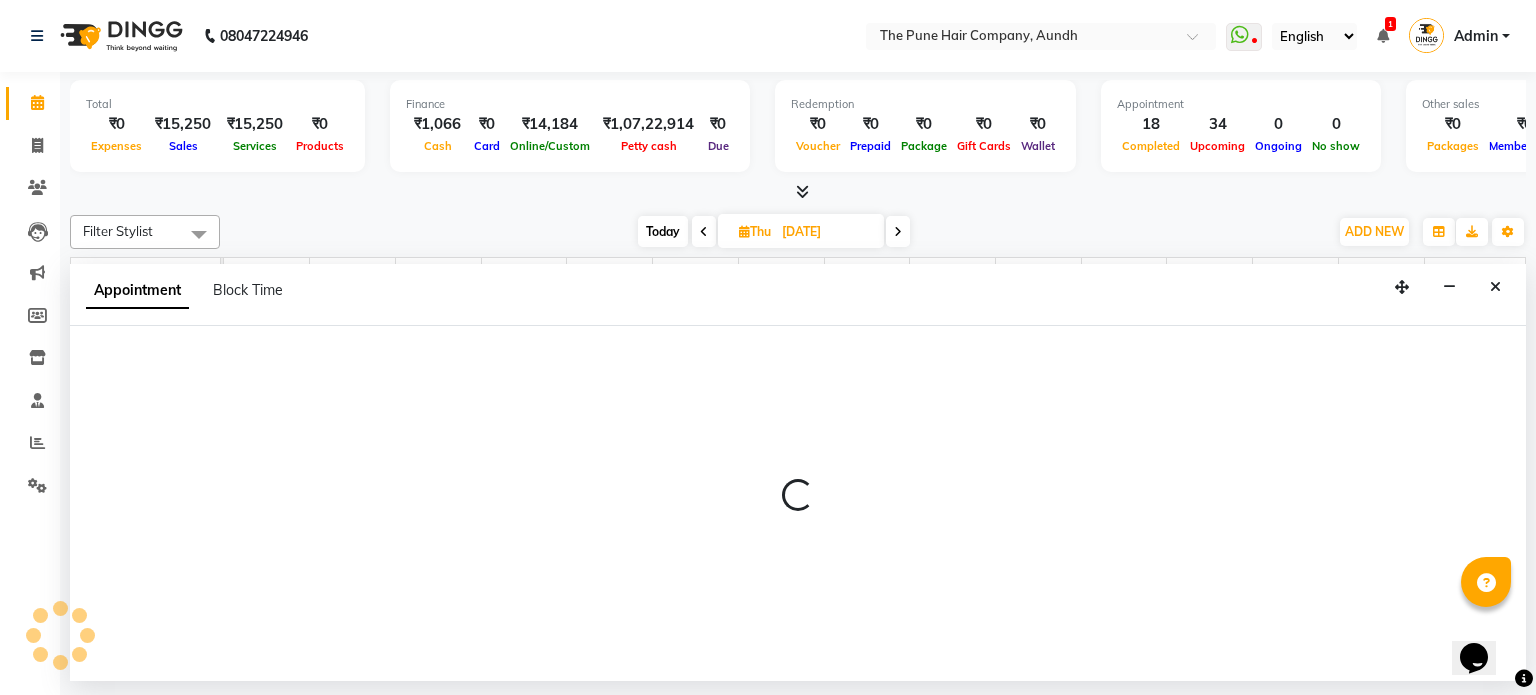 select on "3340" 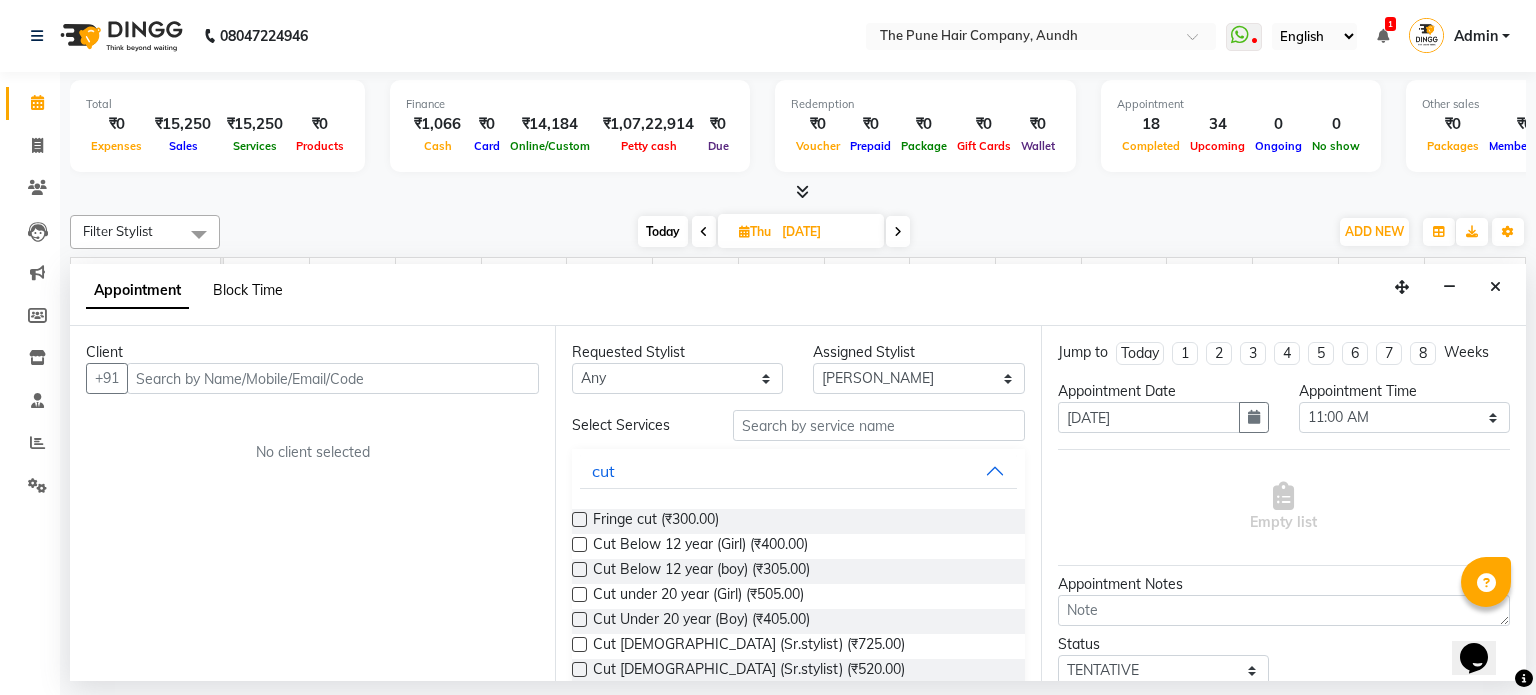 click on "Block Time" at bounding box center [248, 290] 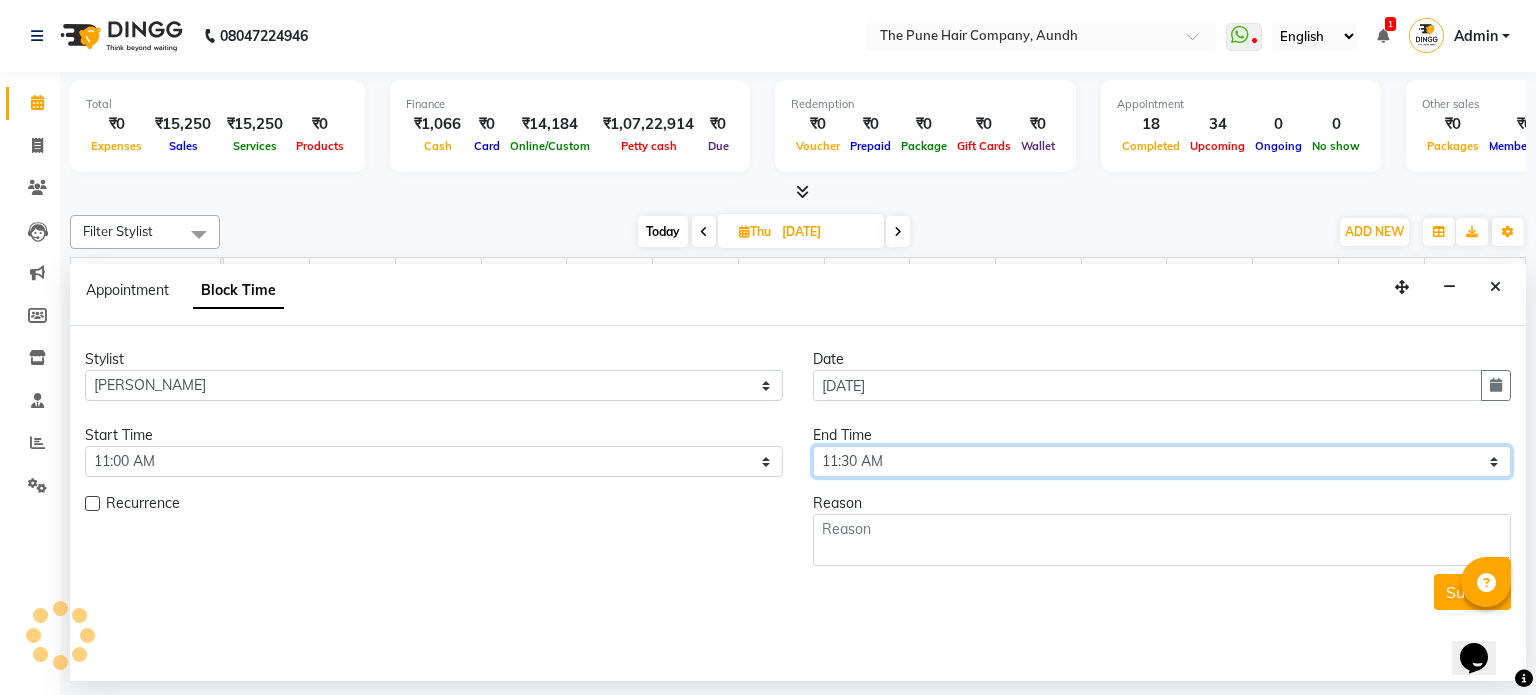 click on "Select 08:00 AM 08:15 AM 08:30 AM 08:45 AM 09:00 AM 09:15 AM 09:30 AM 09:45 AM 10:00 AM 10:15 AM 10:30 AM 10:45 AM 11:00 AM 11:15 AM 11:30 AM 11:45 AM 12:00 PM 12:15 PM 12:30 PM 12:45 PM 01:00 PM 01:15 PM 01:30 PM 01:45 PM 02:00 PM 02:15 PM 02:30 PM 02:45 PM 03:00 PM 03:15 PM 03:30 PM 03:45 PM 04:00 PM 04:15 PM 04:30 PM 04:45 PM 05:00 PM 05:15 PM 05:30 PM 05:45 PM 06:00 PM 06:15 PM 06:30 PM 06:45 PM 07:00 PM 07:15 PM 07:30 PM 07:45 PM 08:00 PM 08:15 PM 08:30 PM 08:45 PM 09:00 PM" at bounding box center (1162, 461) 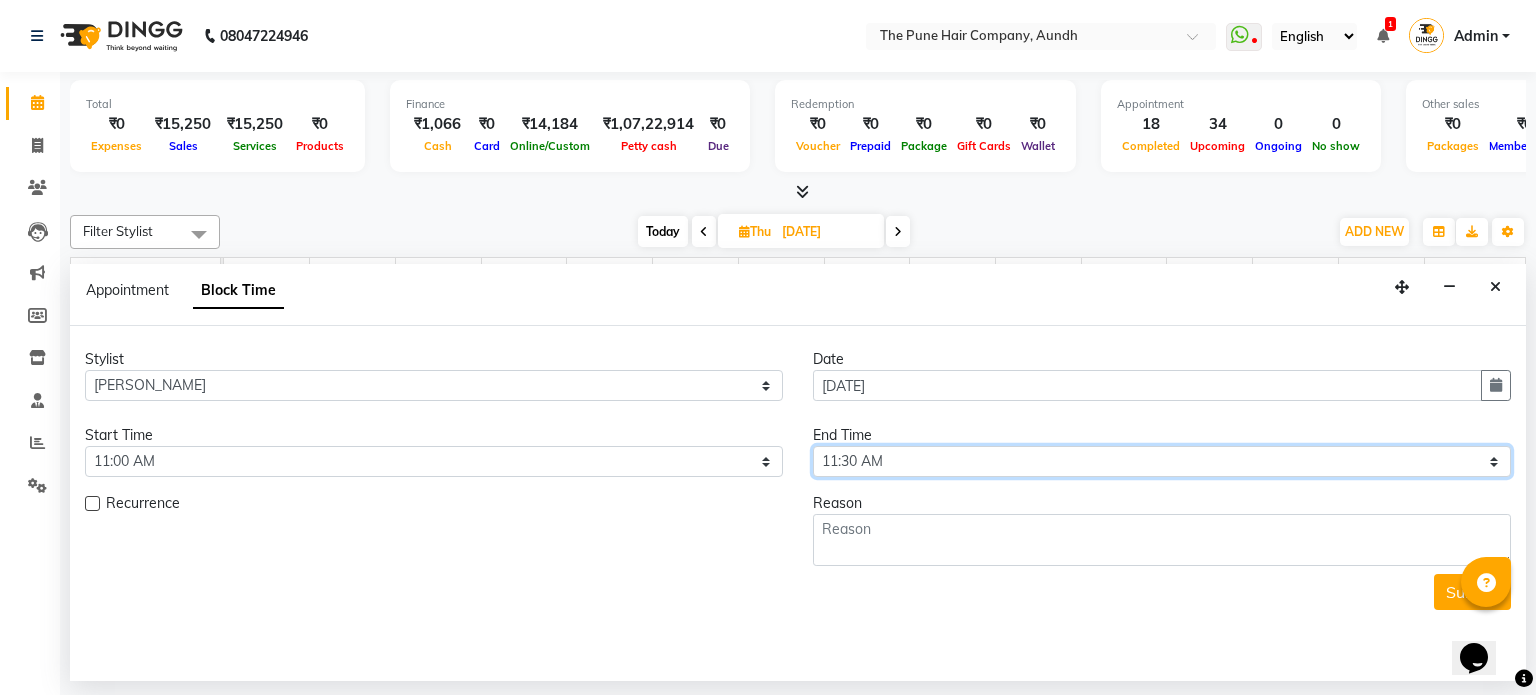 select on "1200" 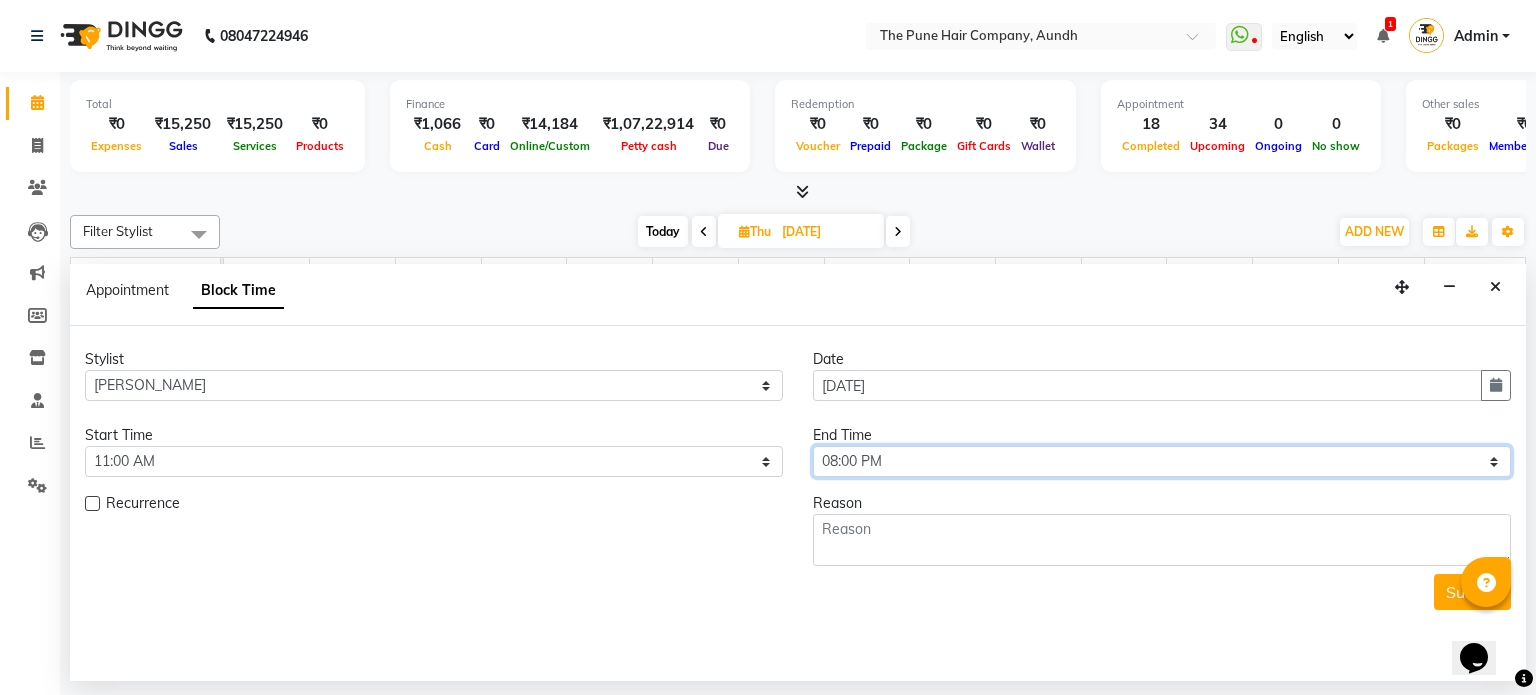 click on "Select 08:00 AM 08:15 AM 08:30 AM 08:45 AM 09:00 AM 09:15 AM 09:30 AM 09:45 AM 10:00 AM 10:15 AM 10:30 AM 10:45 AM 11:00 AM 11:15 AM 11:30 AM 11:45 AM 12:00 PM 12:15 PM 12:30 PM 12:45 PM 01:00 PM 01:15 PM 01:30 PM 01:45 PM 02:00 PM 02:15 PM 02:30 PM 02:45 PM 03:00 PM 03:15 PM 03:30 PM 03:45 PM 04:00 PM 04:15 PM 04:30 PM 04:45 PM 05:00 PM 05:15 PM 05:30 PM 05:45 PM 06:00 PM 06:15 PM 06:30 PM 06:45 PM 07:00 PM 07:15 PM 07:30 PM 07:45 PM 08:00 PM 08:15 PM 08:30 PM 08:45 PM 09:00 PM" at bounding box center [1162, 461] 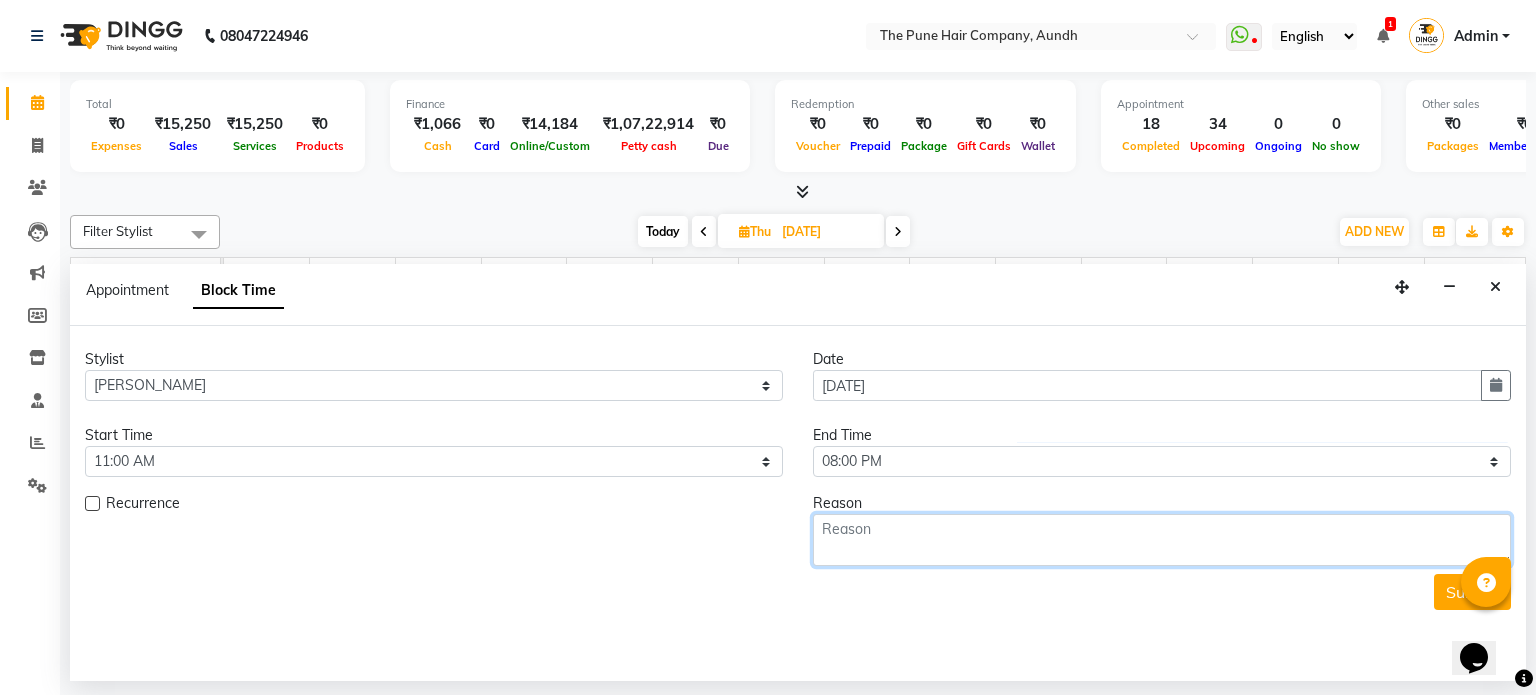click at bounding box center (1162, 540) 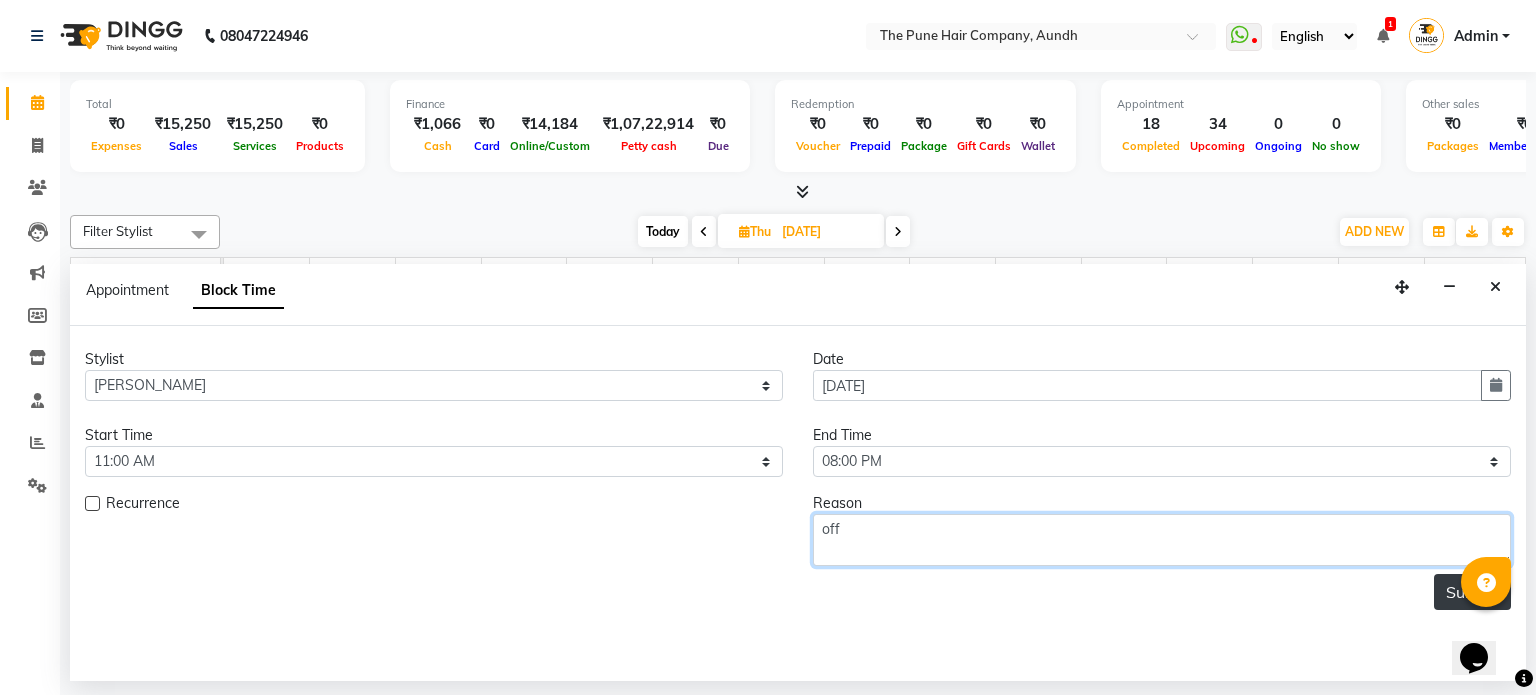 type on "off" 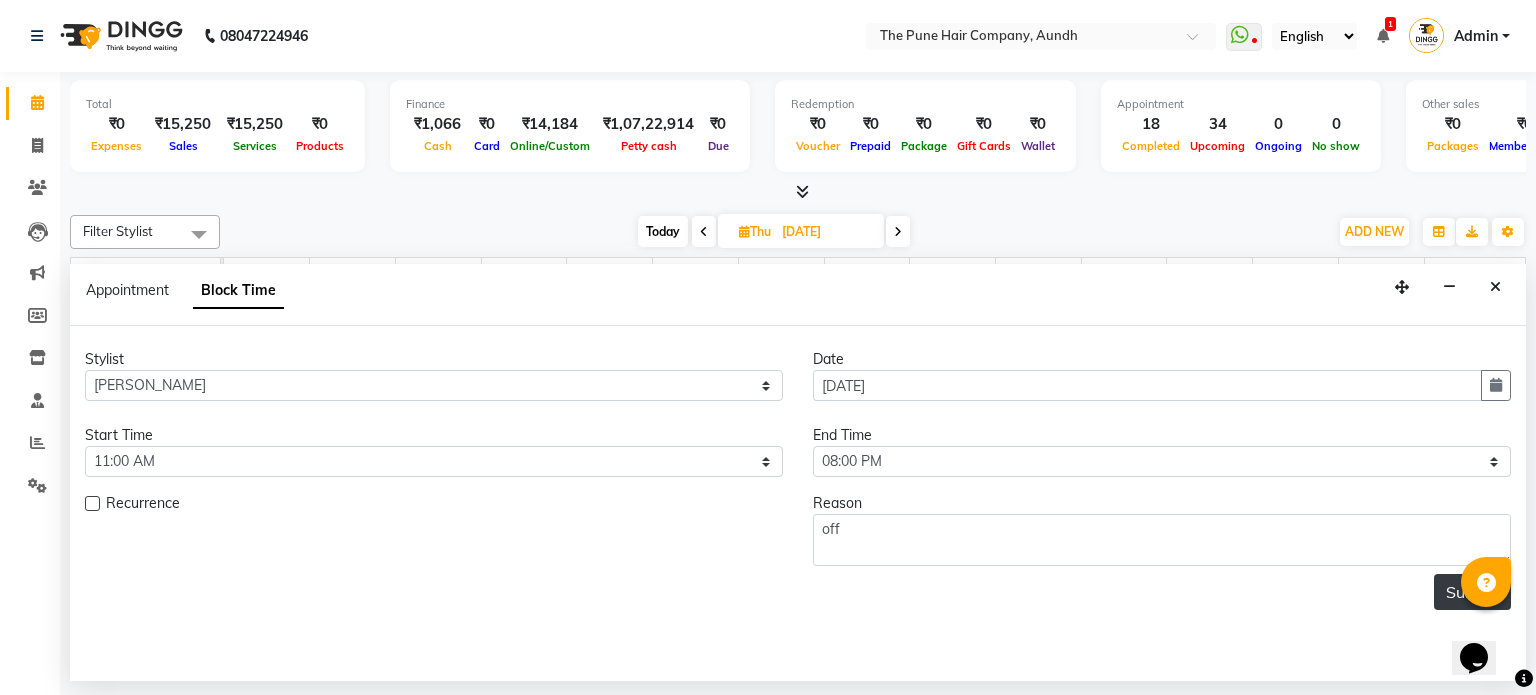 click on "Submit" at bounding box center (1472, 592) 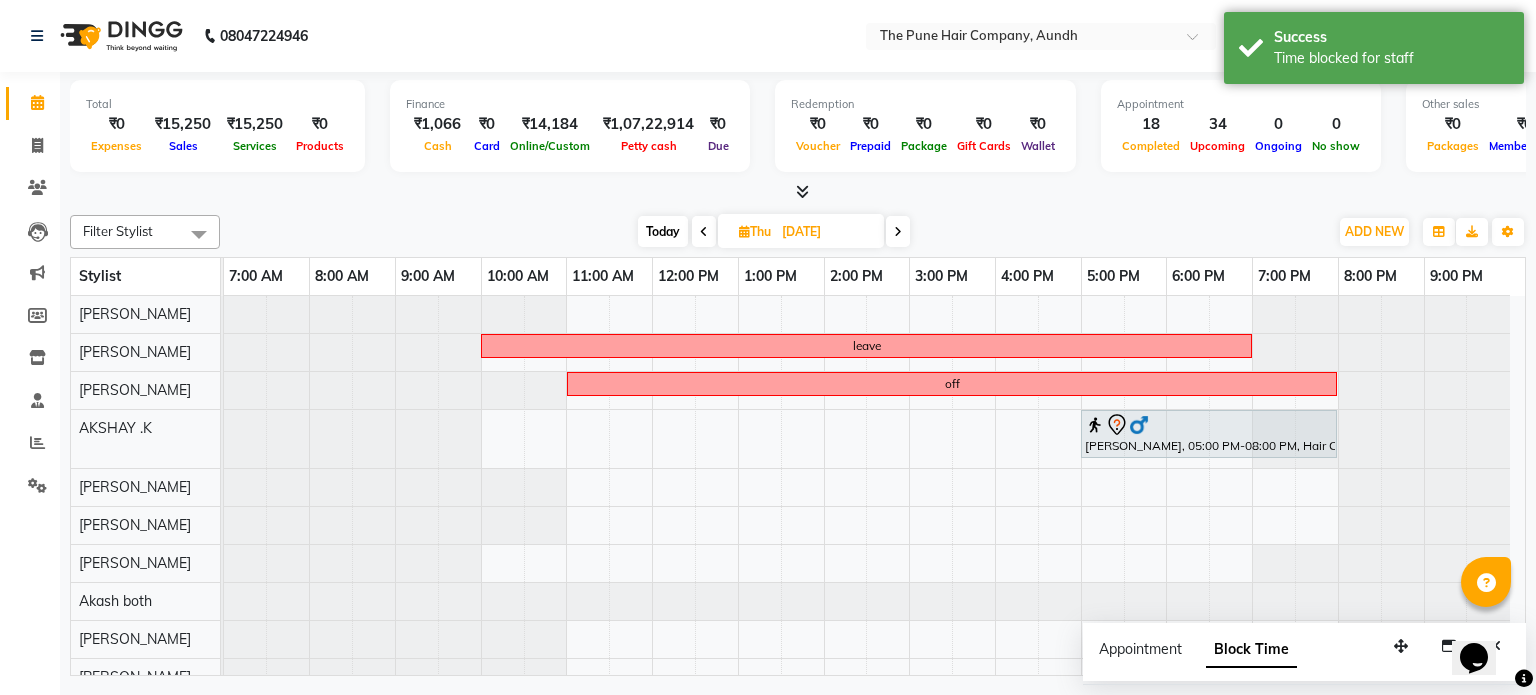 click at bounding box center (898, 231) 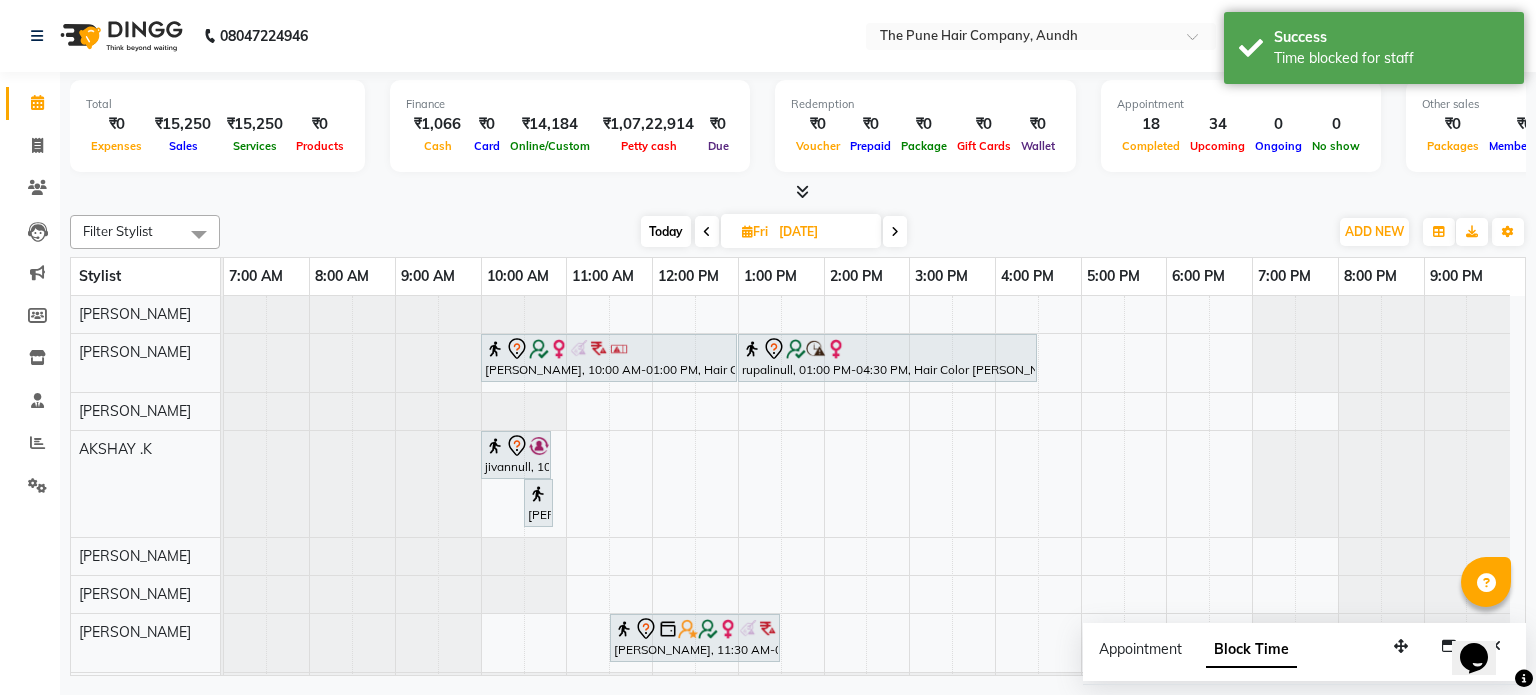 click at bounding box center (895, 231) 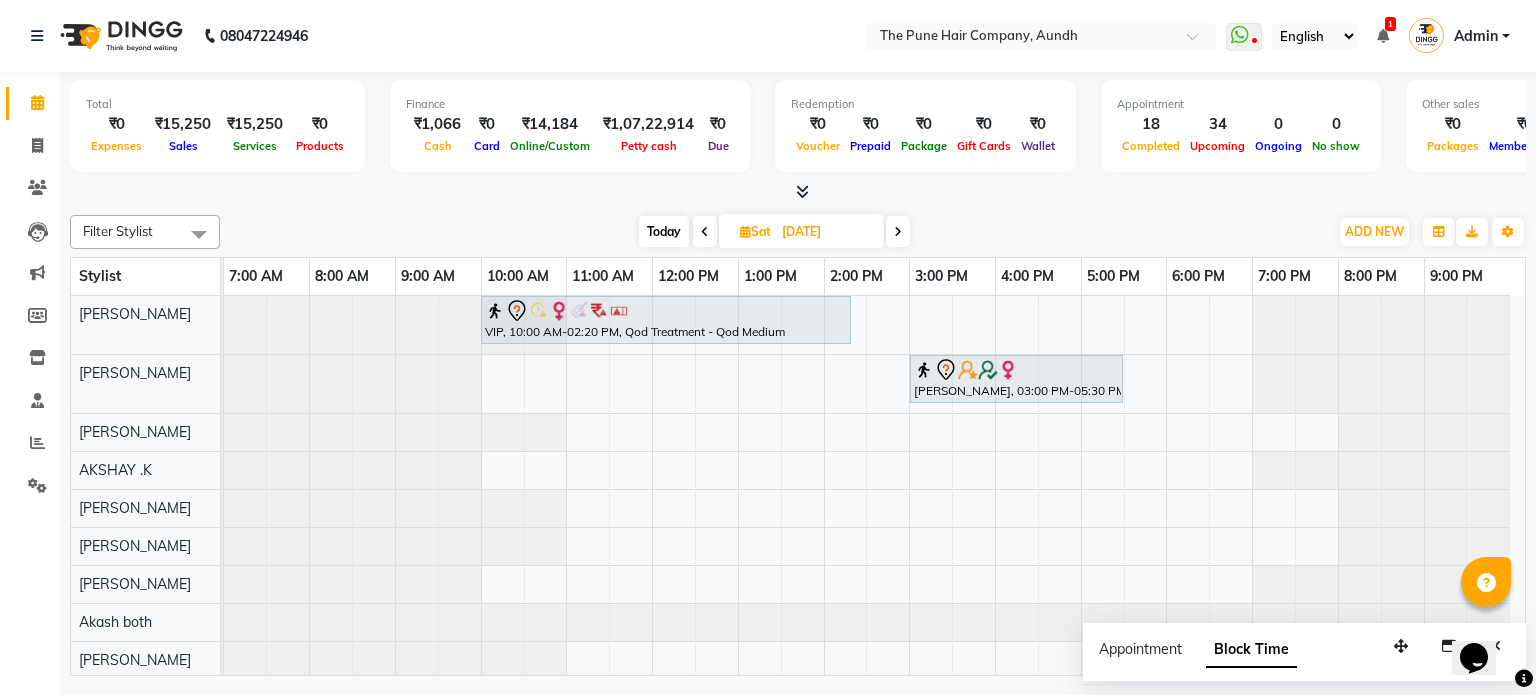 click at bounding box center [898, 231] 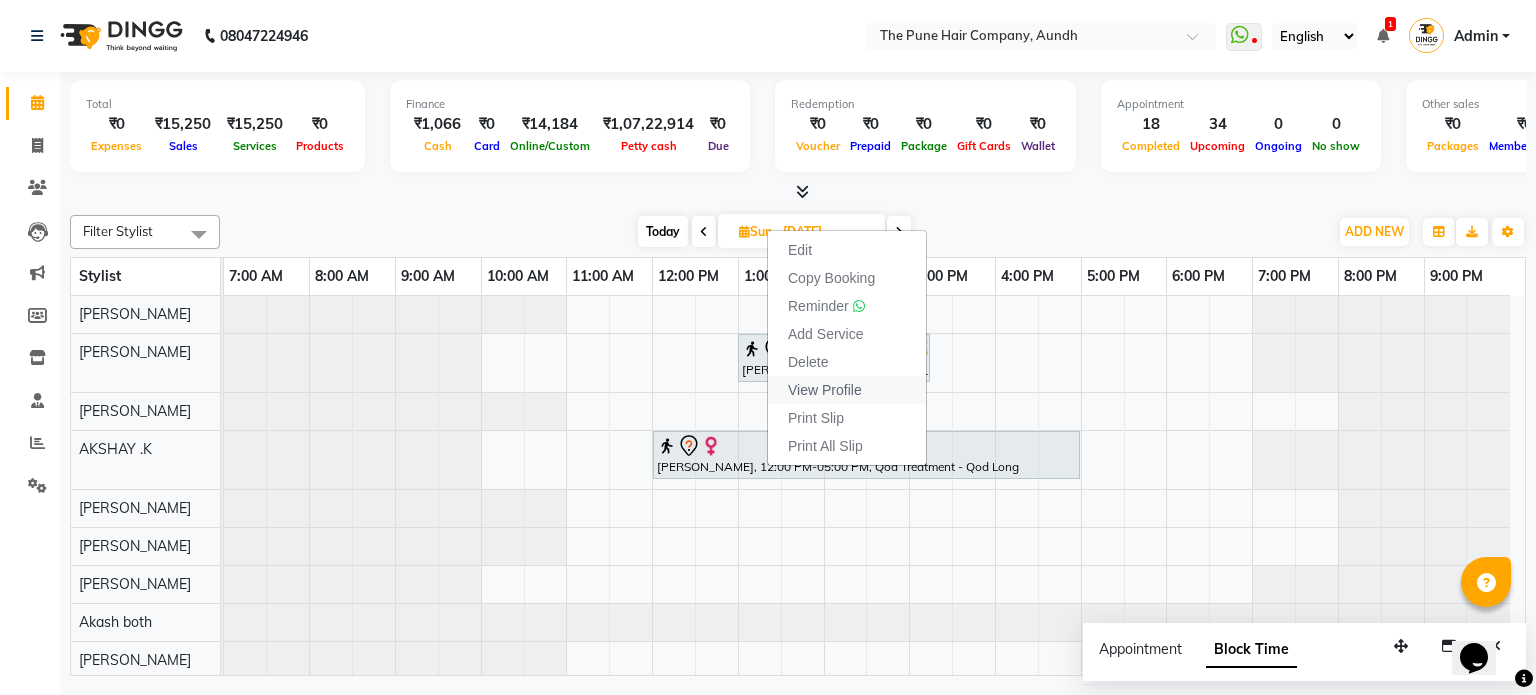 click on "View Profile" at bounding box center (825, 390) 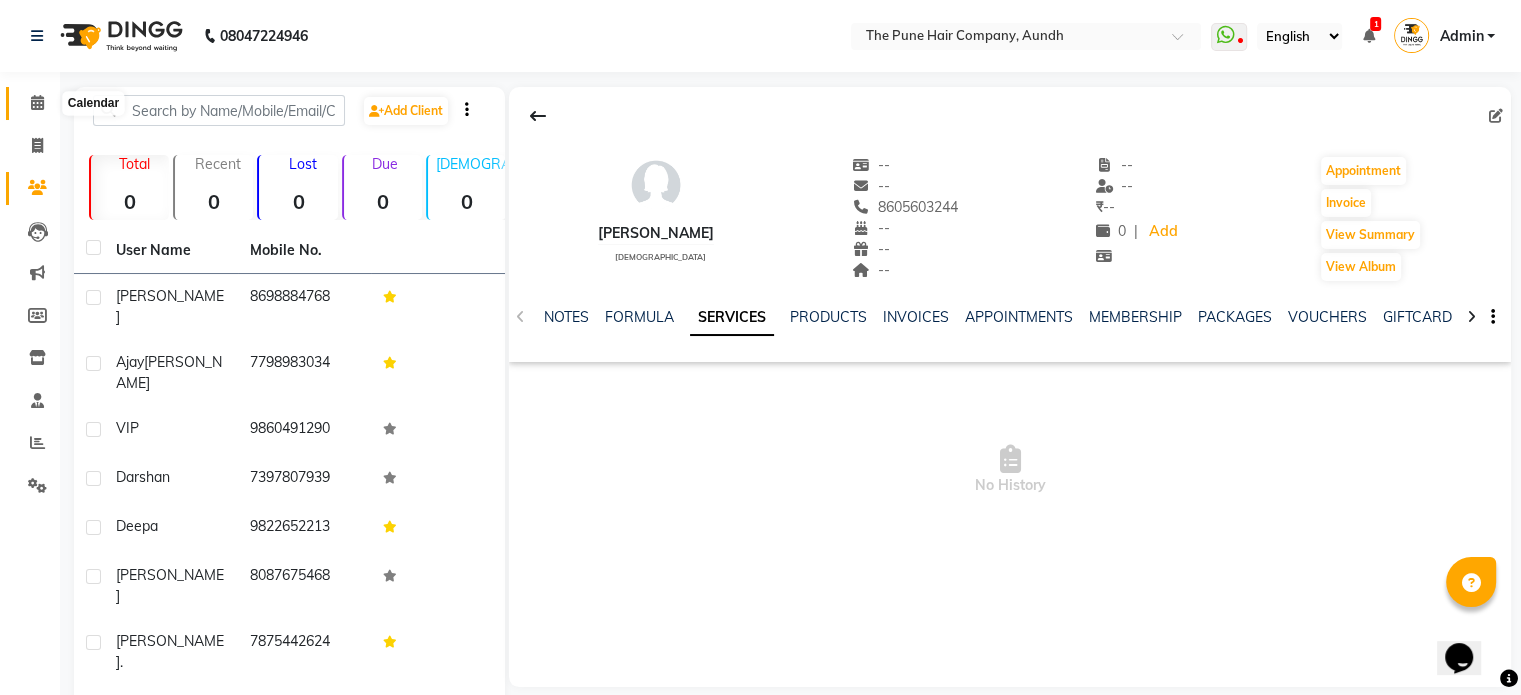 click 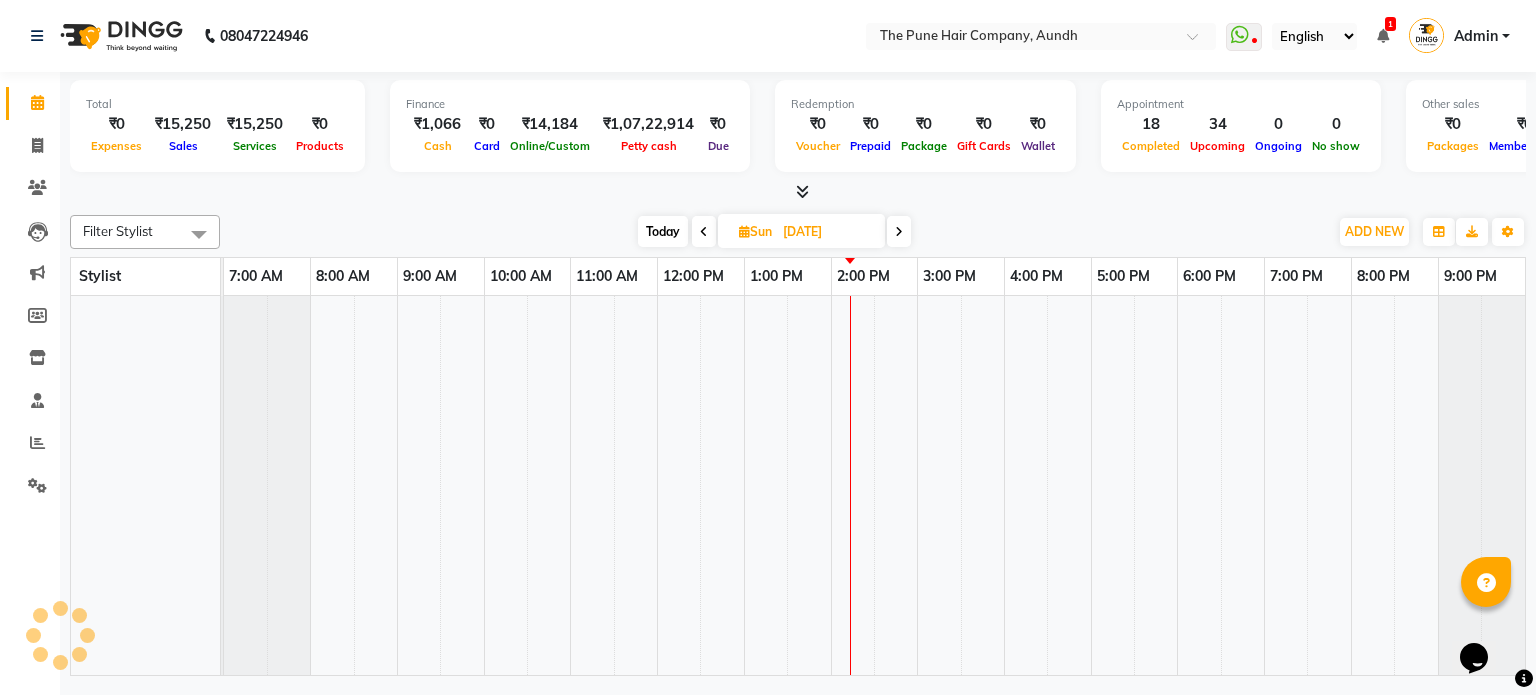 scroll, scrollTop: 0, scrollLeft: 0, axis: both 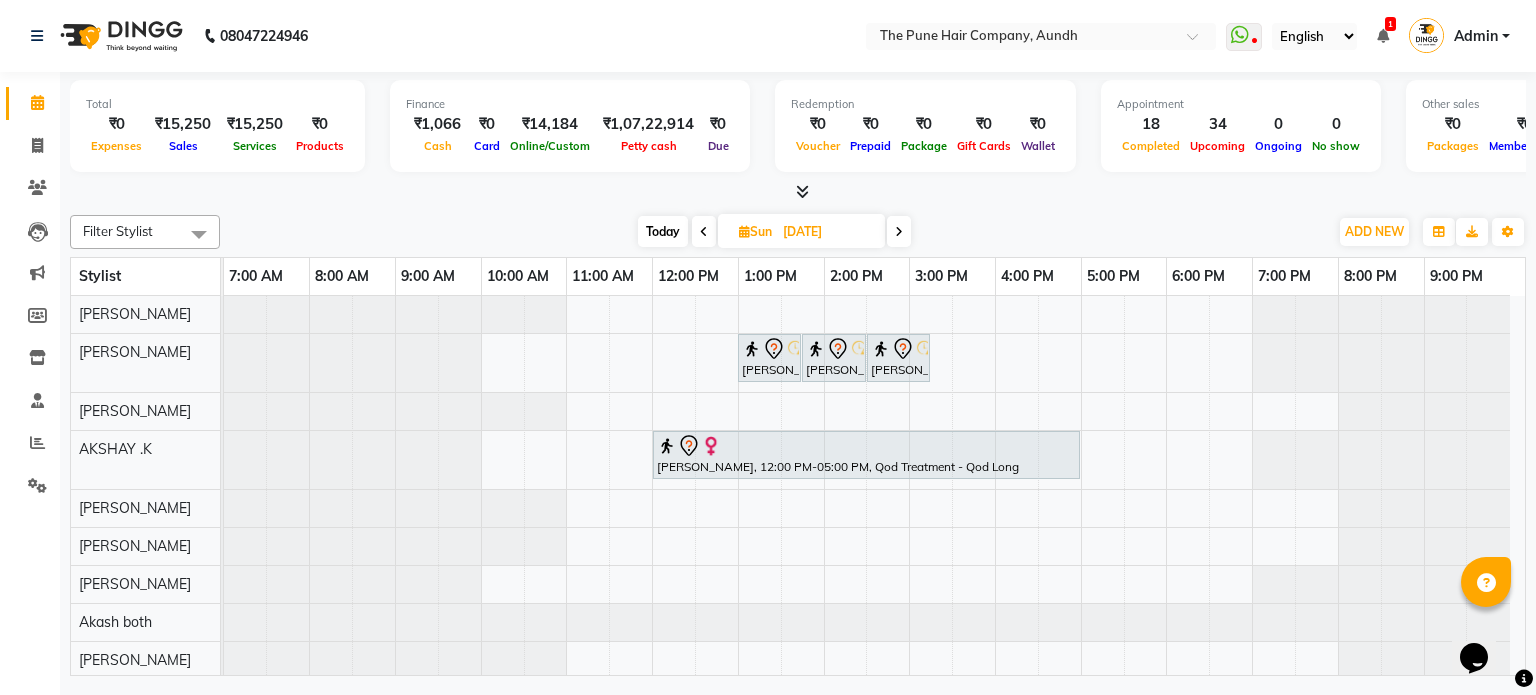 click at bounding box center (899, 232) 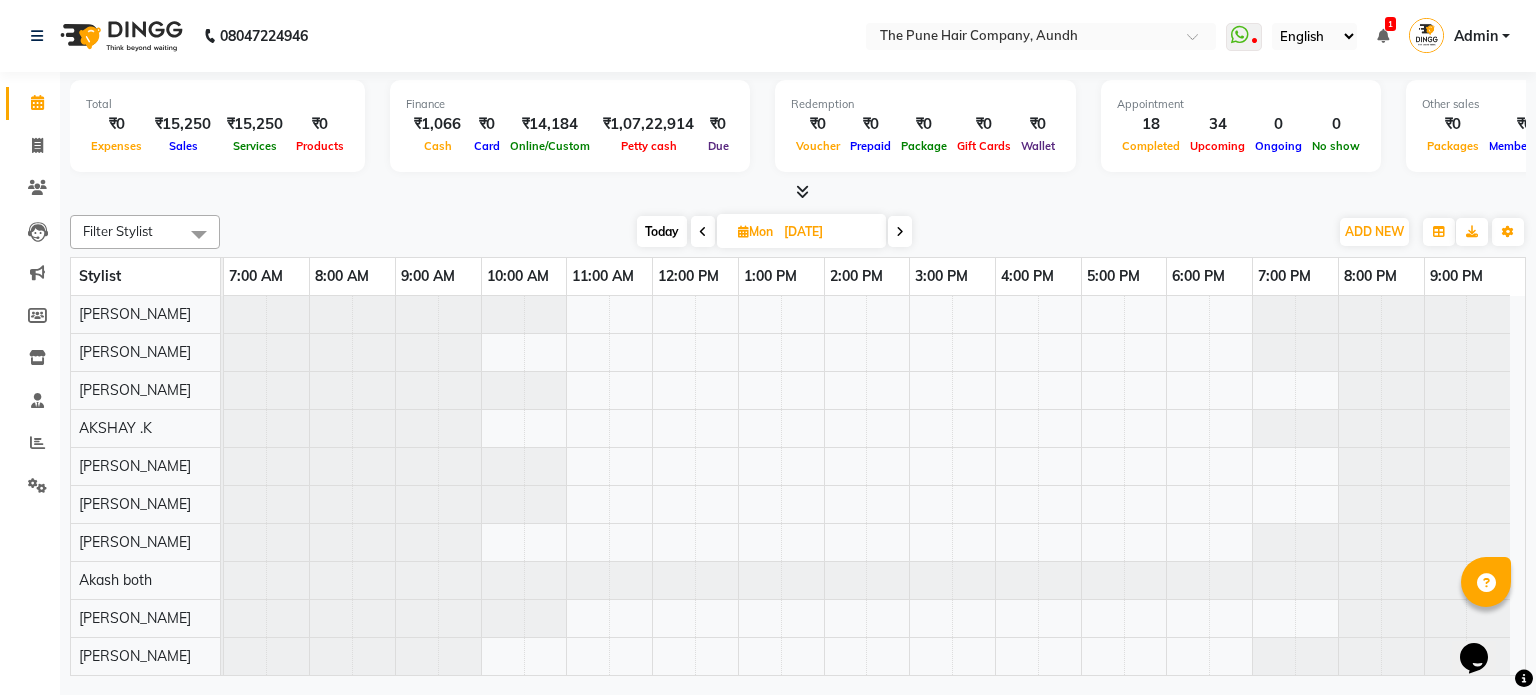 click on "Today" at bounding box center [662, 231] 